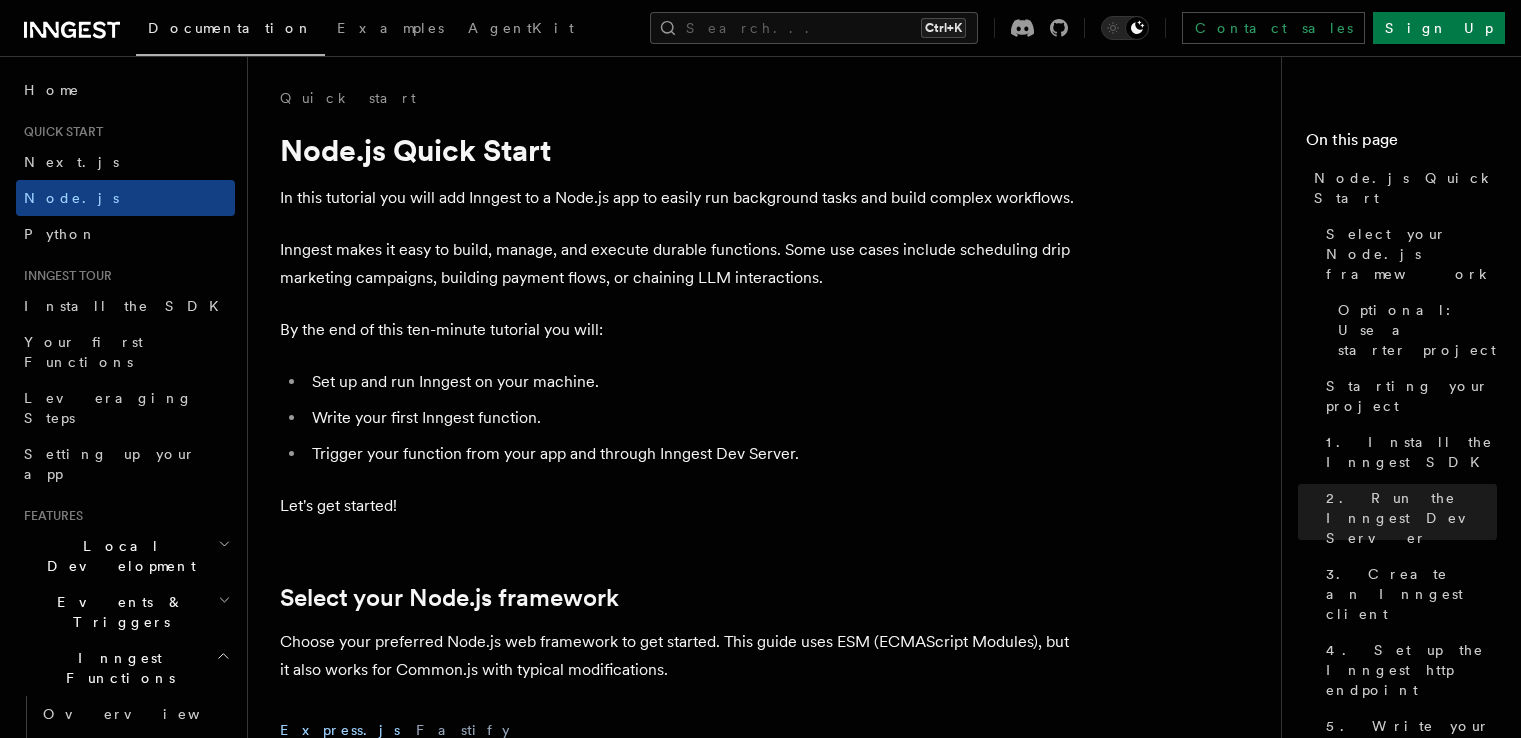 scroll, scrollTop: 9300, scrollLeft: 0, axis: vertical 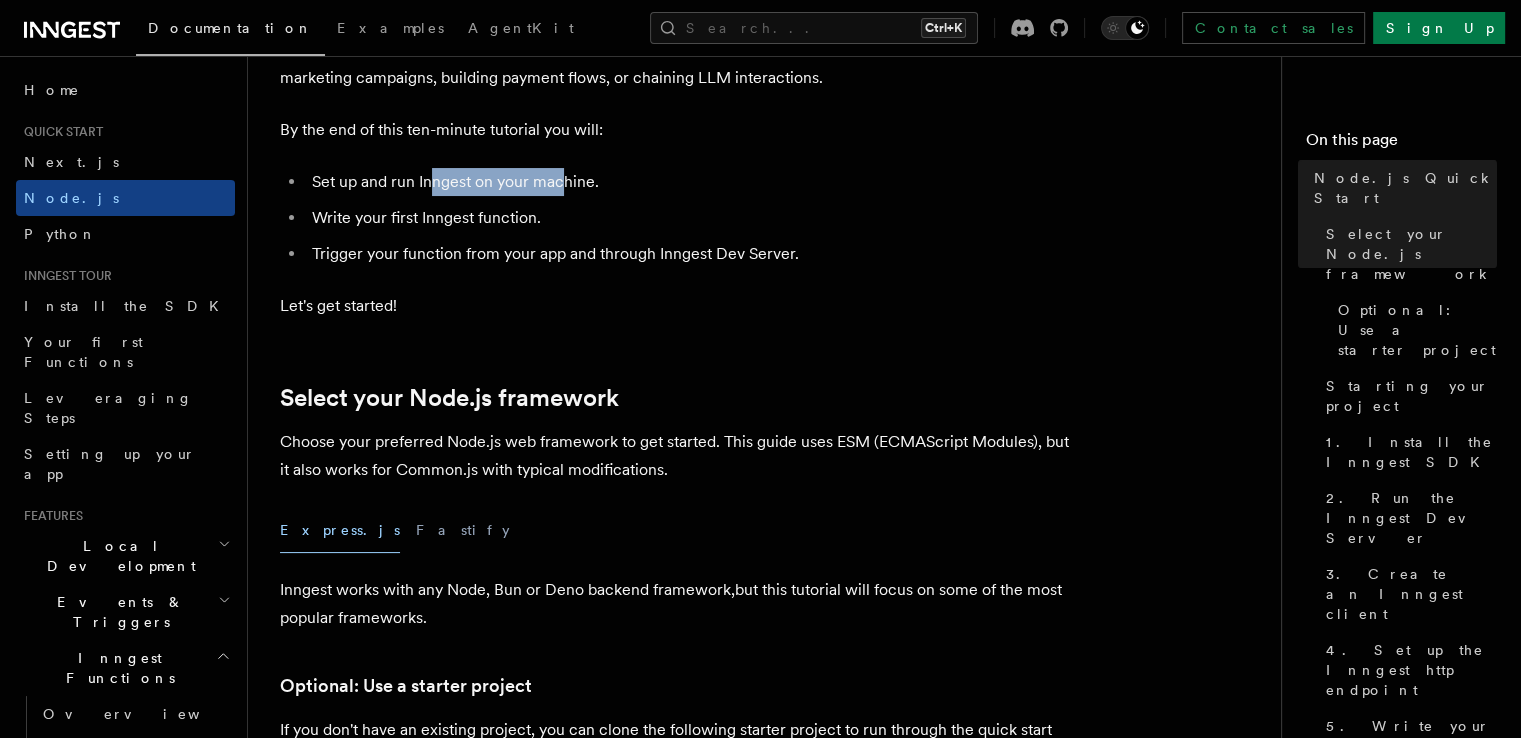 drag, startPoint x: 436, startPoint y: 181, endPoint x: 561, endPoint y: 189, distance: 125.25574 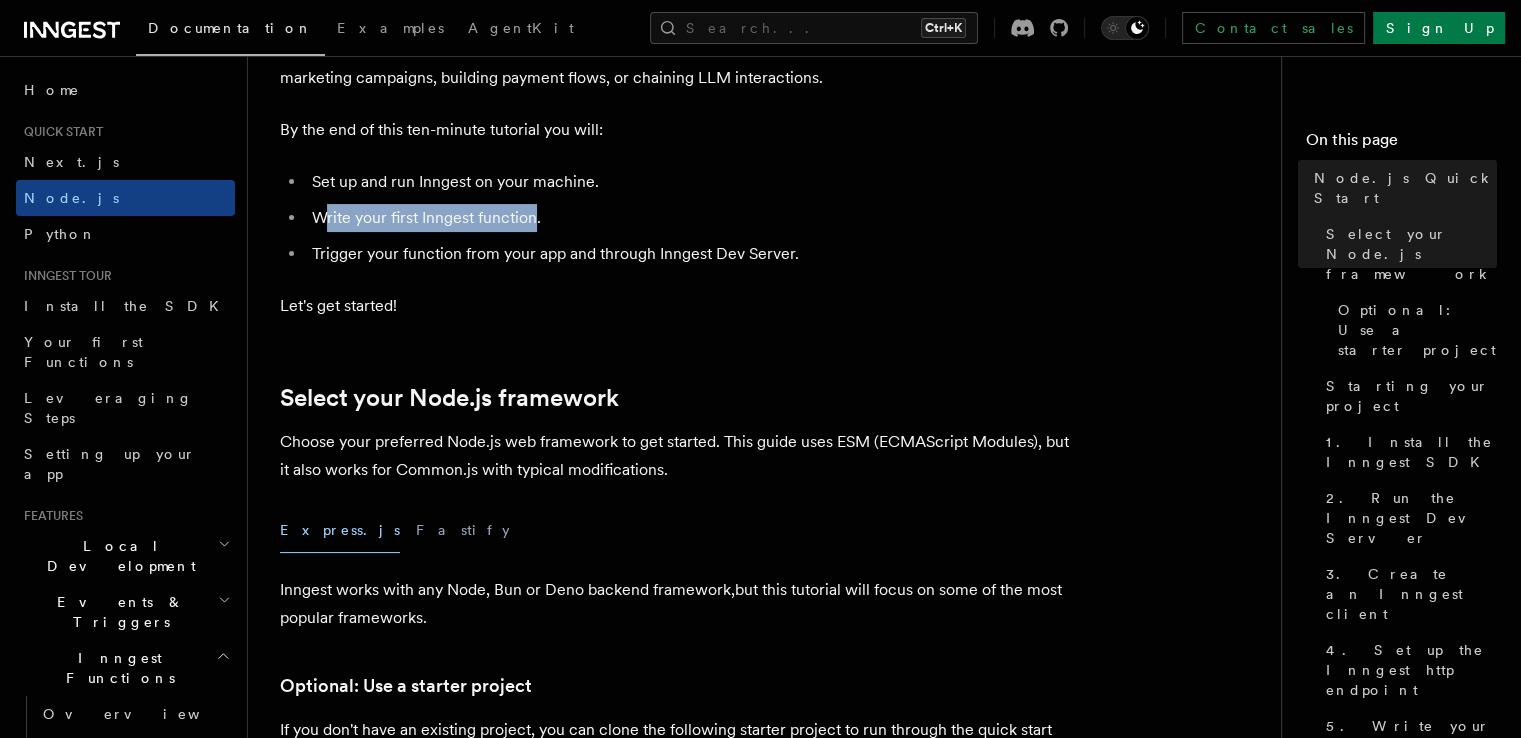 drag, startPoint x: 320, startPoint y: 212, endPoint x: 537, endPoint y: 220, distance: 217.14742 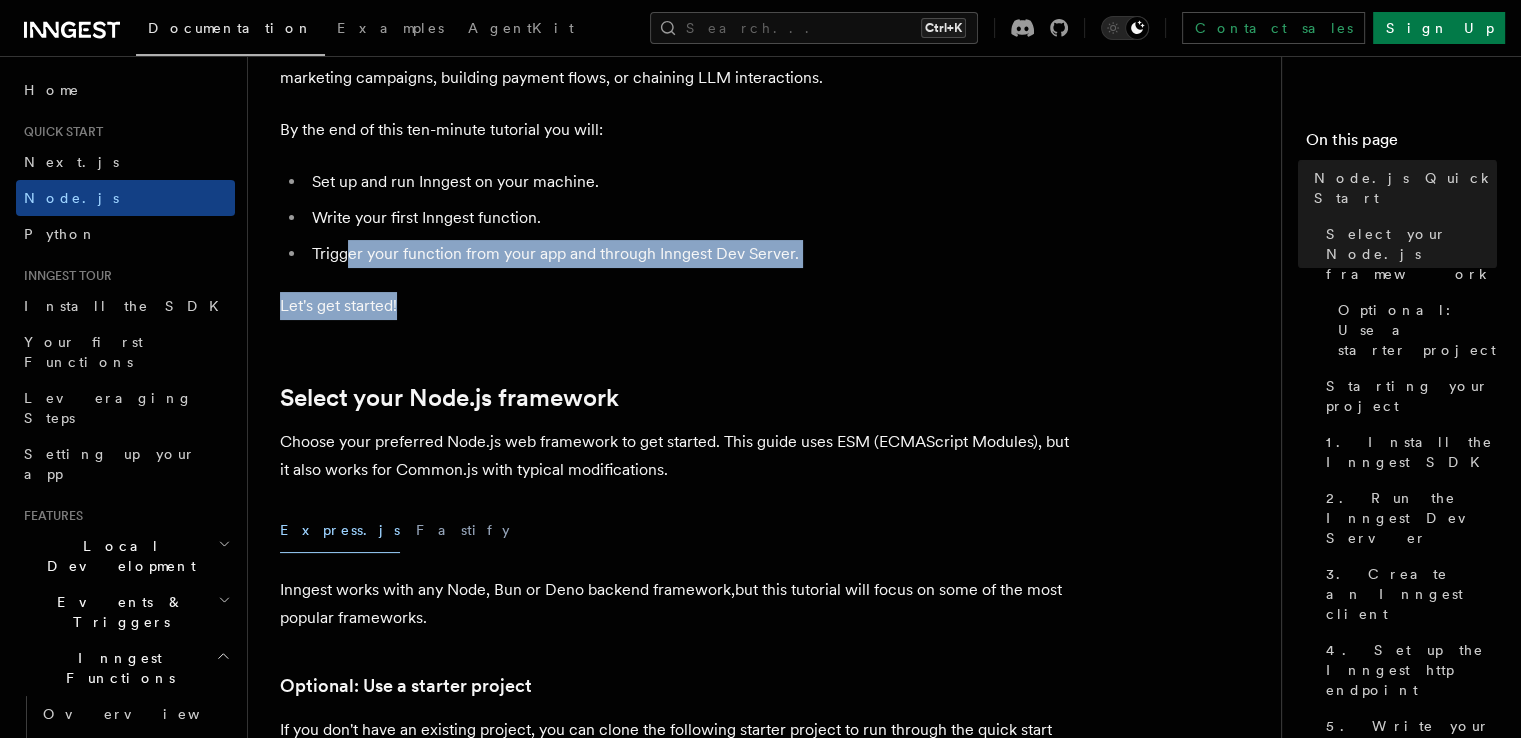drag, startPoint x: 345, startPoint y: 255, endPoint x: 782, endPoint y: 269, distance: 437.2242 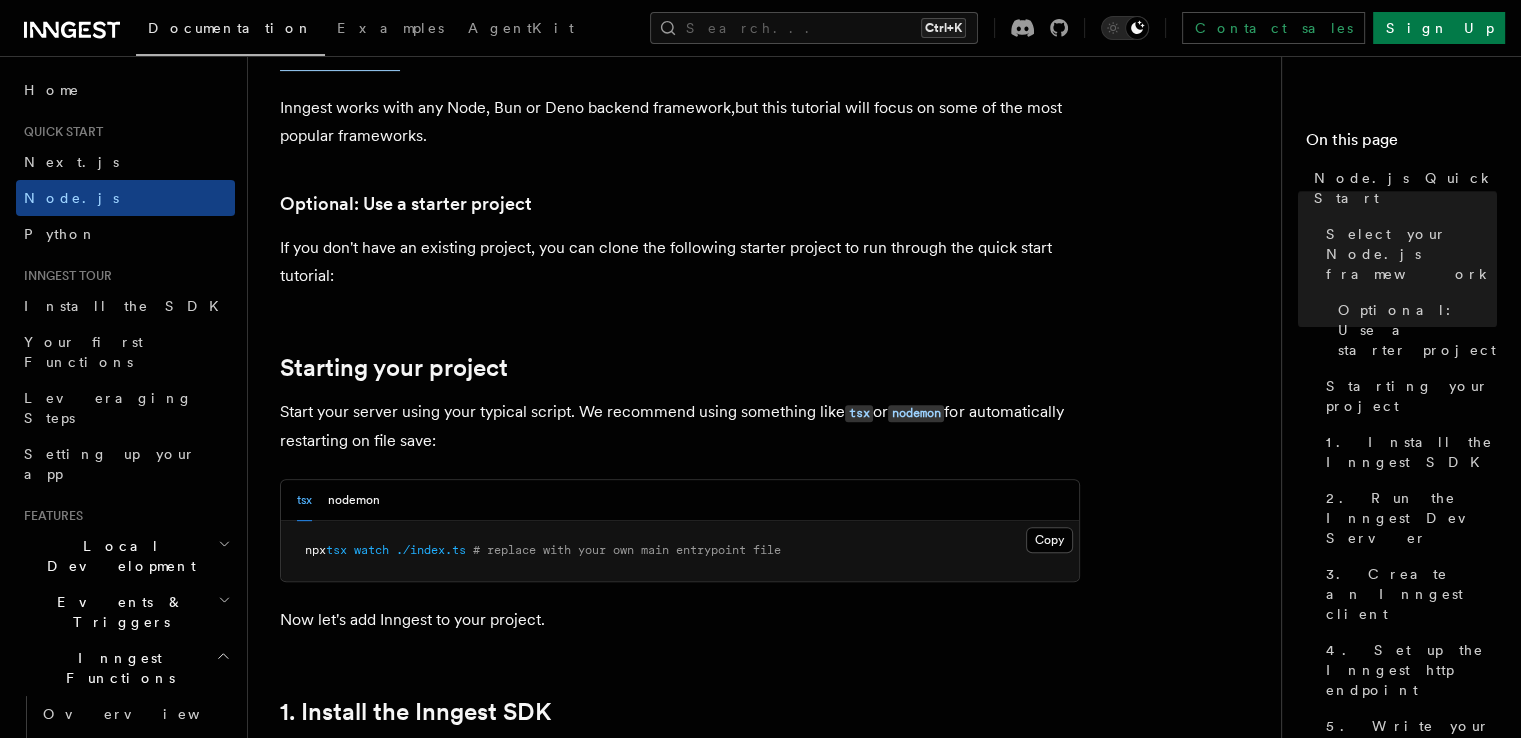 scroll, scrollTop: 700, scrollLeft: 0, axis: vertical 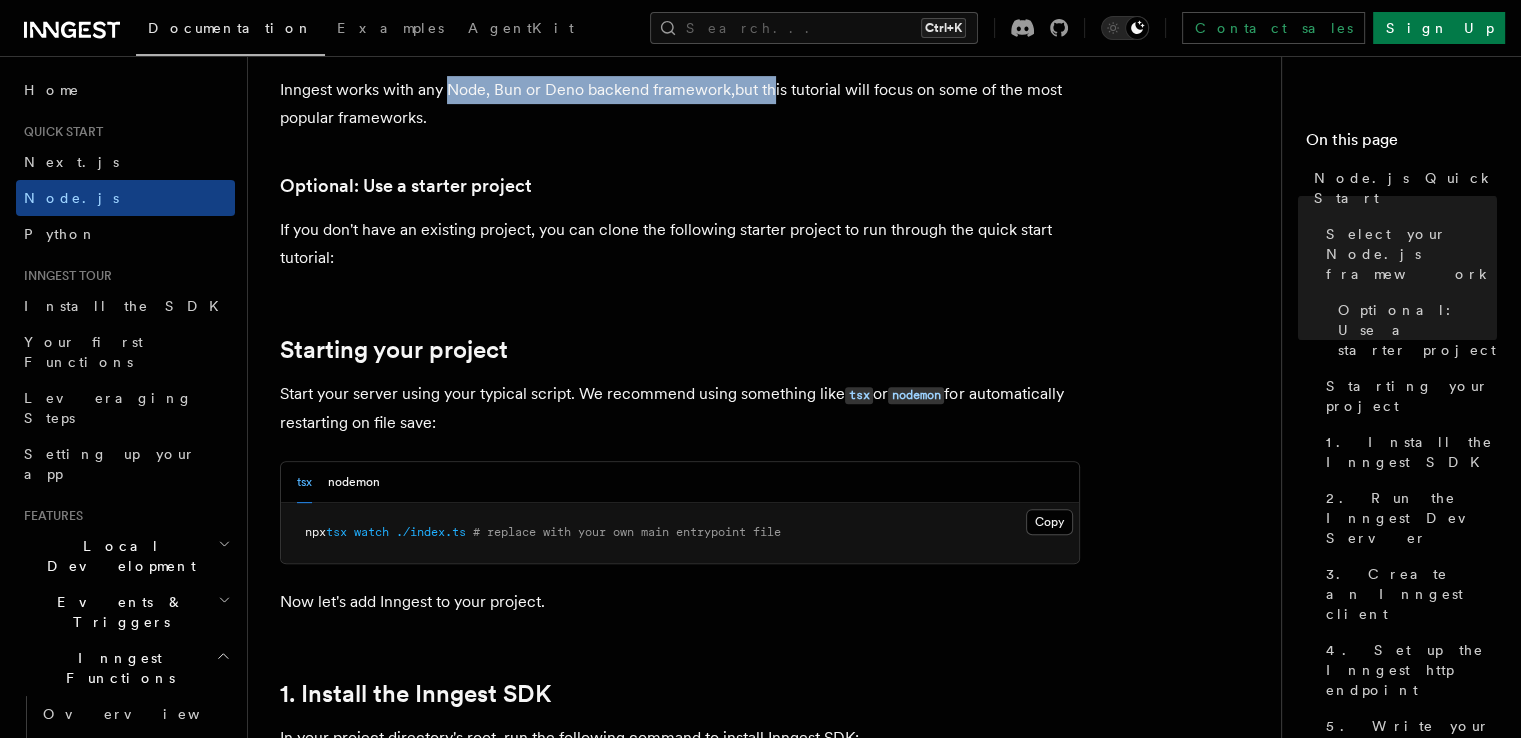 drag, startPoint x: 546, startPoint y: 101, endPoint x: 769, endPoint y: 91, distance: 223.2241 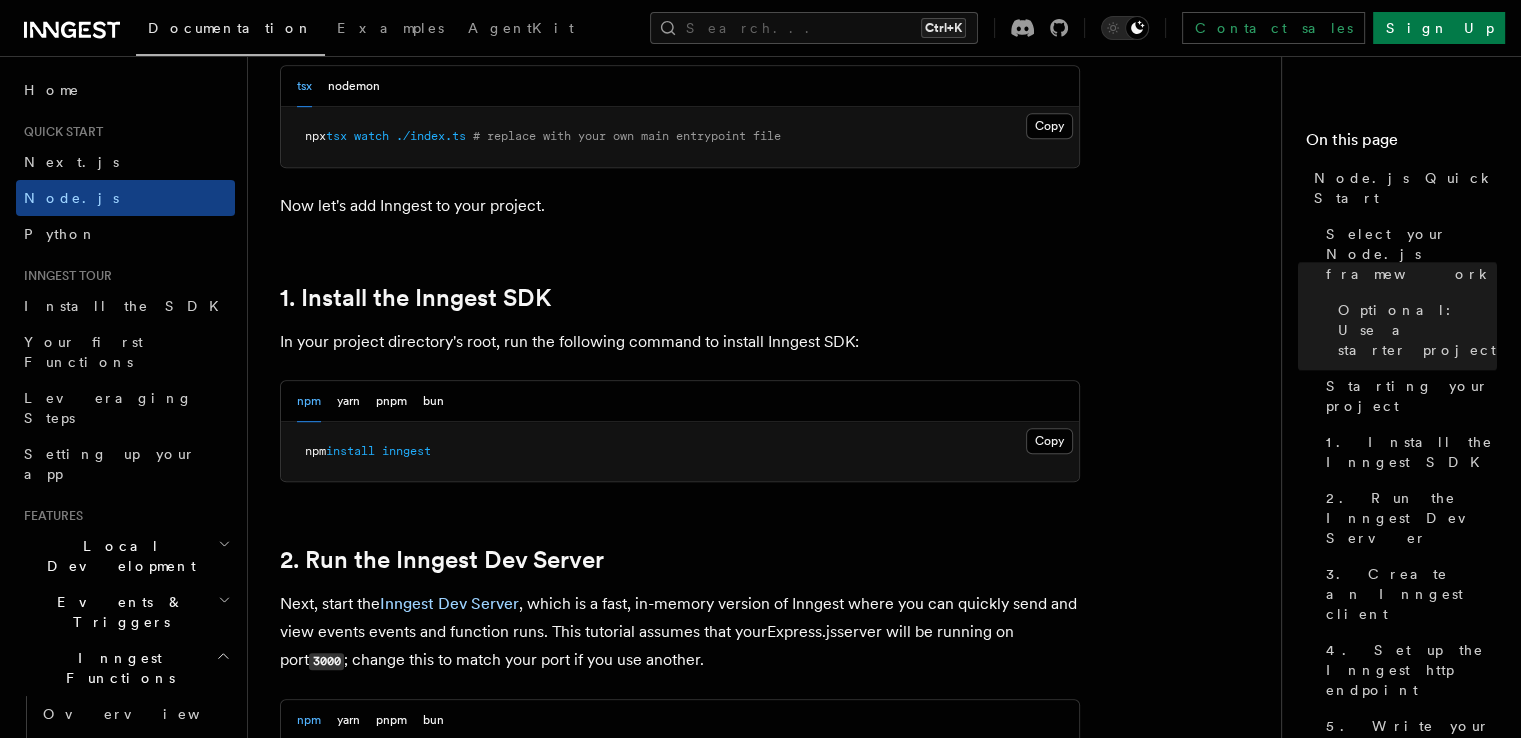 scroll, scrollTop: 1100, scrollLeft: 0, axis: vertical 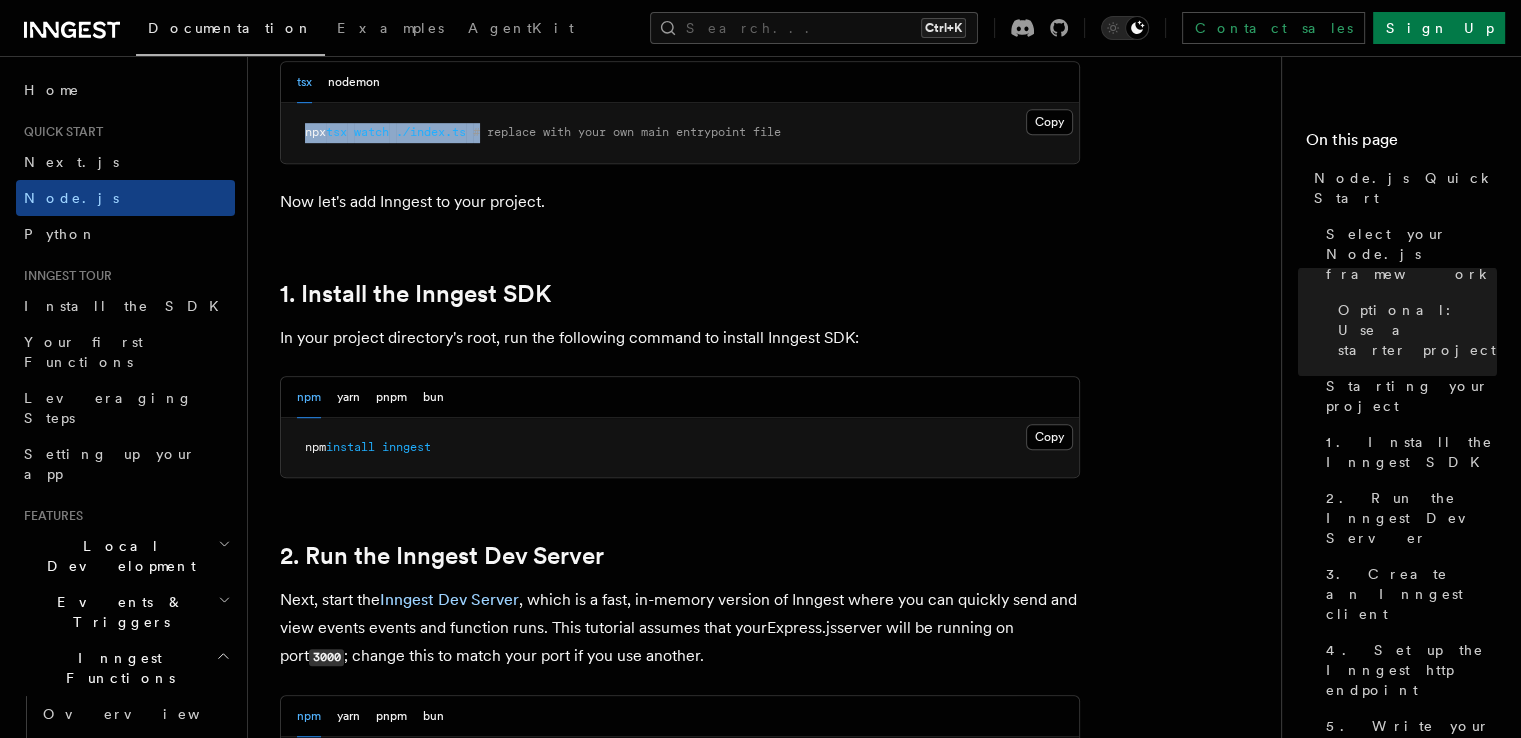 drag, startPoint x: 308, startPoint y: 123, endPoint x: 492, endPoint y: 133, distance: 184.27155 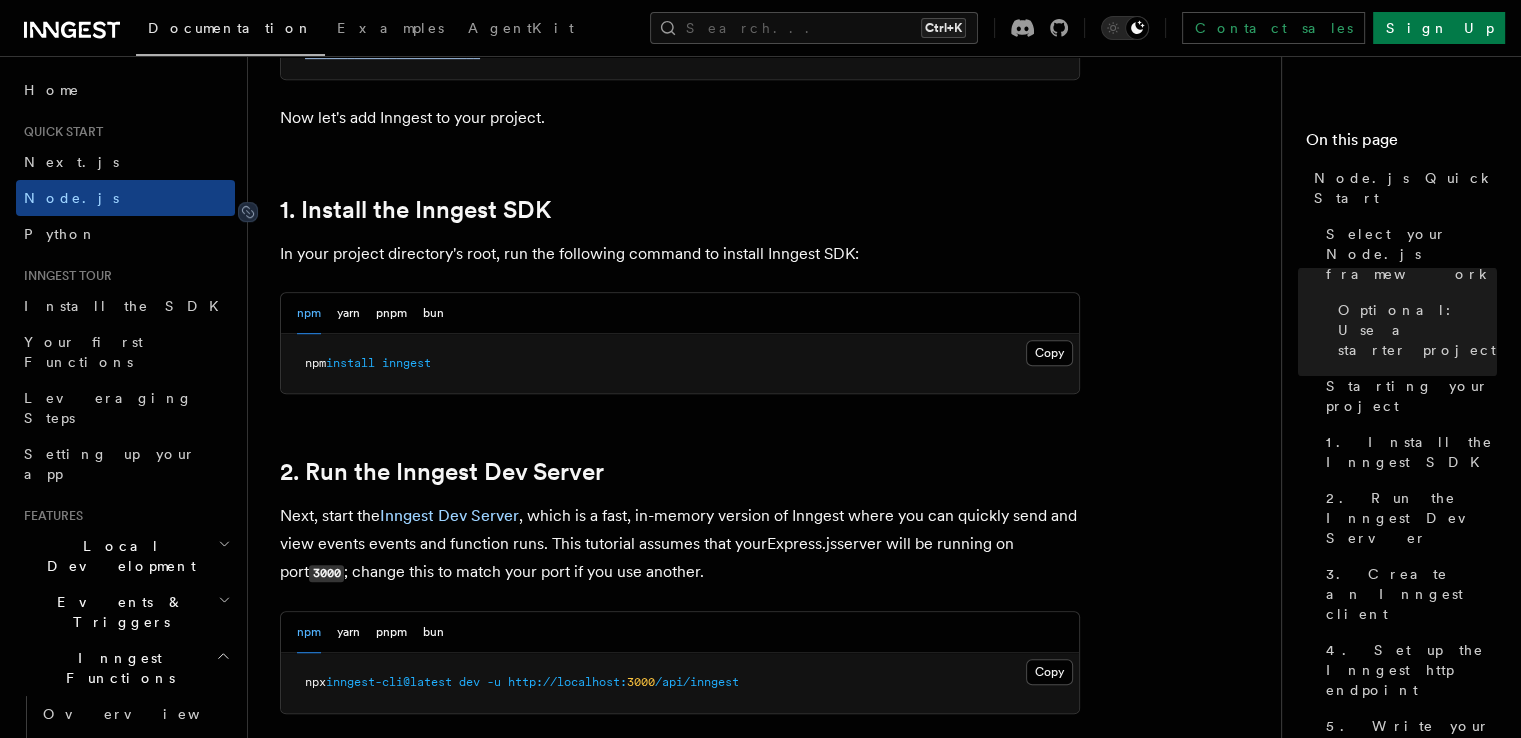 scroll, scrollTop: 1300, scrollLeft: 0, axis: vertical 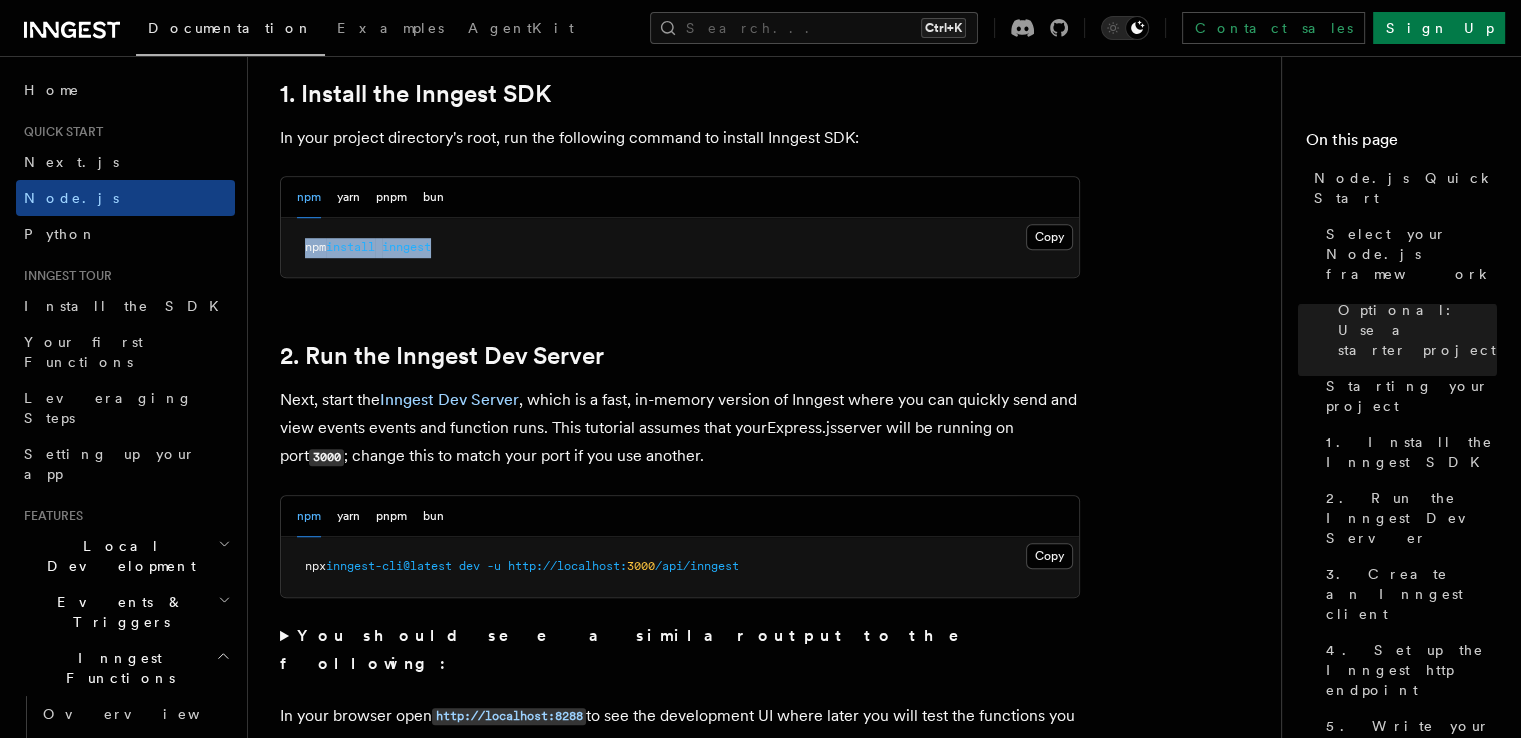 drag, startPoint x: 296, startPoint y: 244, endPoint x: 466, endPoint y: 258, distance: 170.5755 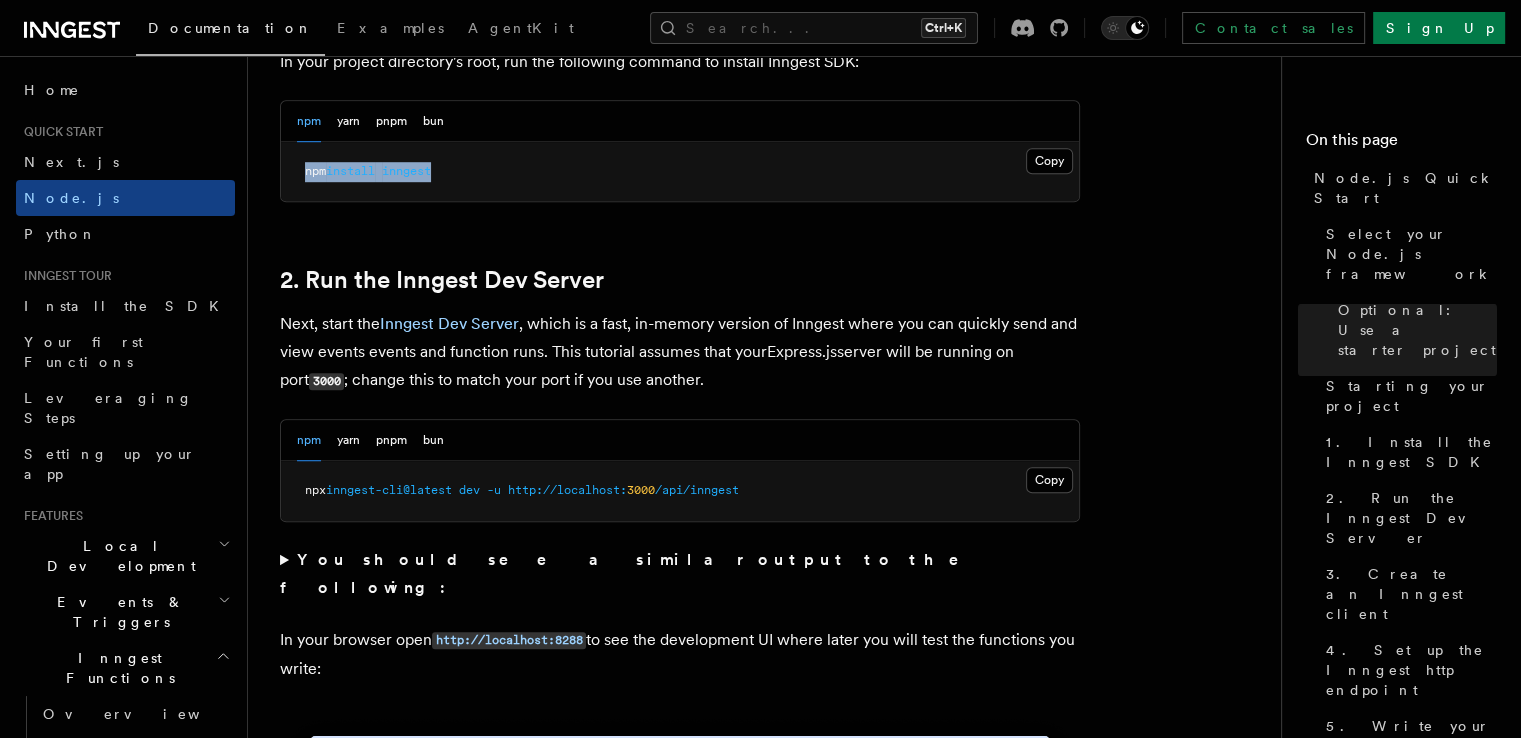 scroll, scrollTop: 1500, scrollLeft: 0, axis: vertical 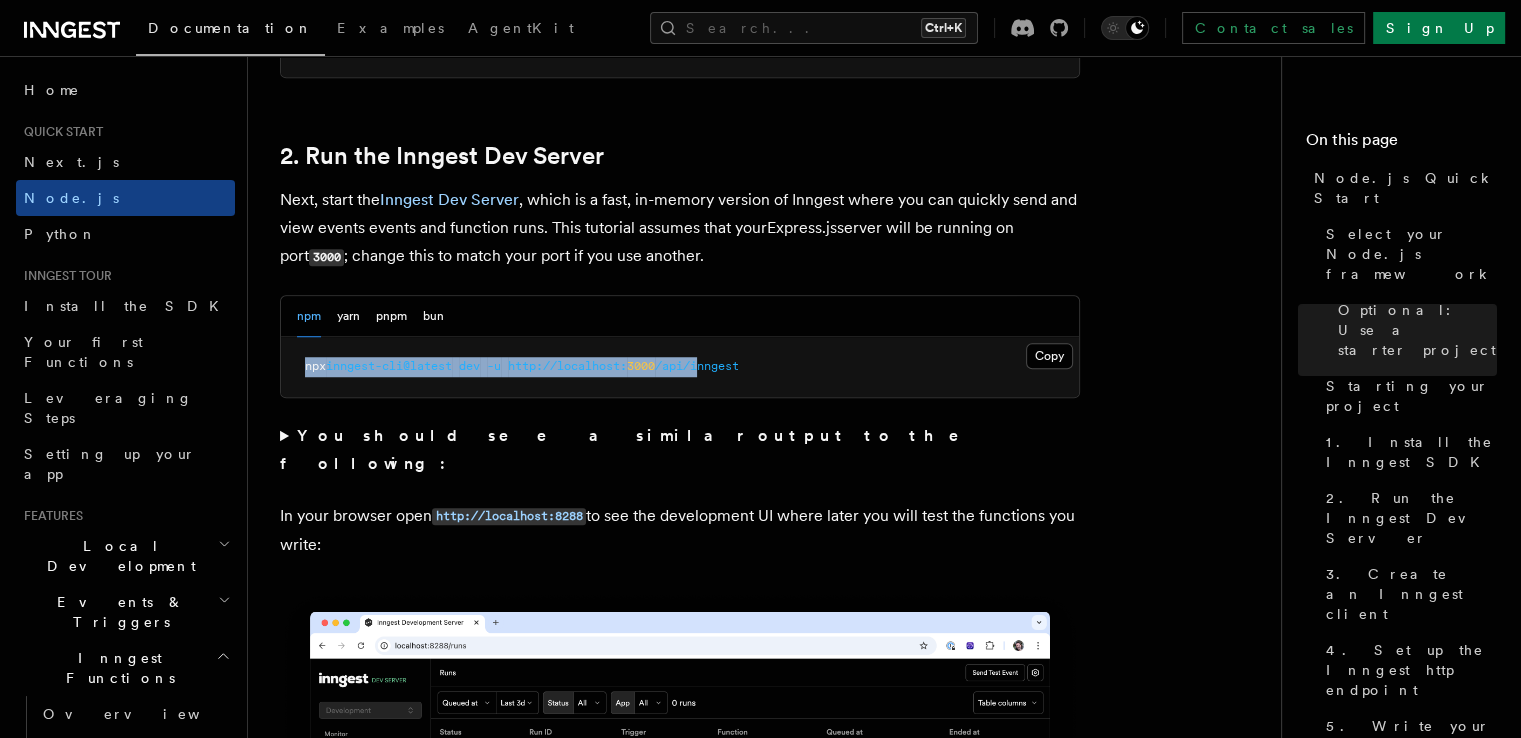 drag, startPoint x: 301, startPoint y: 369, endPoint x: 747, endPoint y: 352, distance: 446.32388 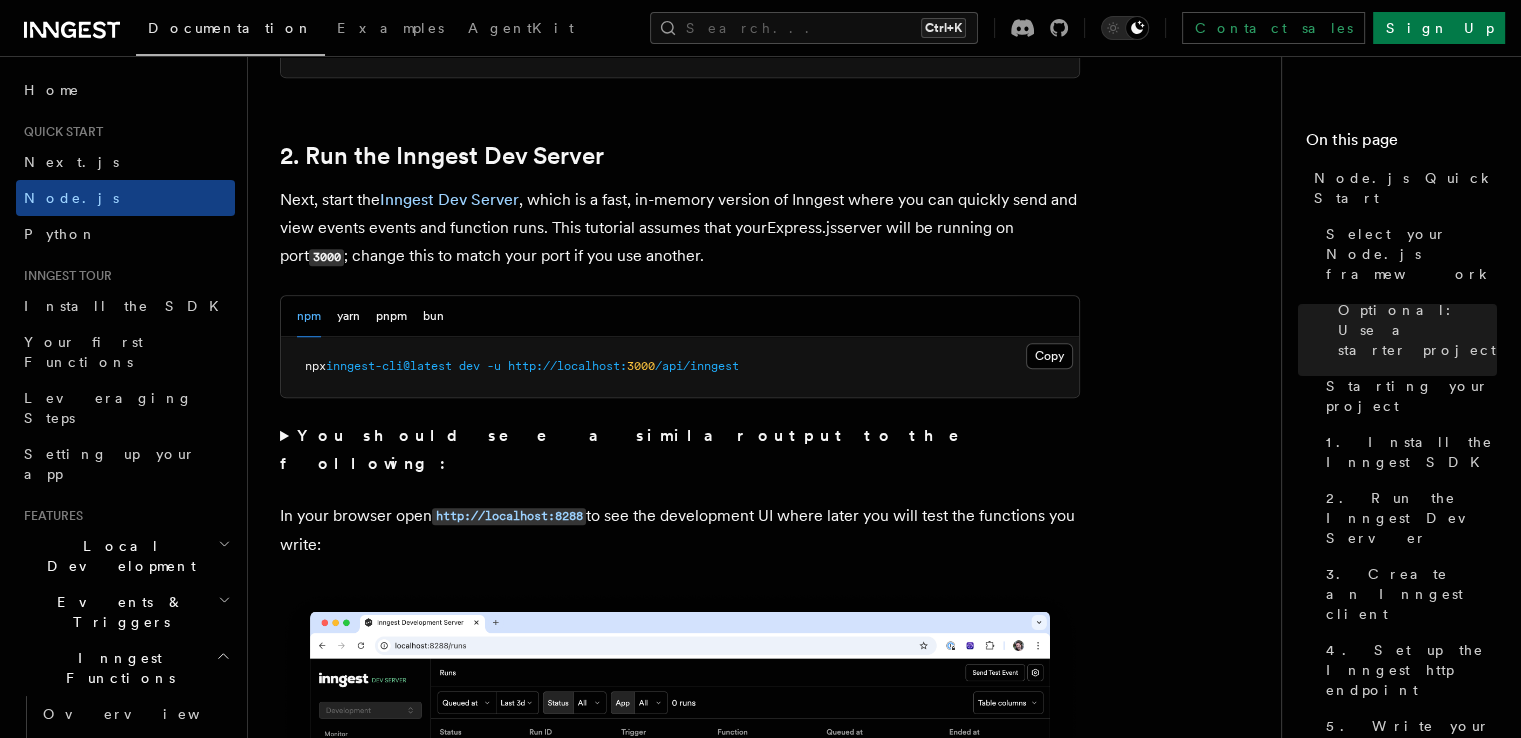 drag, startPoint x: 747, startPoint y: 352, endPoint x: 770, endPoint y: 377, distance: 33.970577 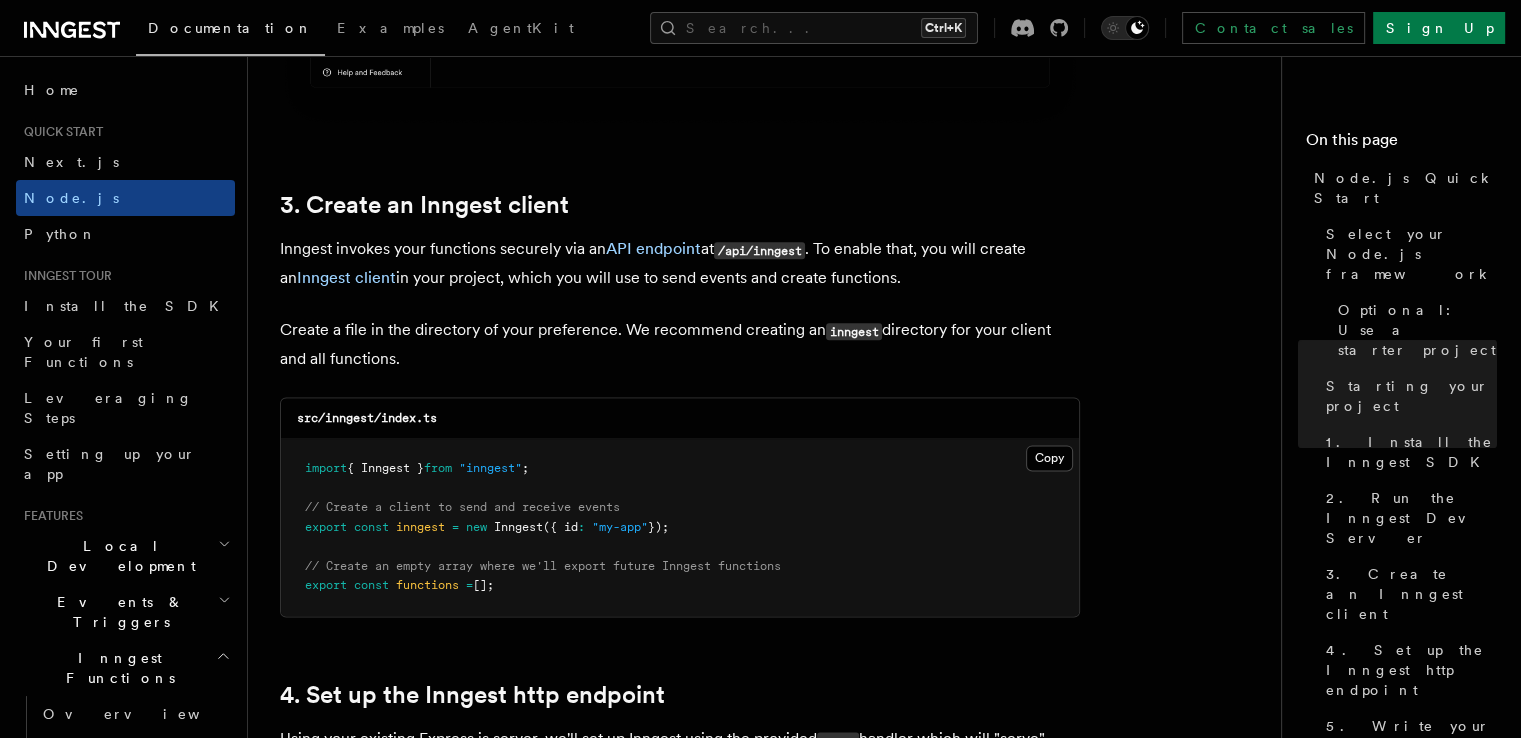scroll, scrollTop: 2500, scrollLeft: 0, axis: vertical 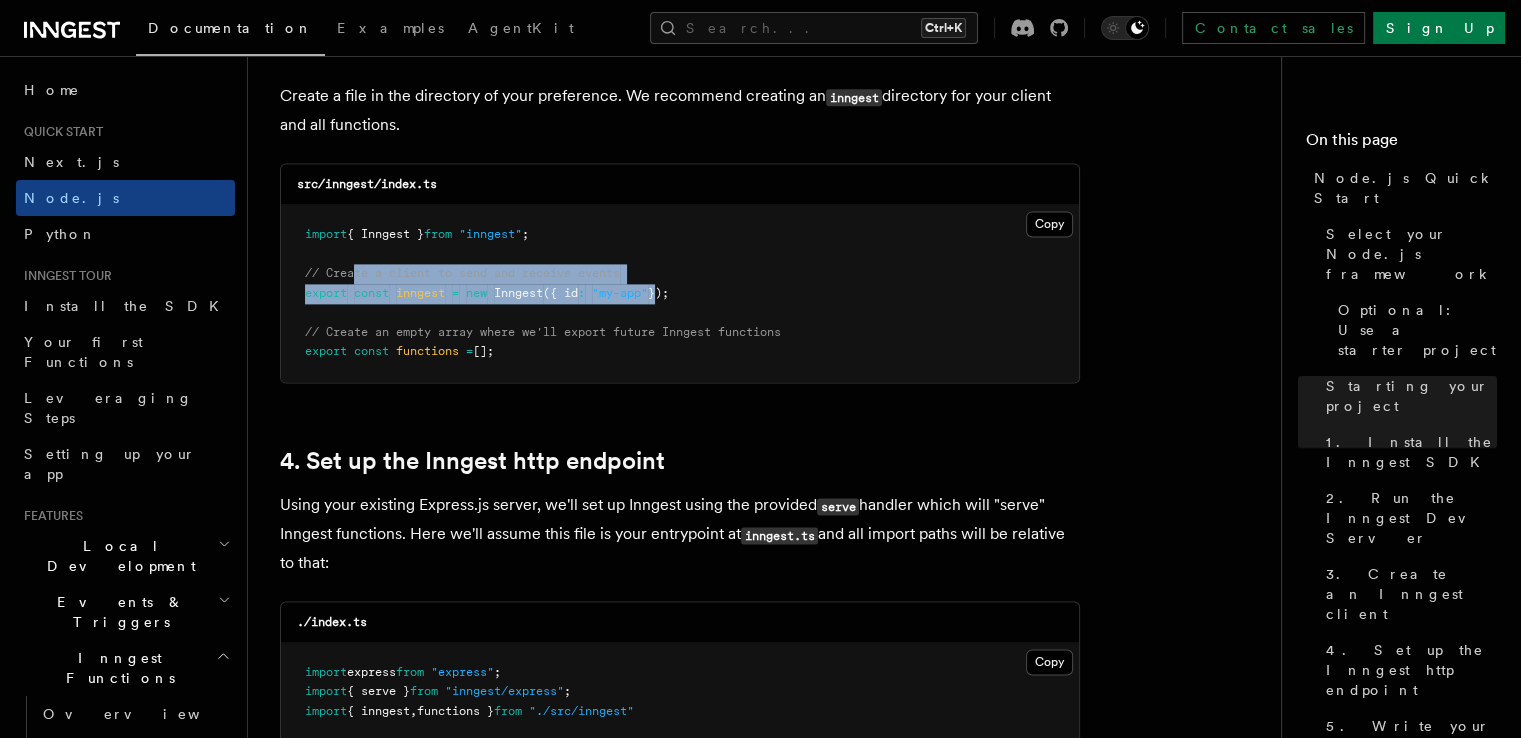 drag, startPoint x: 358, startPoint y: 245, endPoint x: 665, endPoint y: 271, distance: 308.099 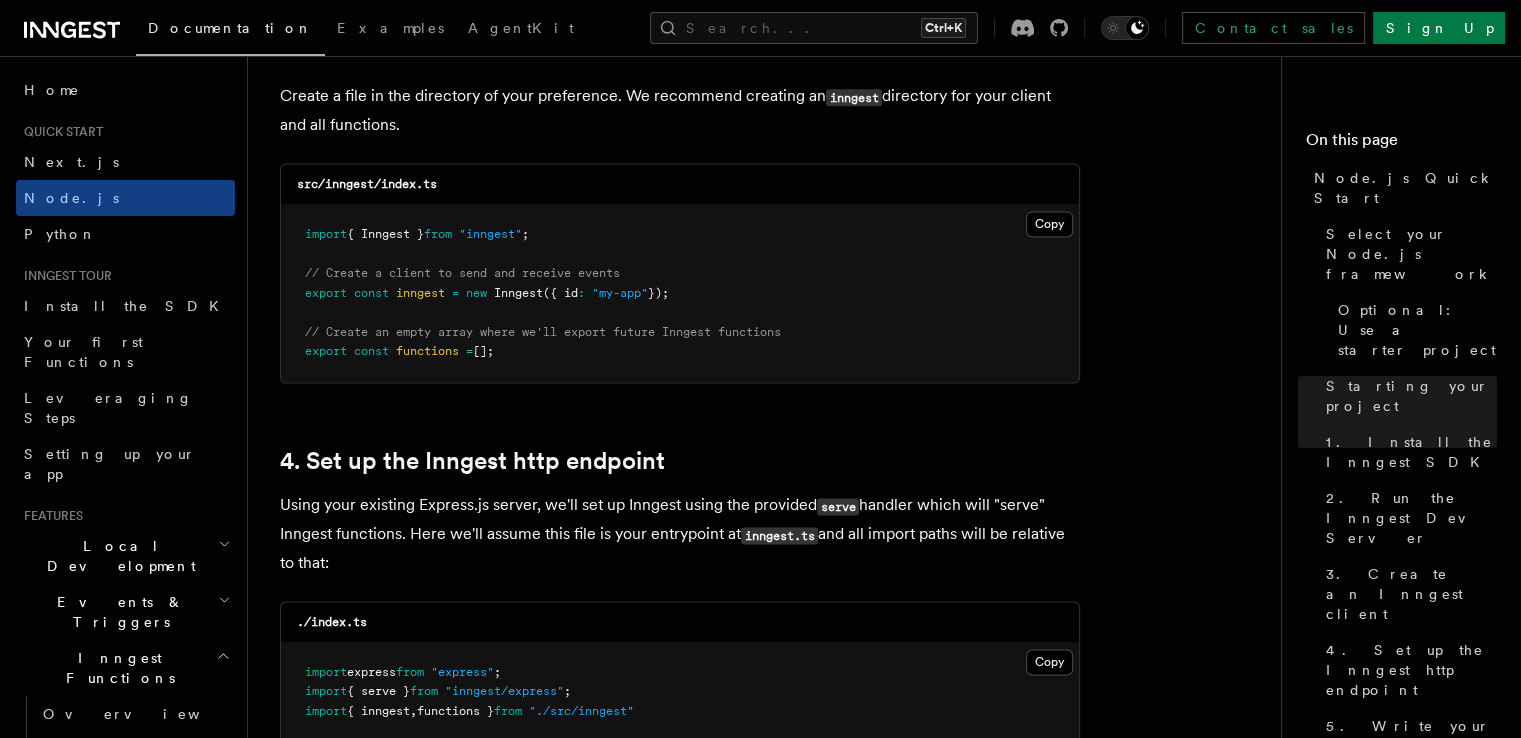 click on "// Create an empty array where we'll export future Inngest functions" at bounding box center [543, 332] 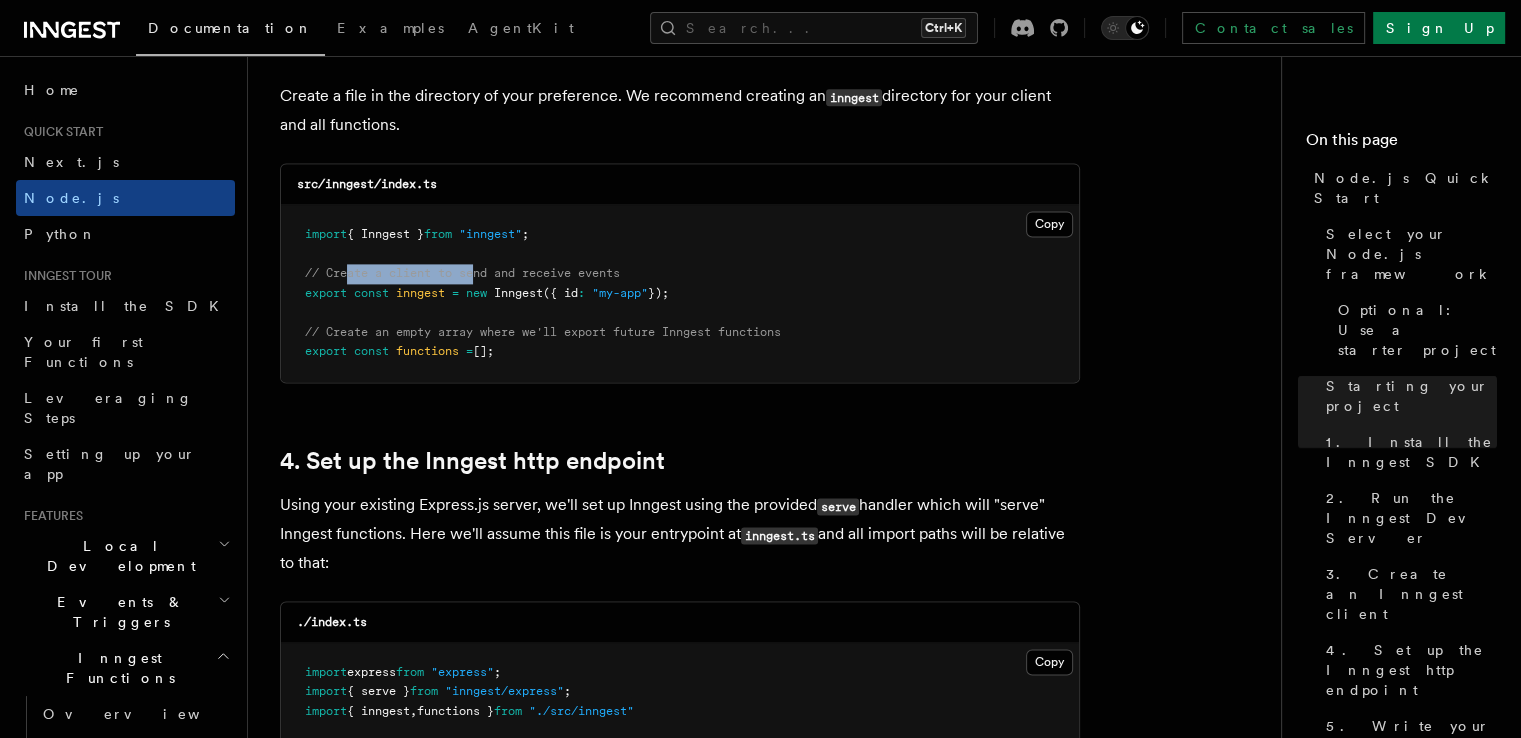 drag, startPoint x: 345, startPoint y: 251, endPoint x: 478, endPoint y: 253, distance: 133.01503 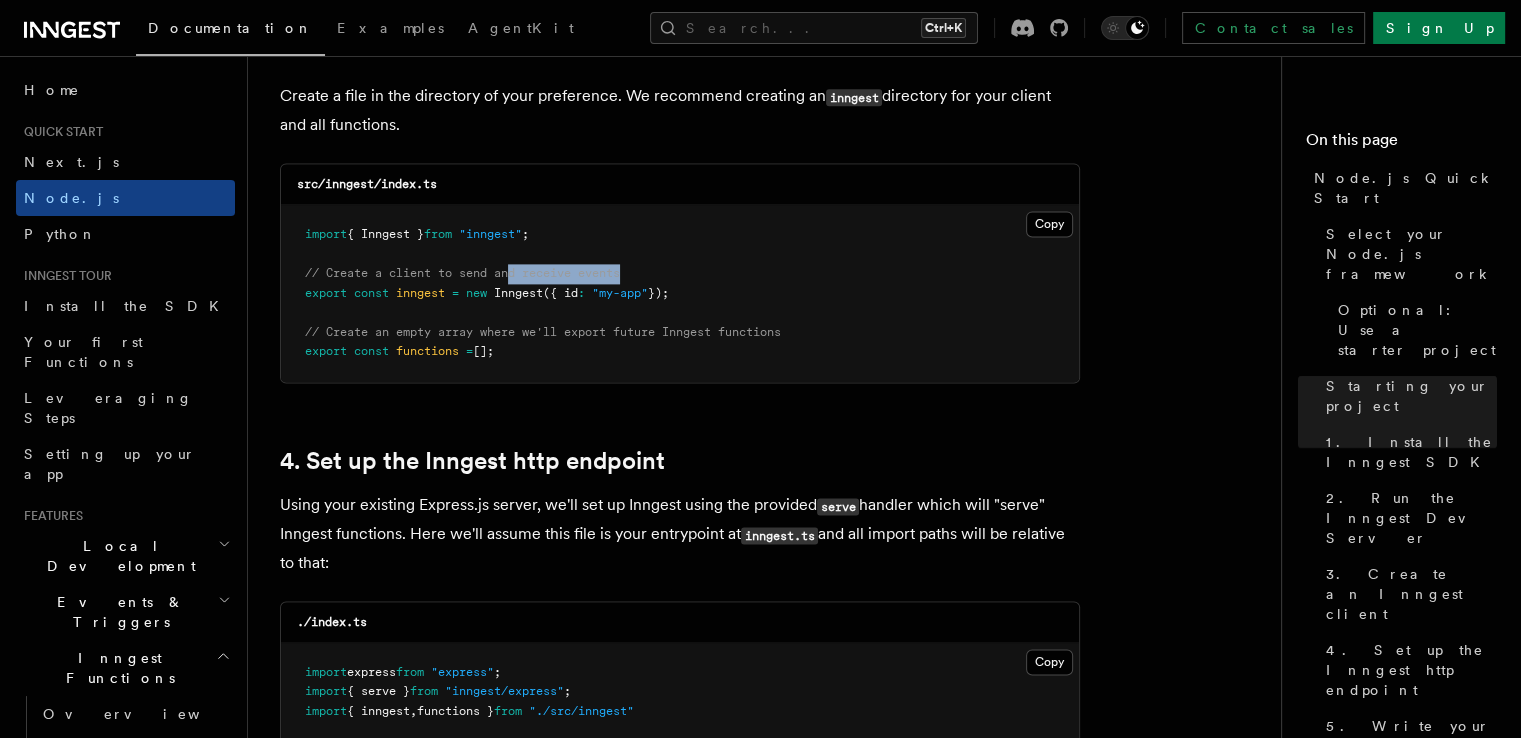 drag, startPoint x: 513, startPoint y: 253, endPoint x: 625, endPoint y: 253, distance: 112 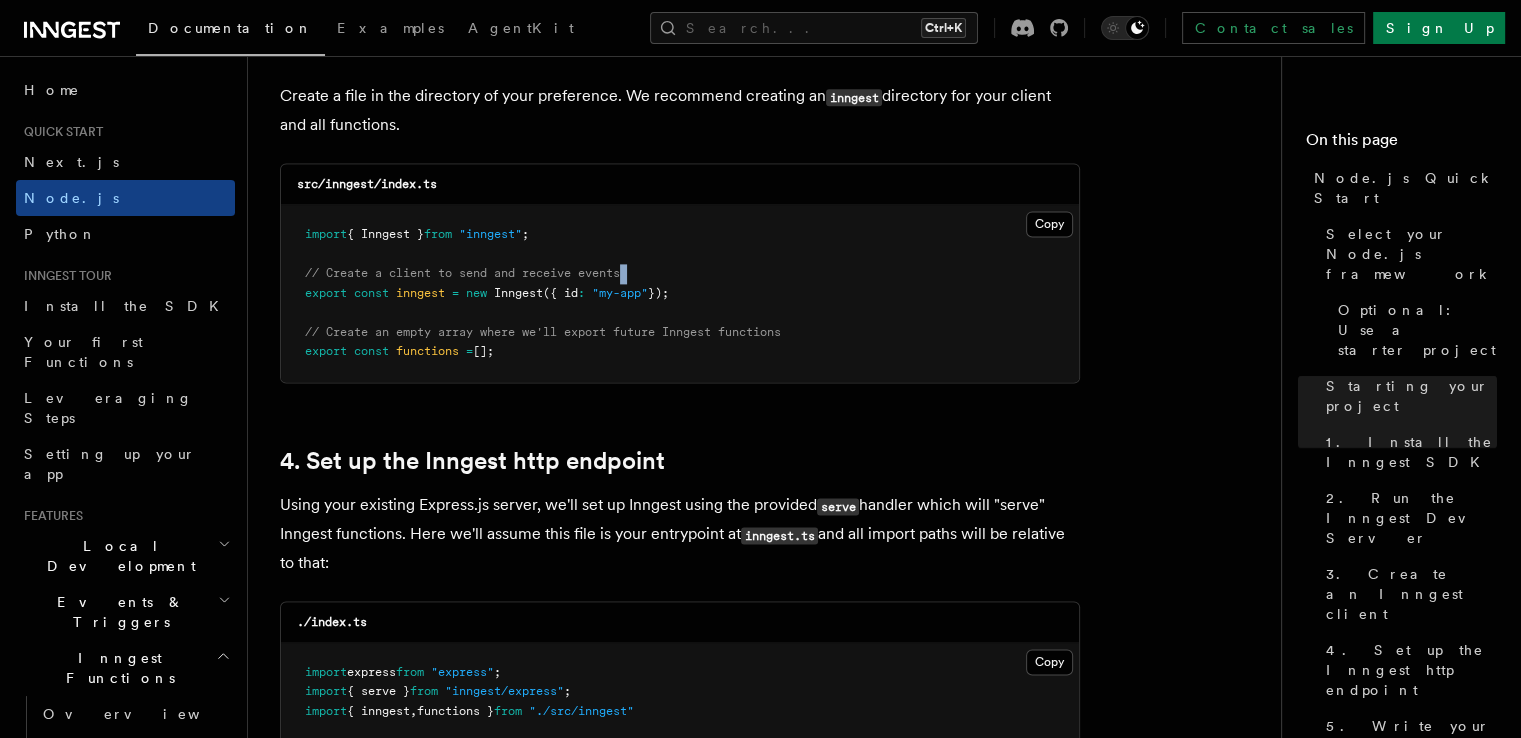 click on "// Create a client to send and receive events" at bounding box center (462, 273) 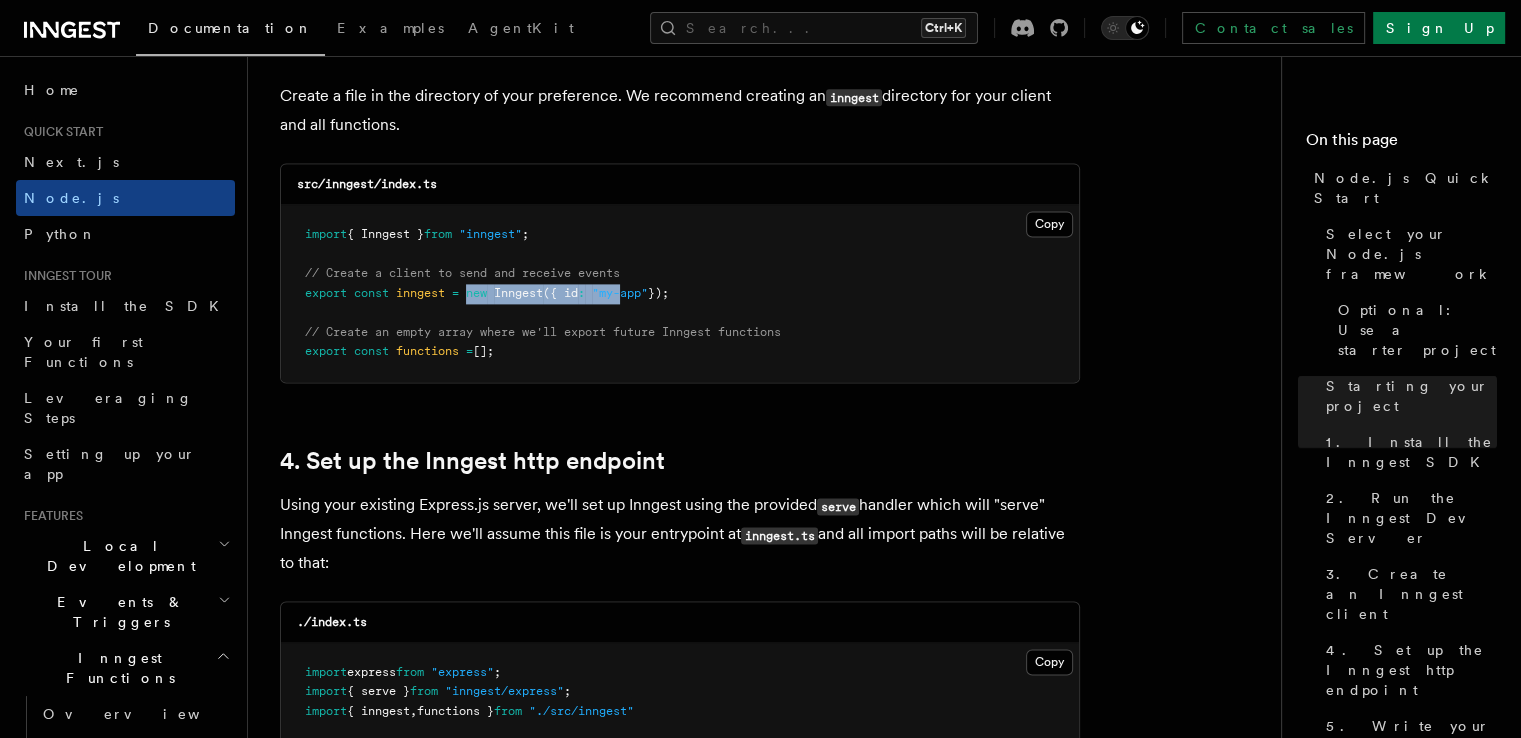 drag, startPoint x: 472, startPoint y: 261, endPoint x: 631, endPoint y: 269, distance: 159.20113 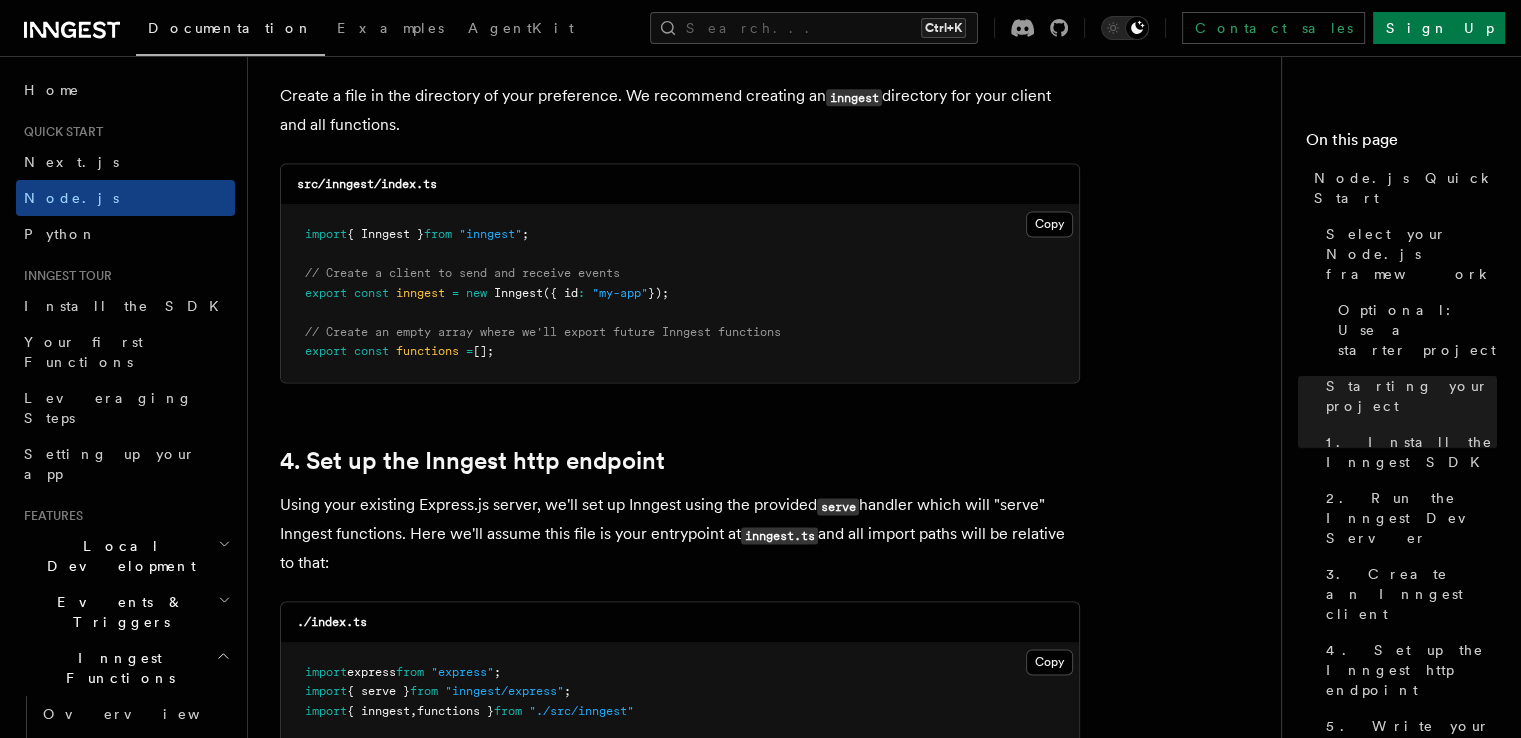 click on ""my-app"" at bounding box center [620, 293] 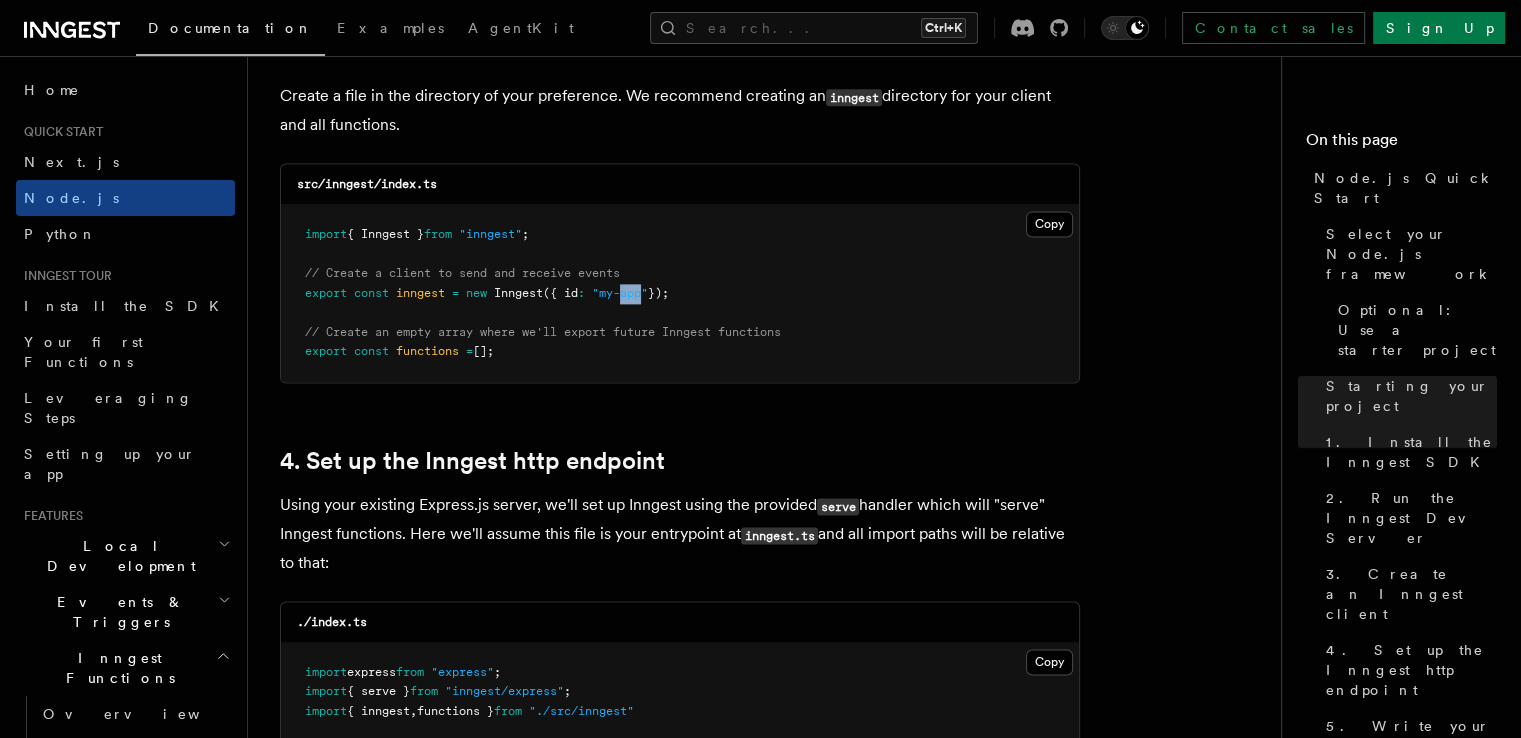 click on ""my-app"" at bounding box center [620, 293] 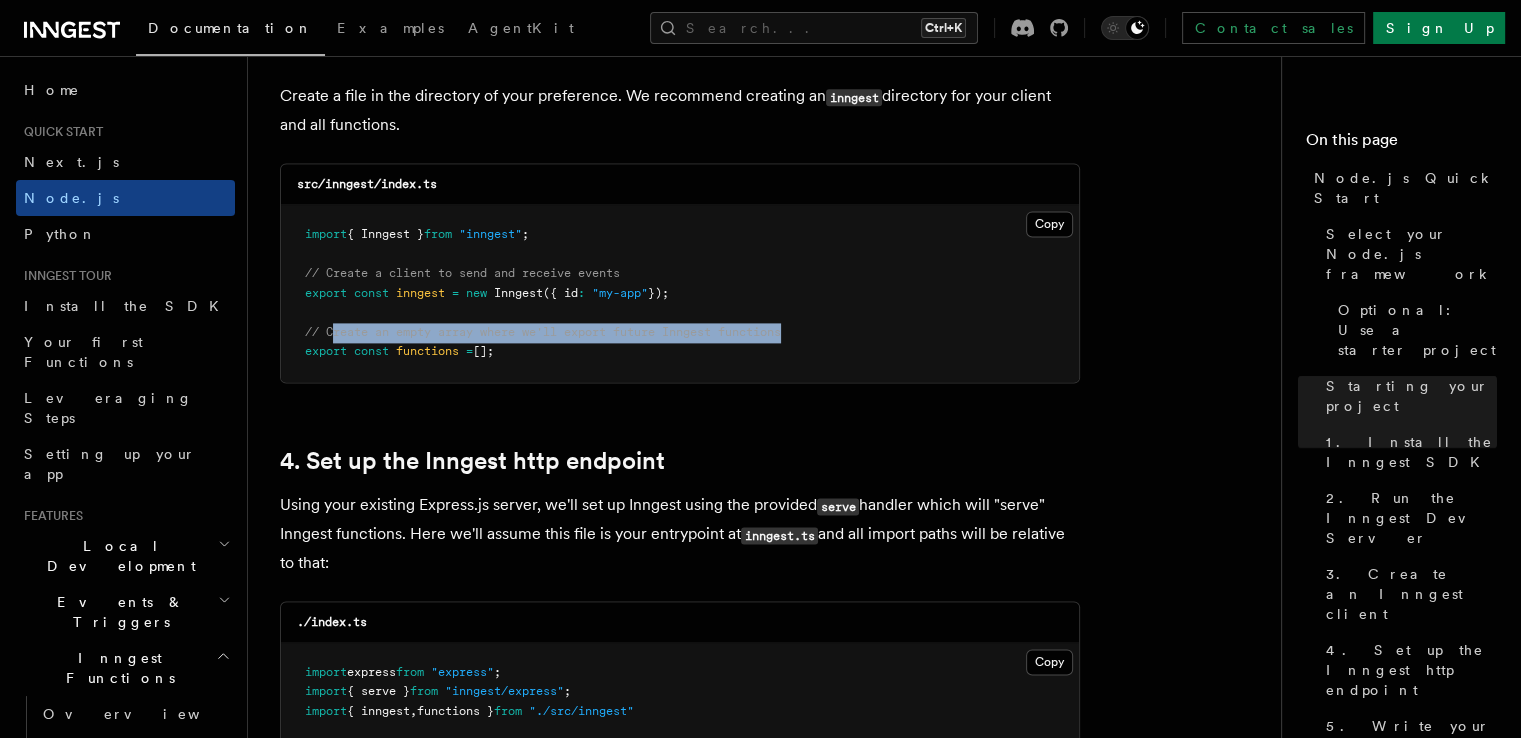 drag, startPoint x: 332, startPoint y: 297, endPoint x: 792, endPoint y: 310, distance: 460.18365 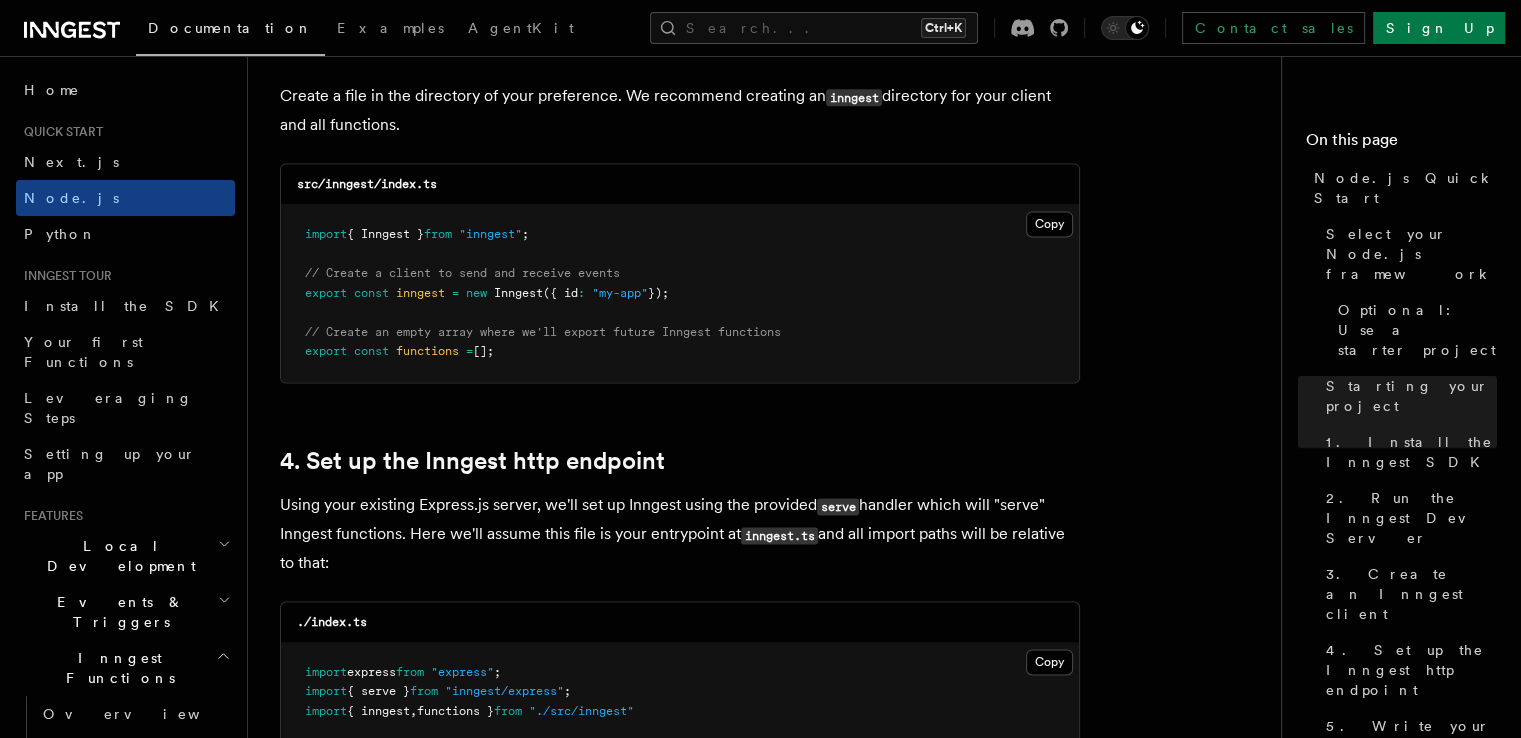 click on "import  { Inngest }  from   "inngest" ;
// Create a client to send and receive events
export   const   inngest   =   new   Inngest ({ id :   "my-app"  });
// Create an empty array where we'll export future Inngest functions
export   const   functions   =  [];" at bounding box center (680, 293) 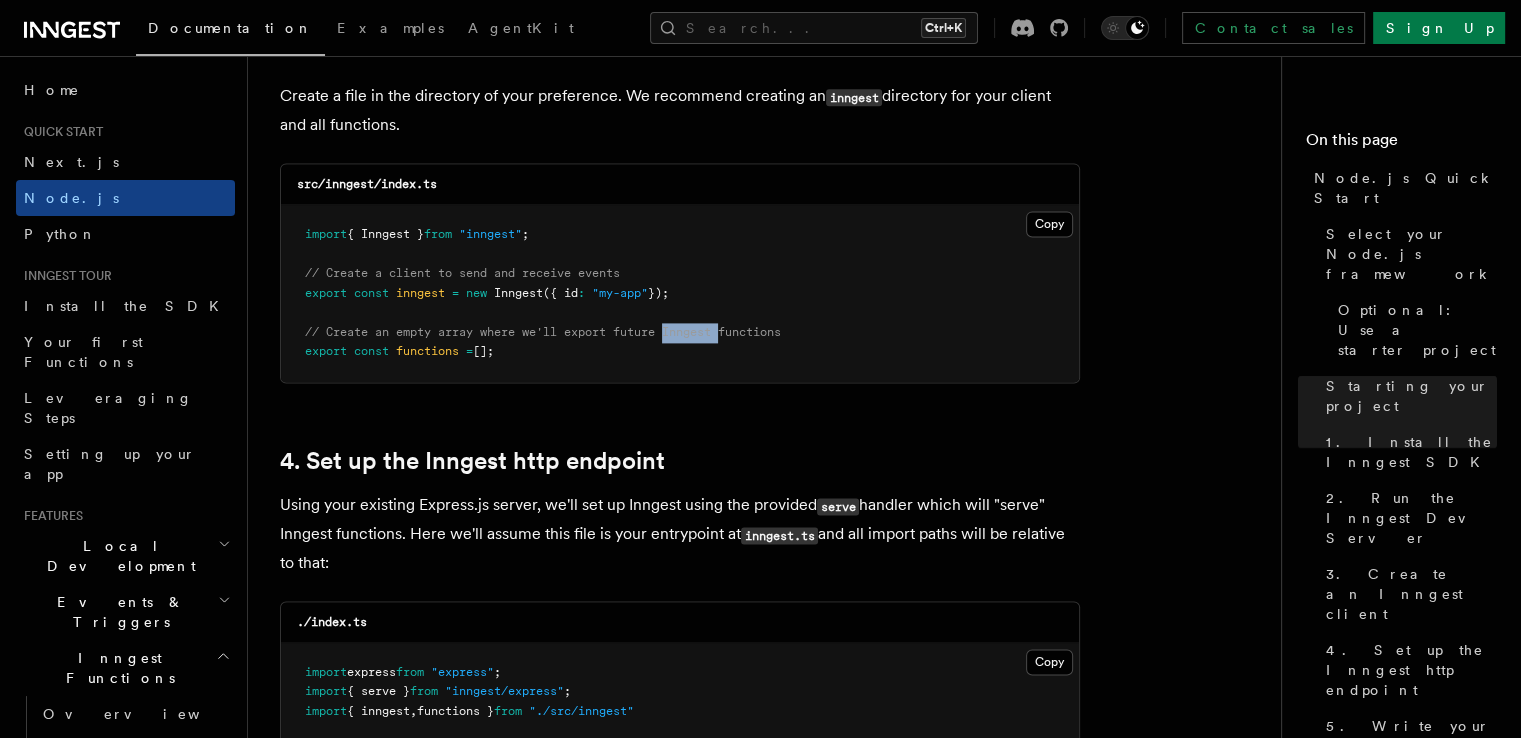 click on "// Create an empty array where we'll export future Inngest functions" at bounding box center [543, 332] 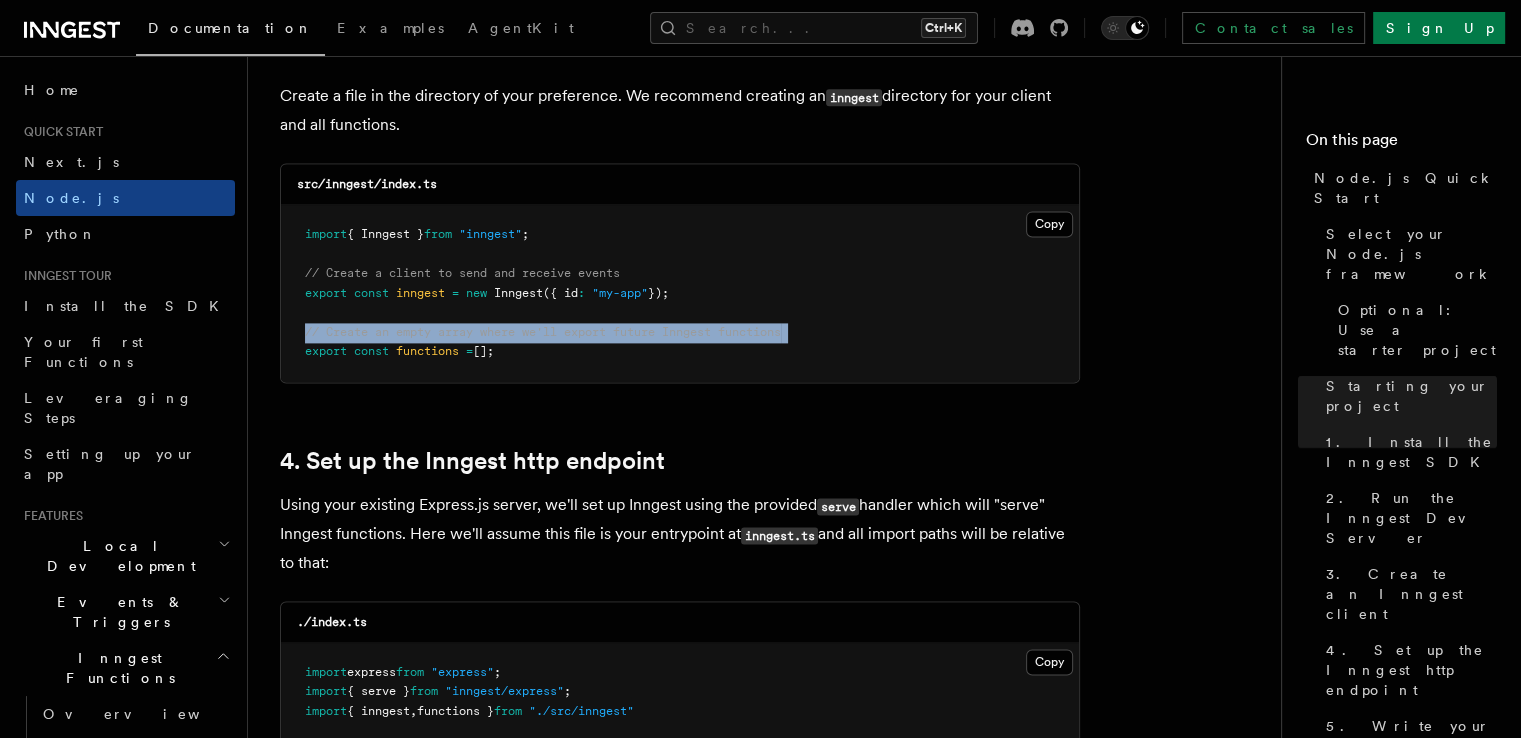 click on "// Create an empty array where we'll export future Inngest functions" at bounding box center (543, 332) 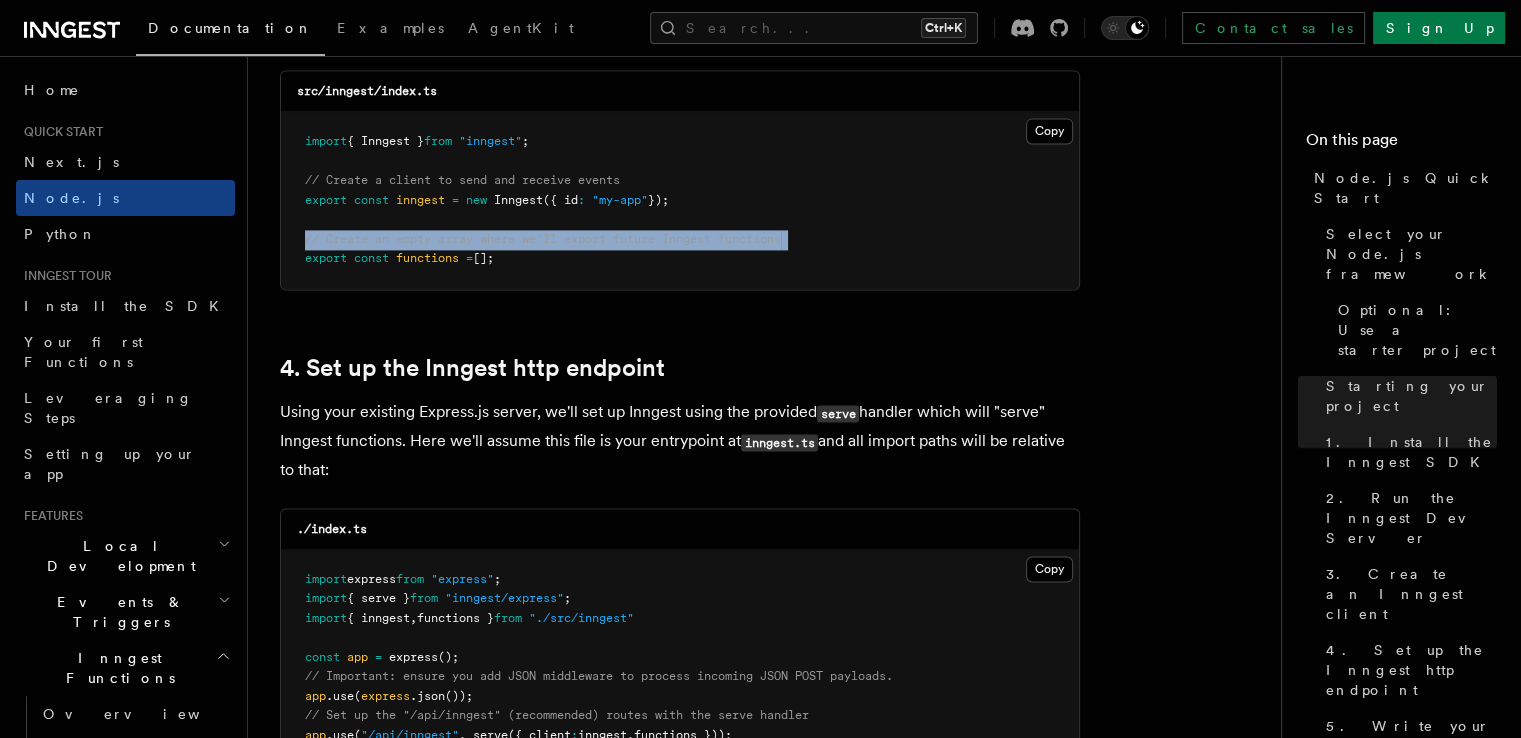 scroll, scrollTop: 2900, scrollLeft: 0, axis: vertical 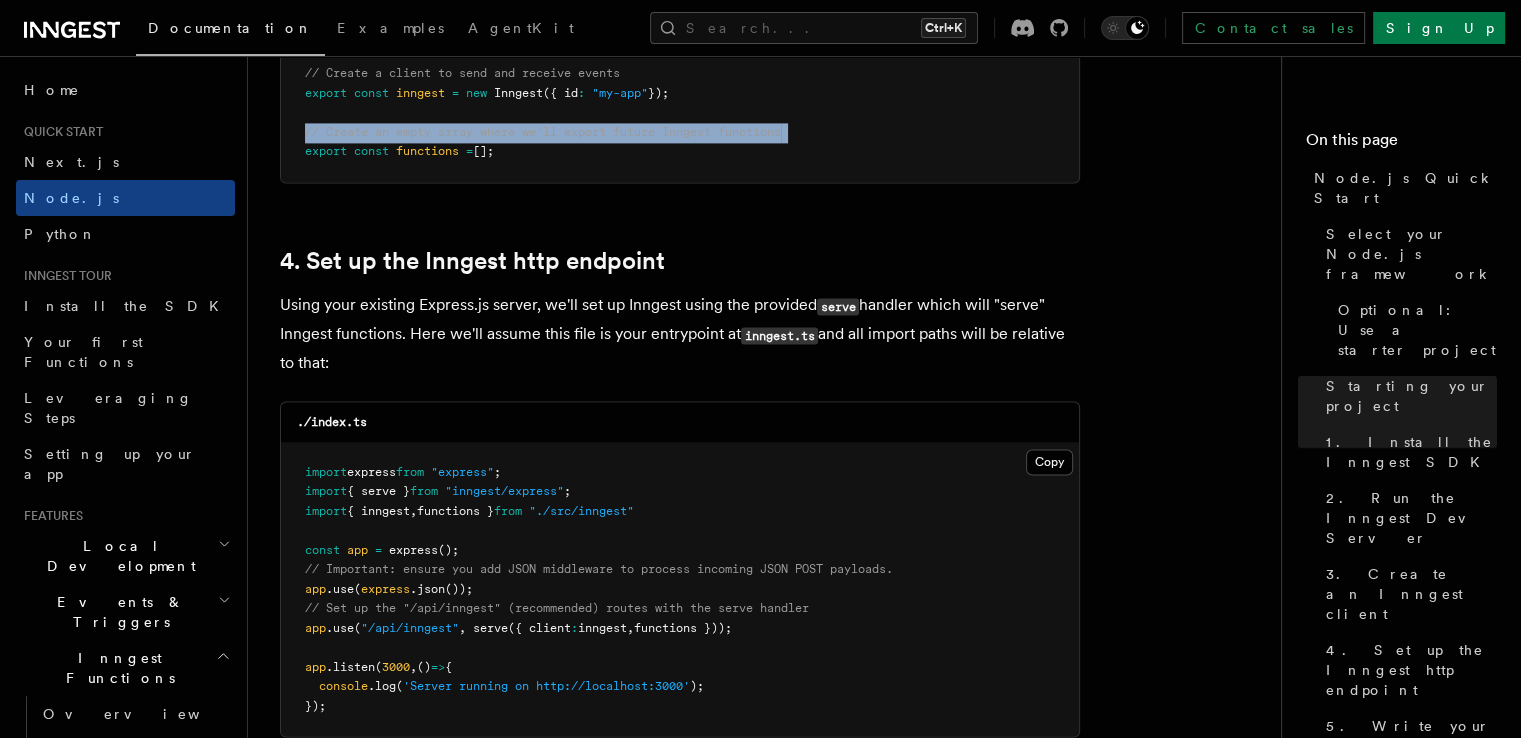 drag, startPoint x: 540, startPoint y: 137, endPoint x: 277, endPoint y: 121, distance: 263.48624 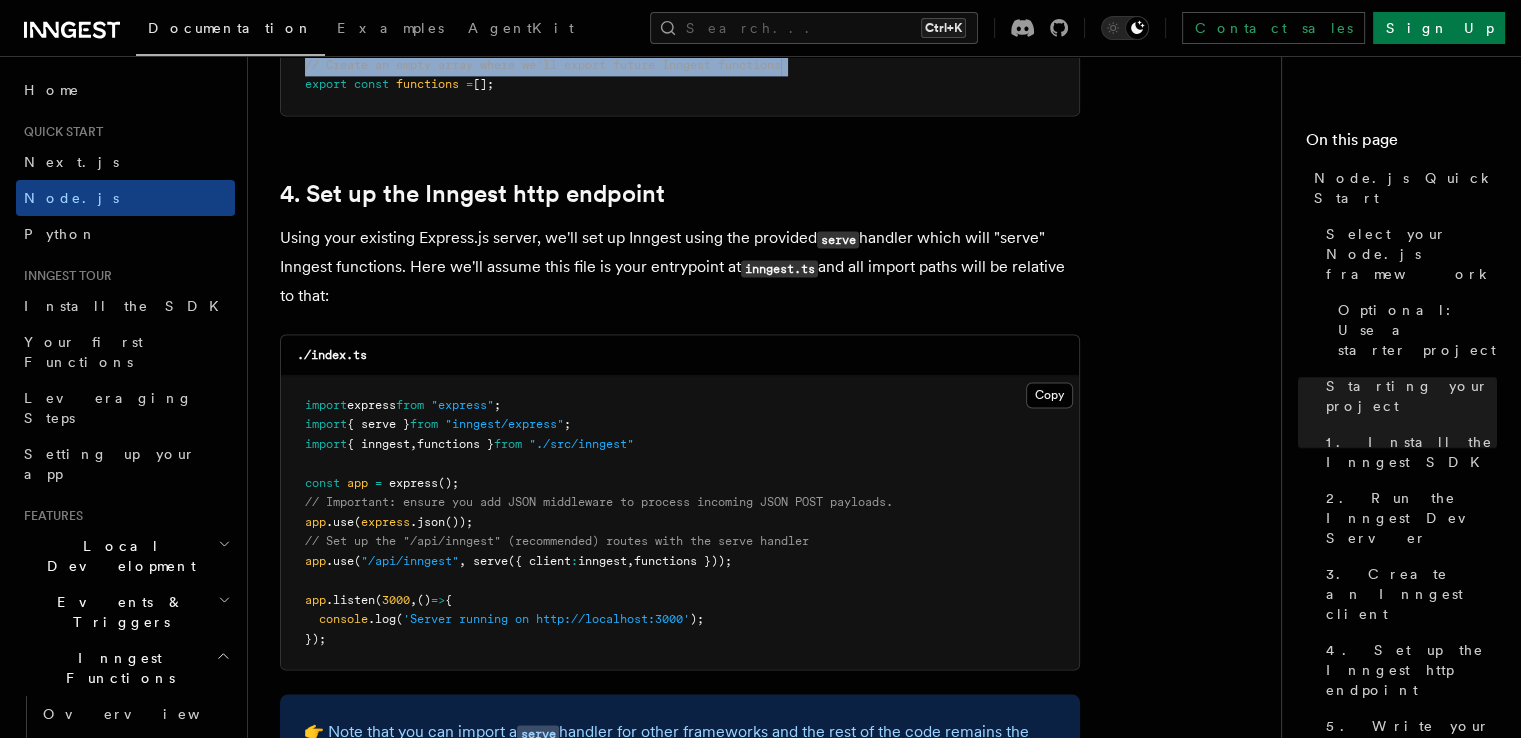 scroll, scrollTop: 3100, scrollLeft: 0, axis: vertical 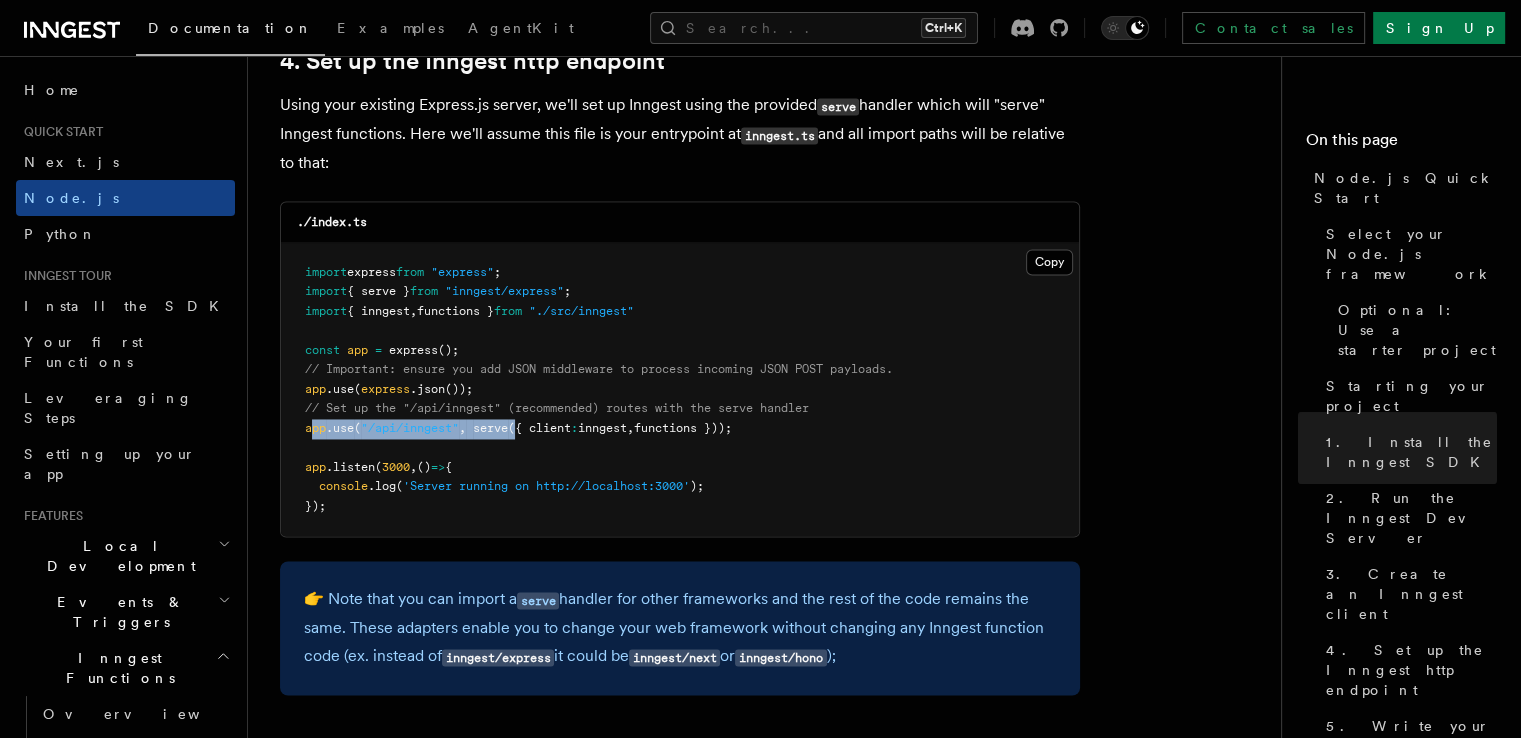 drag, startPoint x: 312, startPoint y: 401, endPoint x: 521, endPoint y: 409, distance: 209.15306 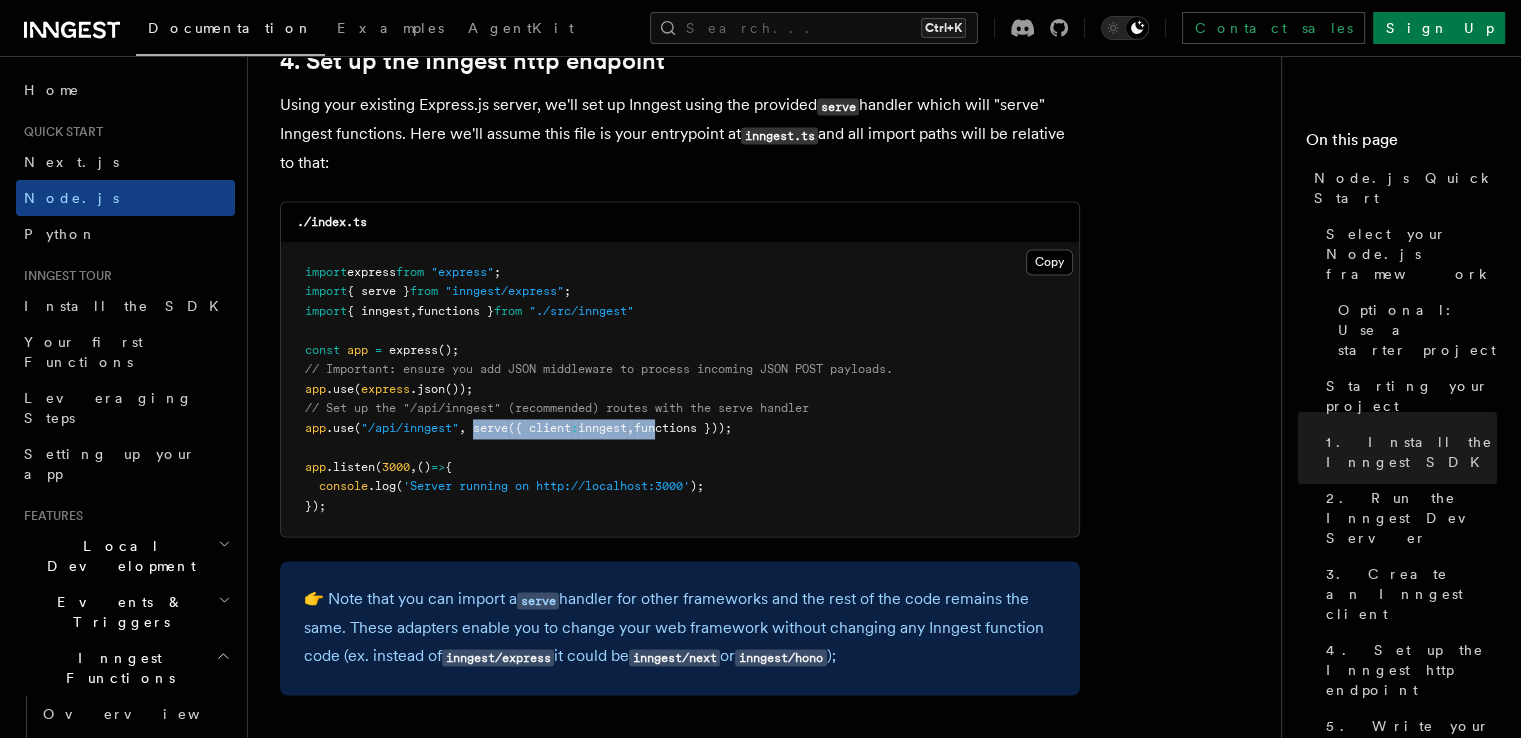 drag, startPoint x: 478, startPoint y: 398, endPoint x: 675, endPoint y: 408, distance: 197.25365 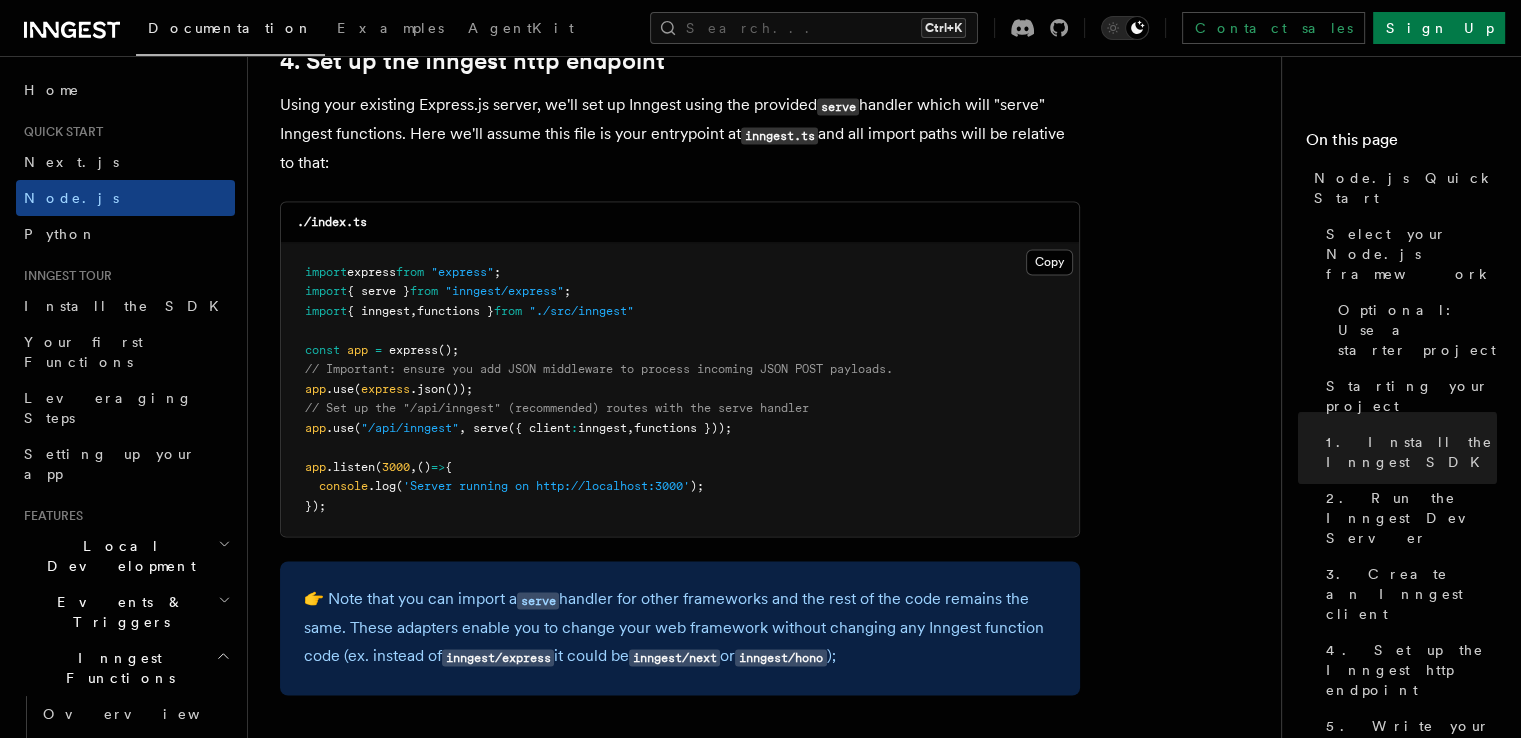 click on "functions }));" at bounding box center (683, 428) 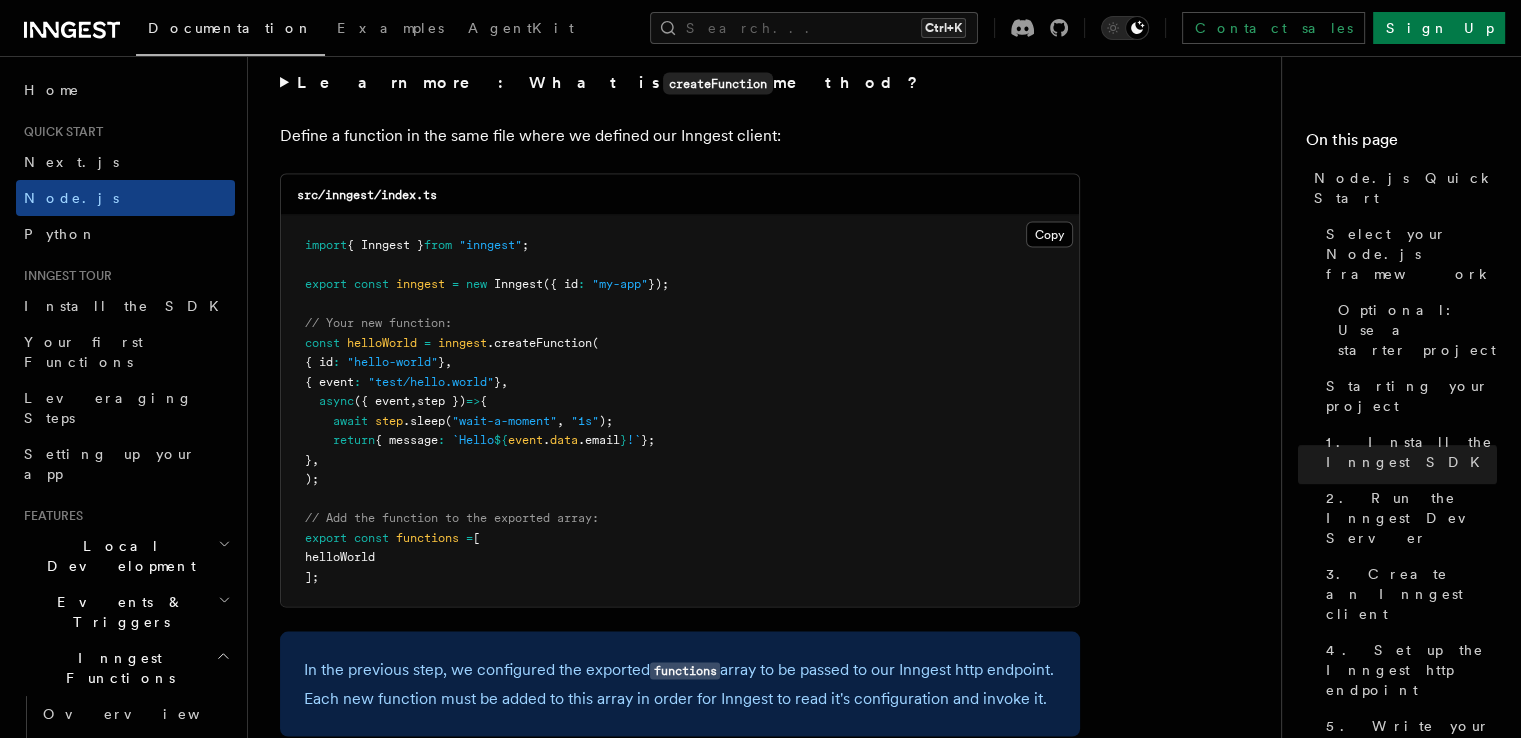 scroll, scrollTop: 4000, scrollLeft: 0, axis: vertical 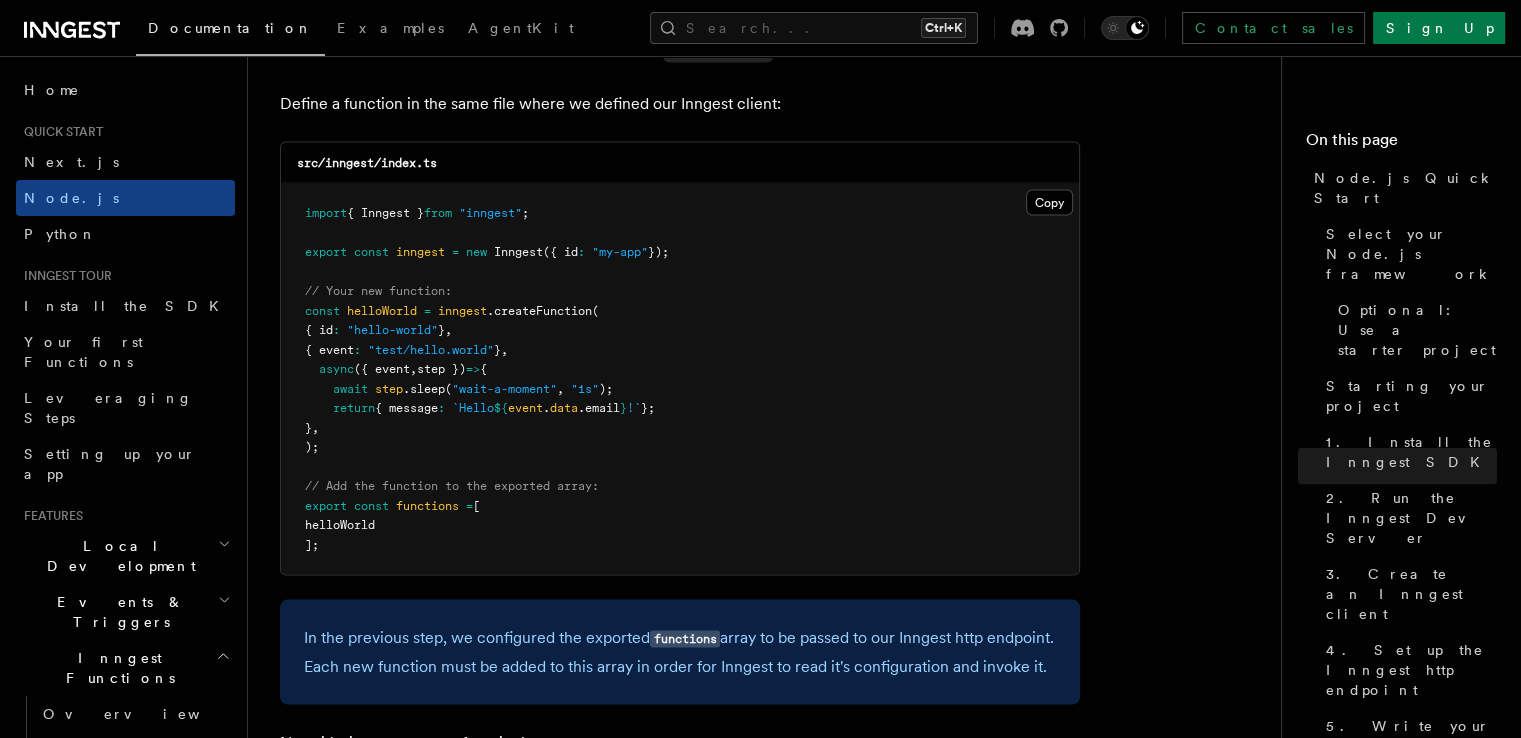 drag, startPoint x: 687, startPoint y: 231, endPoint x: 361, endPoint y: 213, distance: 326.49655 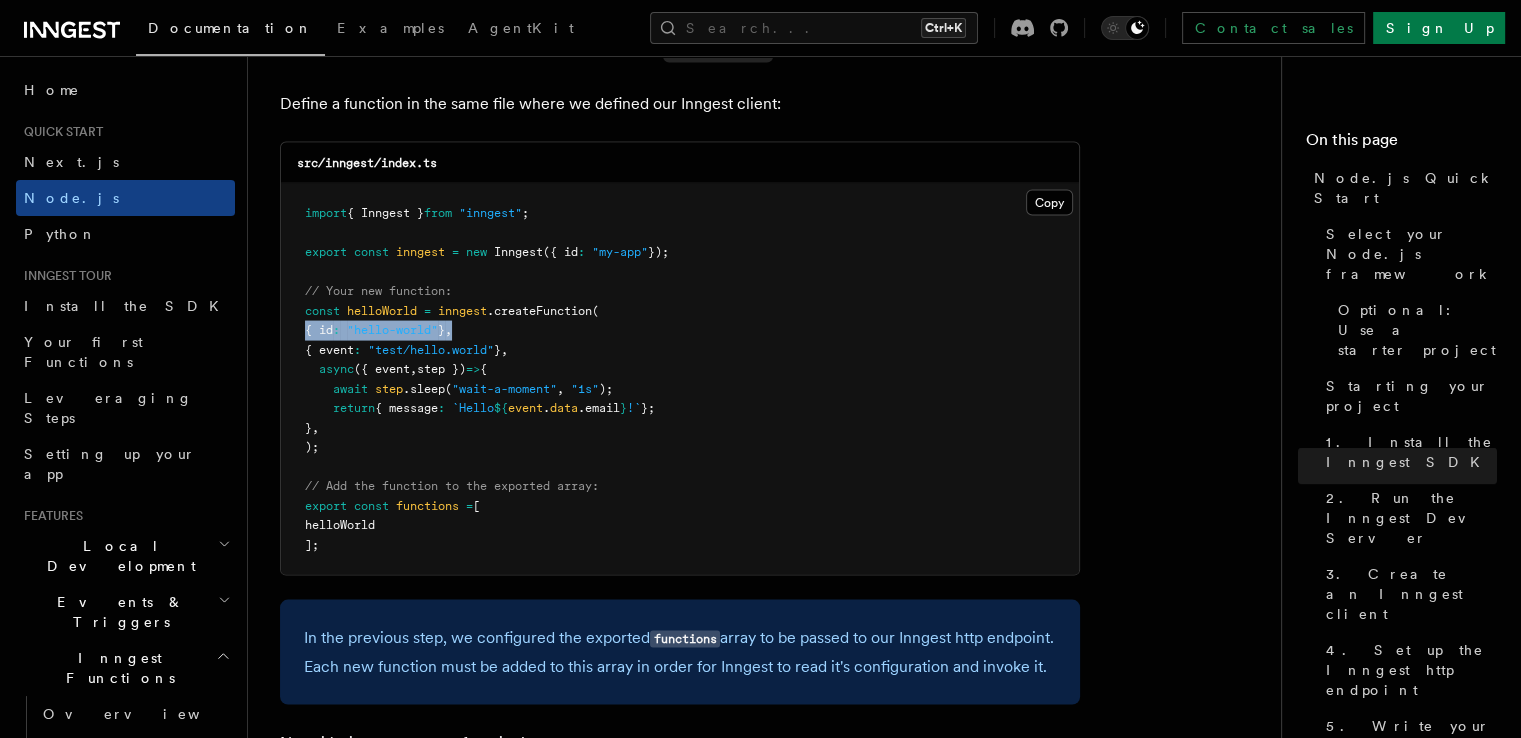 drag, startPoint x: 306, startPoint y: 301, endPoint x: 504, endPoint y: 314, distance: 198.42632 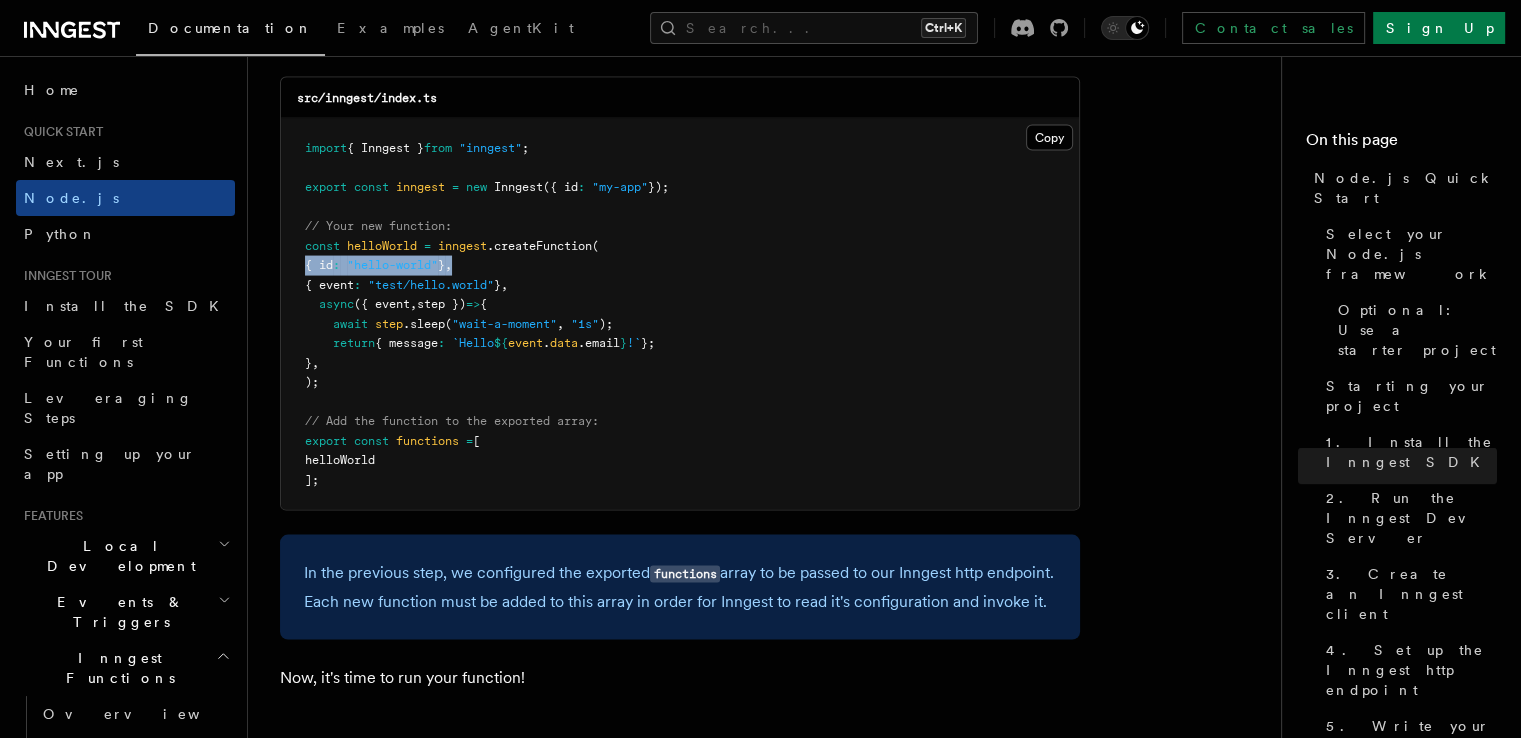 scroll, scrollTop: 4100, scrollLeft: 0, axis: vertical 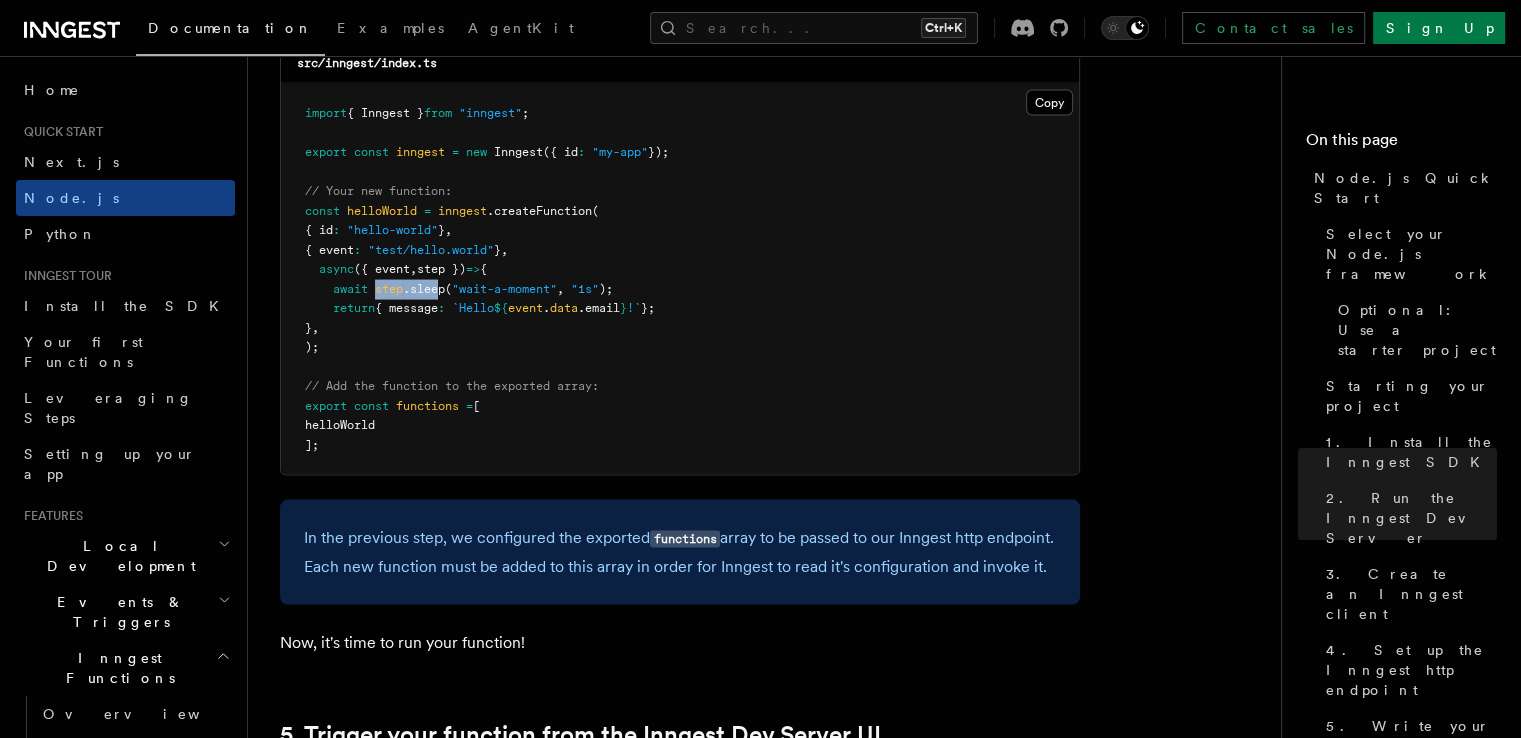 drag, startPoint x: 380, startPoint y: 265, endPoint x: 440, endPoint y: 265, distance: 60 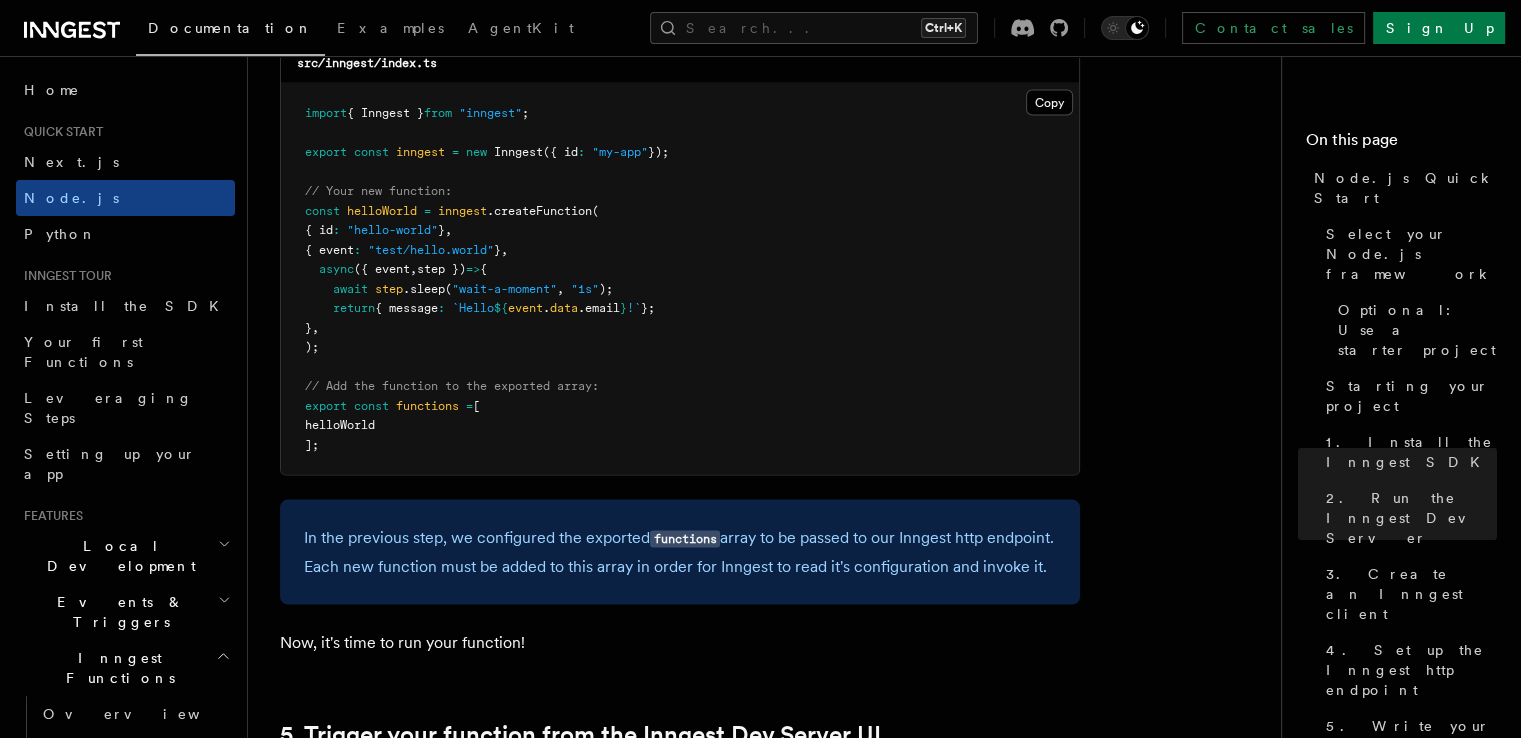 click on "import  { Inngest }  from   "inngest" ;
export   const   inngest   =   new   Inngest ({ id :   "my-app"  });
// Your new function:
const   helloWorld   =   inngest .createFunction (
{ id :   "hello-world"  } ,
{ event :   "test/hello.world"  } ,
async  ({ event ,  step })  =>  {
await   step .sleep ( "wait-a-moment" ,   "1s" );
return  { message :   `Hello  ${ event . data .email } !`  };
} ,
);
// Add the function to the exported array:
export   const   functions   =  [
helloWorld
];" at bounding box center (680, 279) 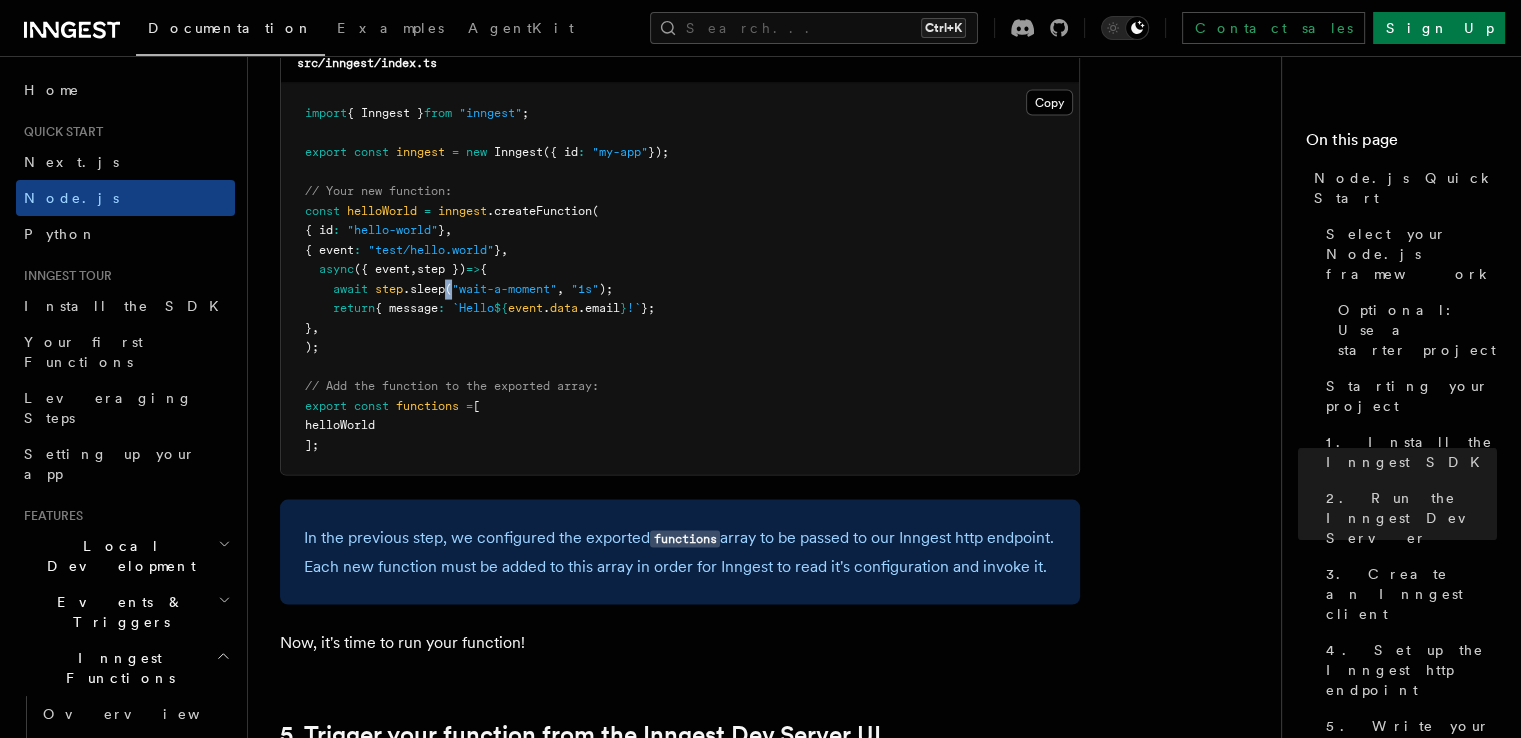 click on "import  { Inngest }  from   "inngest" ;
export   const   inngest   =   new   Inngest ({ id :   "my-app"  });
// Your new function:
const   helloWorld   =   inngest .createFunction (
{ id :   "hello-world"  } ,
{ event :   "test/hello.world"  } ,
async  ({ event ,  step })  =>  {
await   step .sleep ( "wait-a-moment" ,   "1s" );
return  { message :   `Hello  ${ event . data .email } !`  };
} ,
);
// Add the function to the exported array:
export   const   functions   =  [
helloWorld
];" at bounding box center (680, 279) 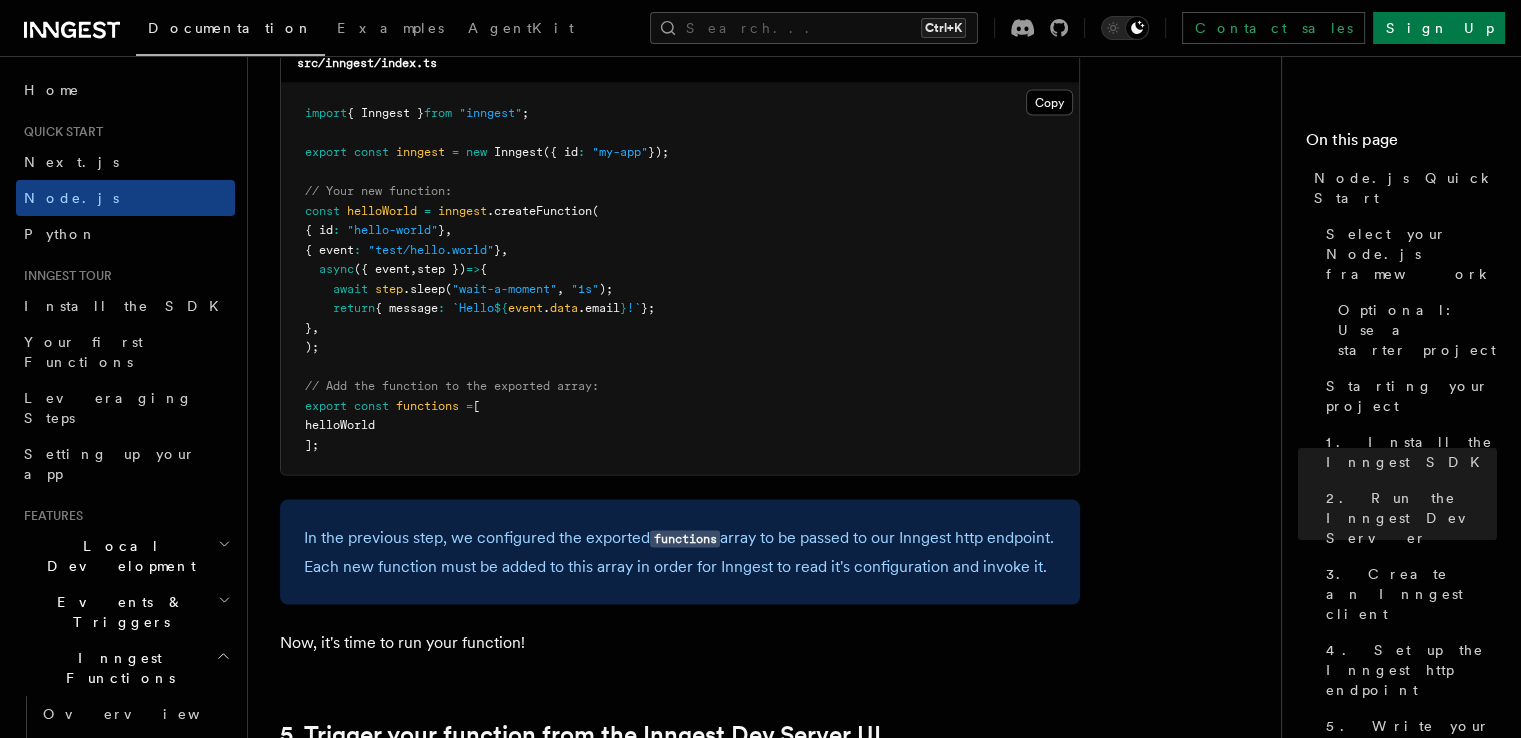 click on ""wait-a-moment"" at bounding box center [504, 289] 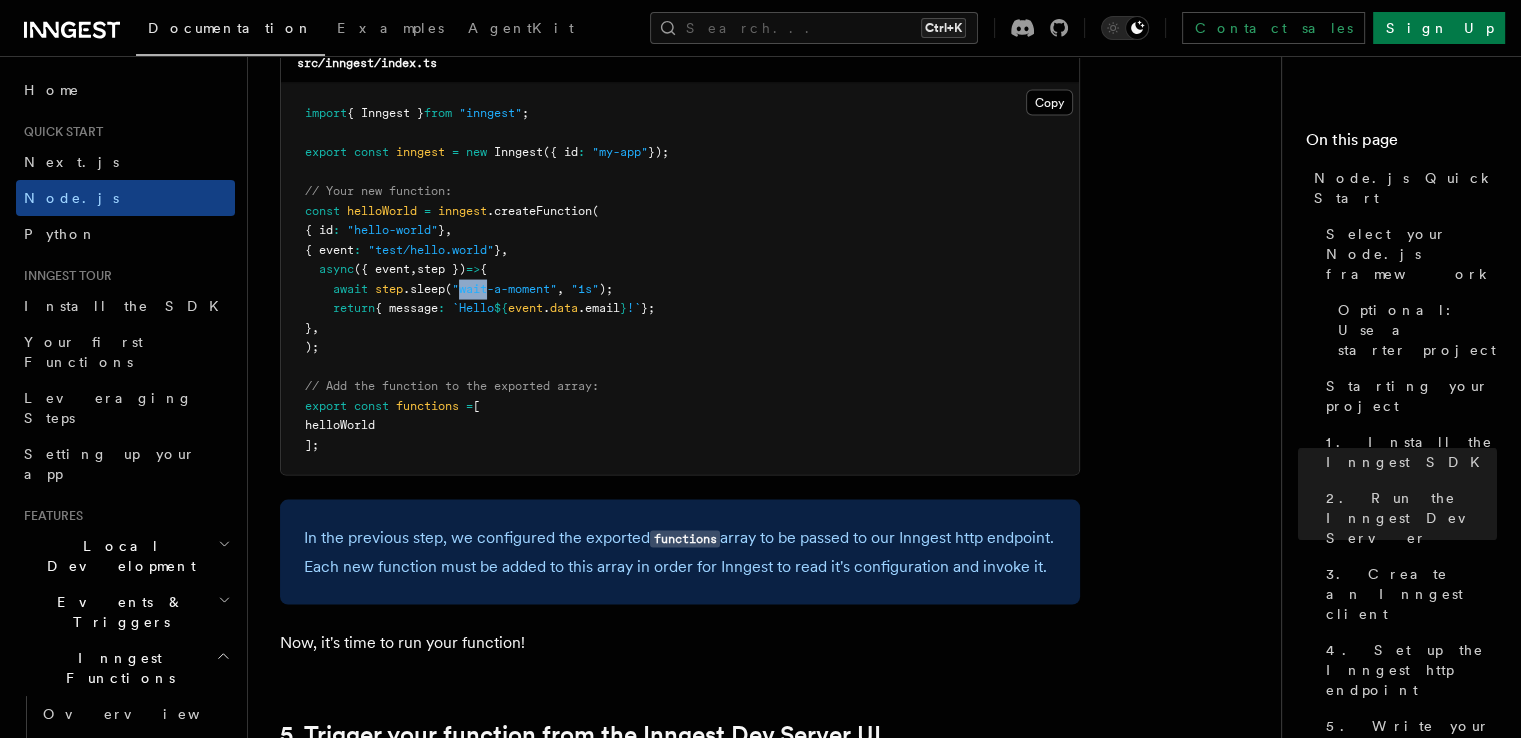 click on ""wait-a-moment"" at bounding box center [504, 289] 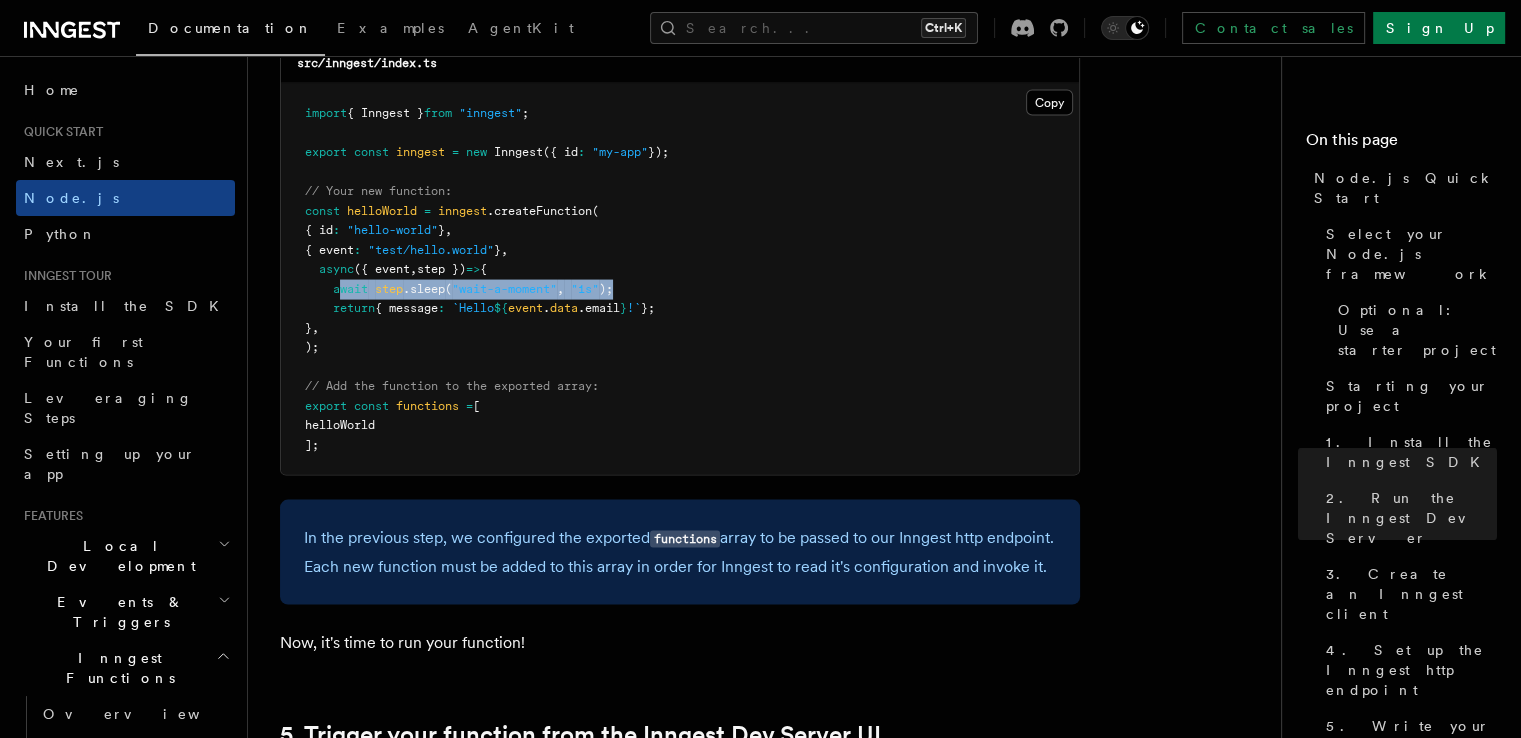 drag, startPoint x: 689, startPoint y: 264, endPoint x: 340, endPoint y: 262, distance: 349.00574 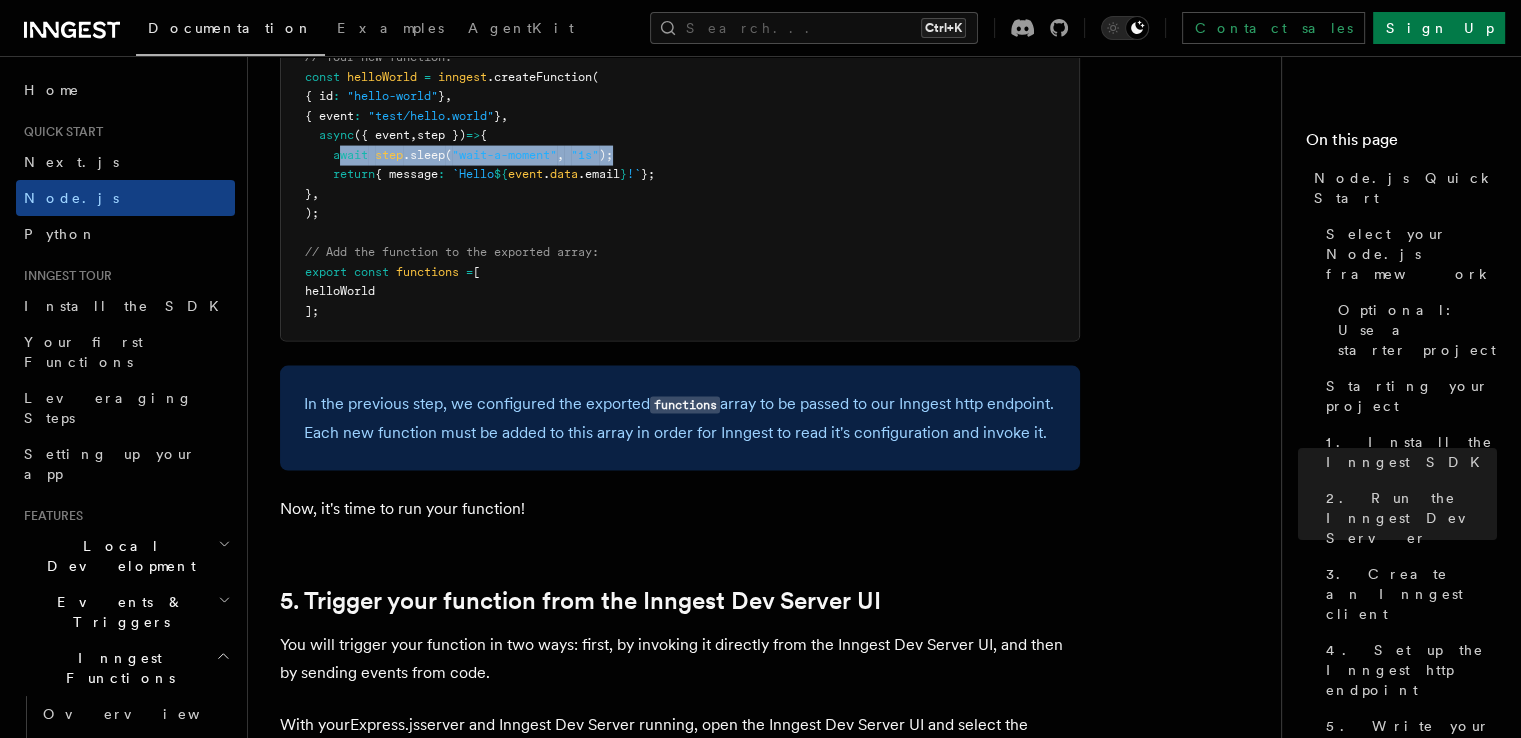 scroll, scrollTop: 4200, scrollLeft: 0, axis: vertical 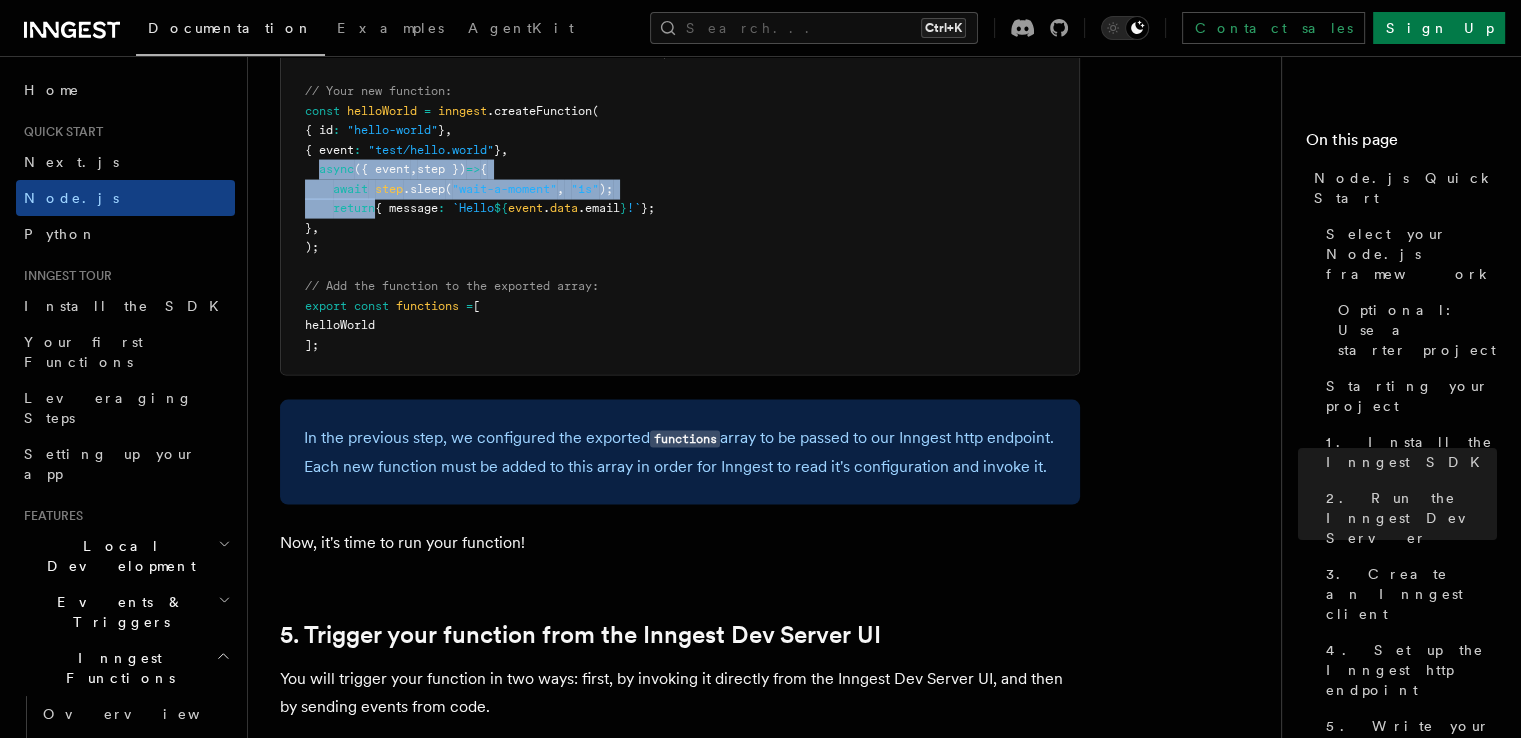 drag, startPoint x: 320, startPoint y: 146, endPoint x: 378, endPoint y: 193, distance: 74.65253 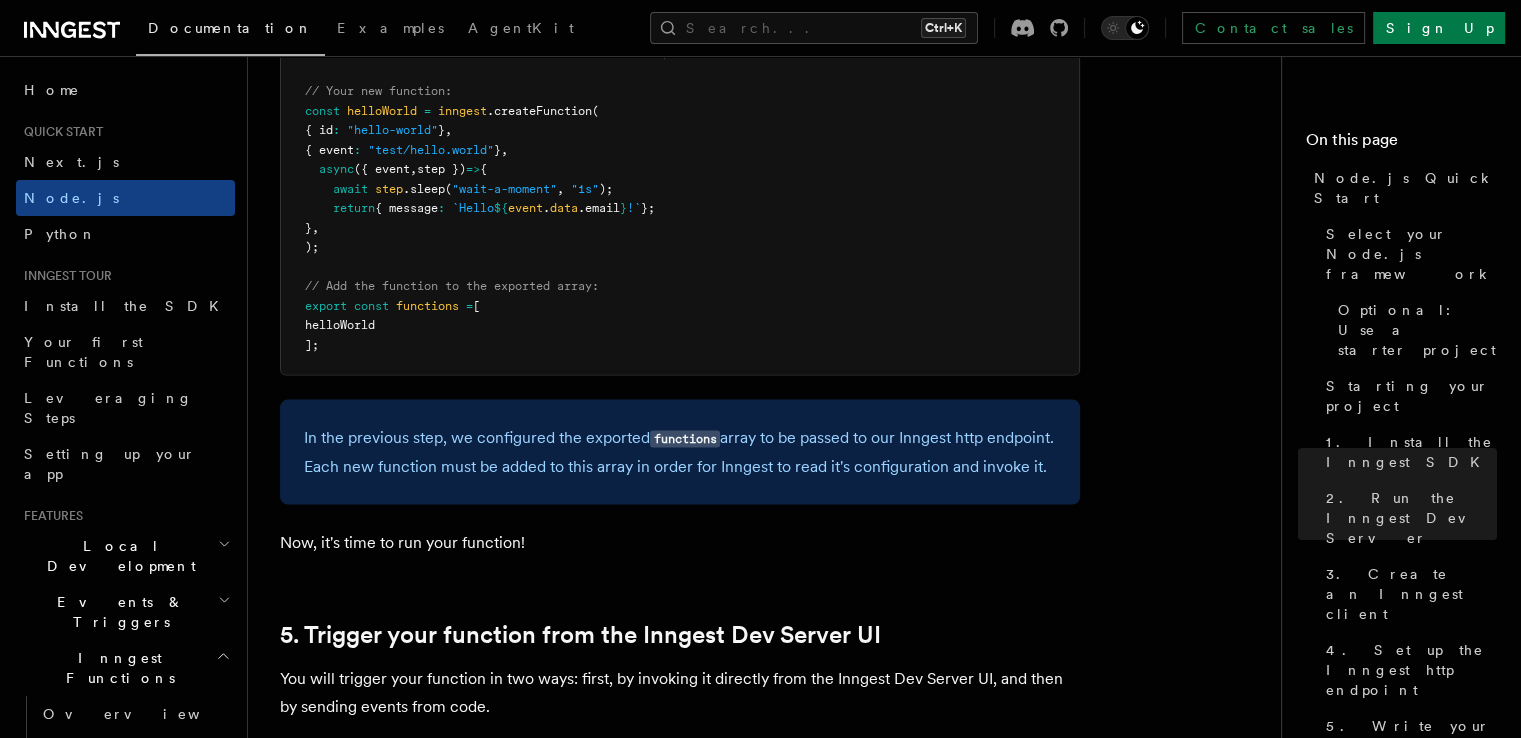 click on "import  { Inngest }  from   "inngest" ;
export   const   inngest   =   new   Inngest ({ id :   "my-app"  });
// Your new function:
const   helloWorld   =   inngest .createFunction (
{ id :   "hello-world"  } ,
{ event :   "test/hello.world"  } ,
async  ({ event ,  step })  =>  {
await   step .sleep ( "wait-a-moment" ,   "1s" );
return  { message :   `Hello  ${ event . data .email } !`  };
} ,
);
// Add the function to the exported array:
export   const   functions   =  [
helloWorld
];" at bounding box center (680, 179) 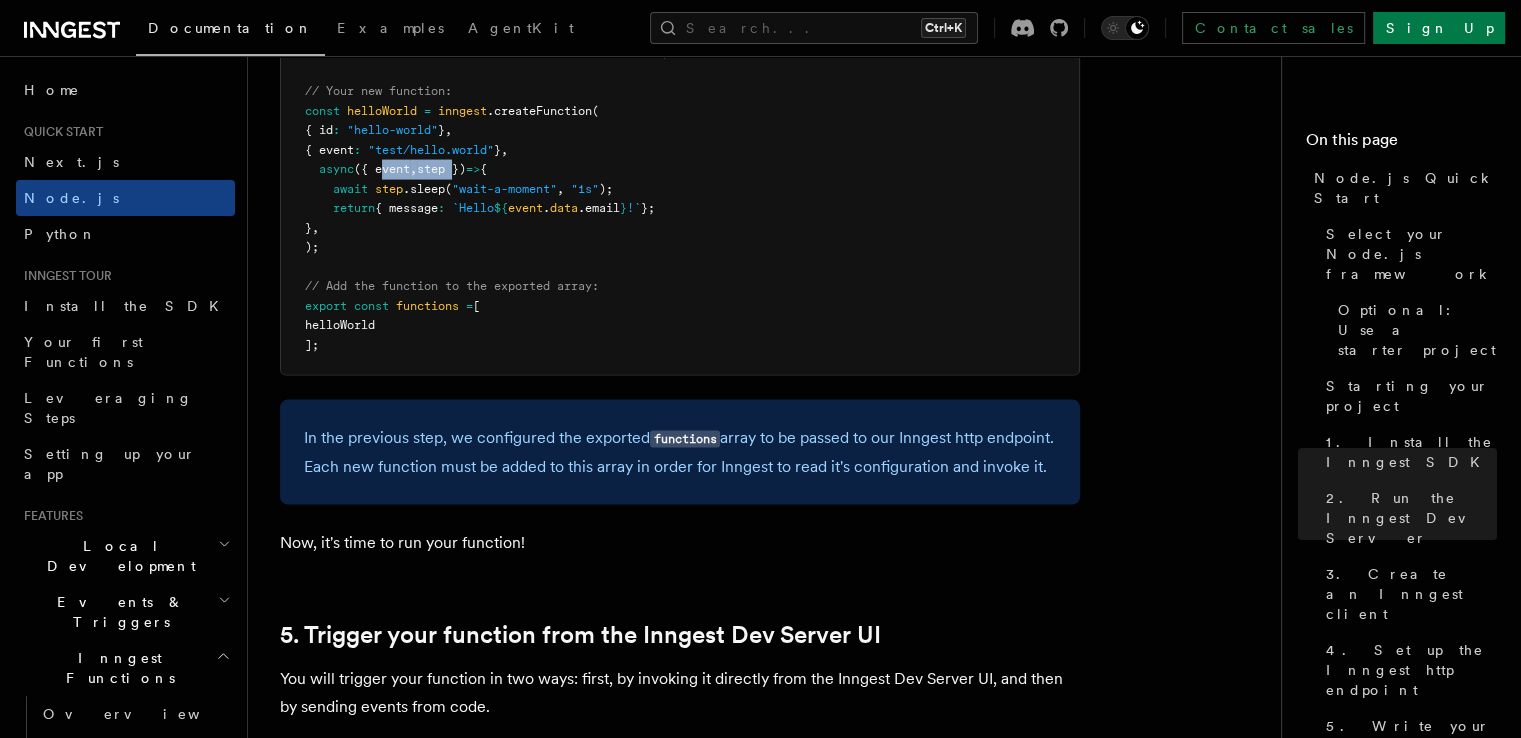 click on "step })" at bounding box center (441, 169) 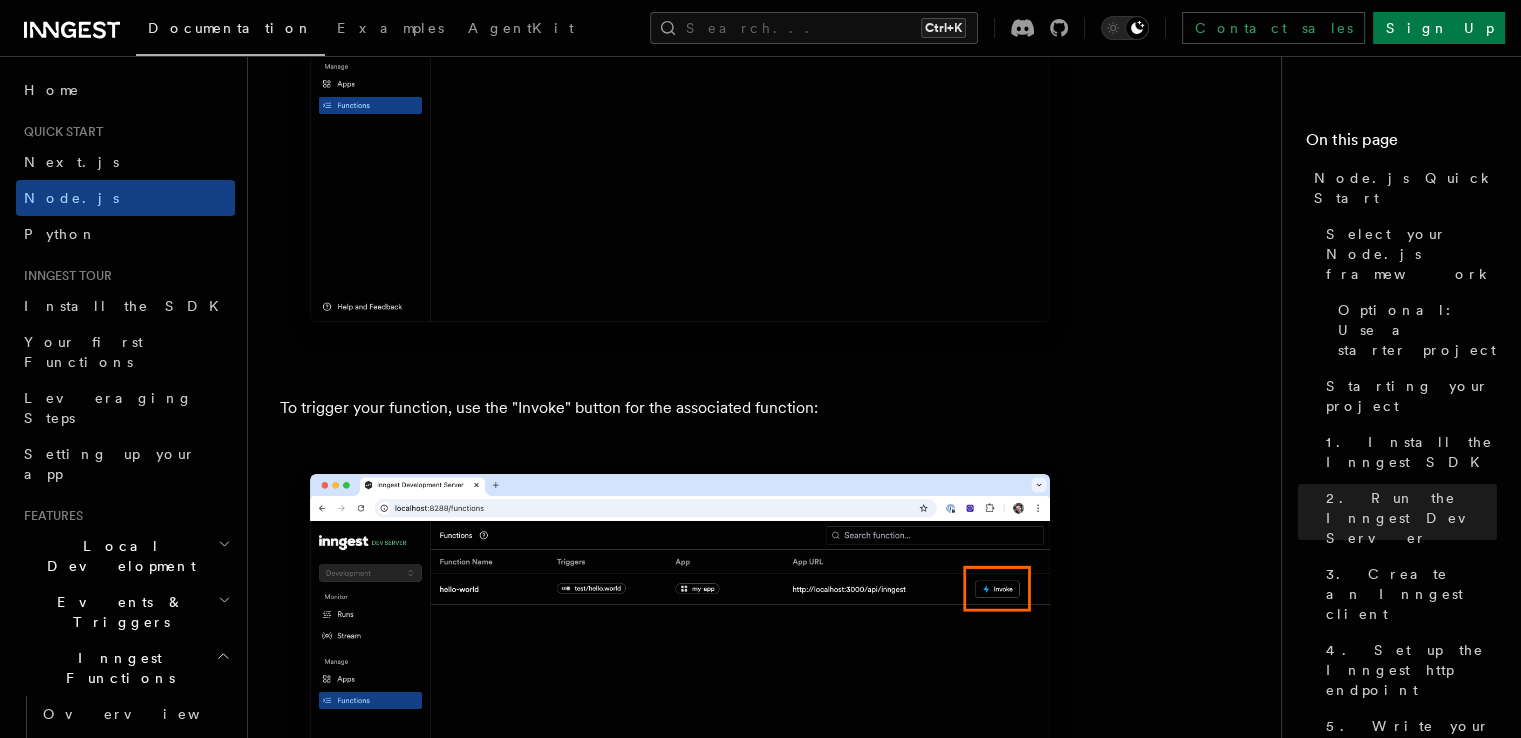 scroll, scrollTop: 5200, scrollLeft: 0, axis: vertical 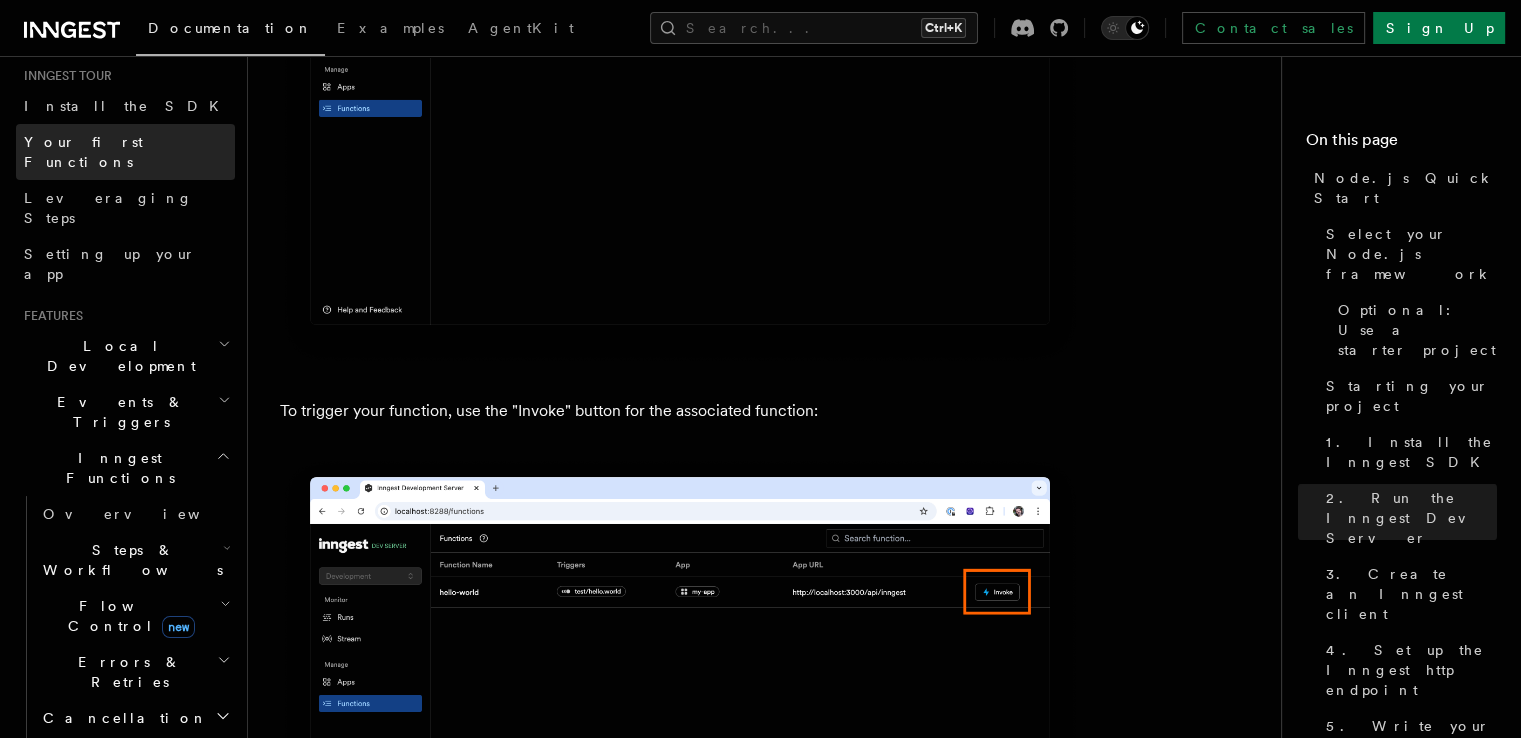 click on "Your first Functions" at bounding box center [129, 152] 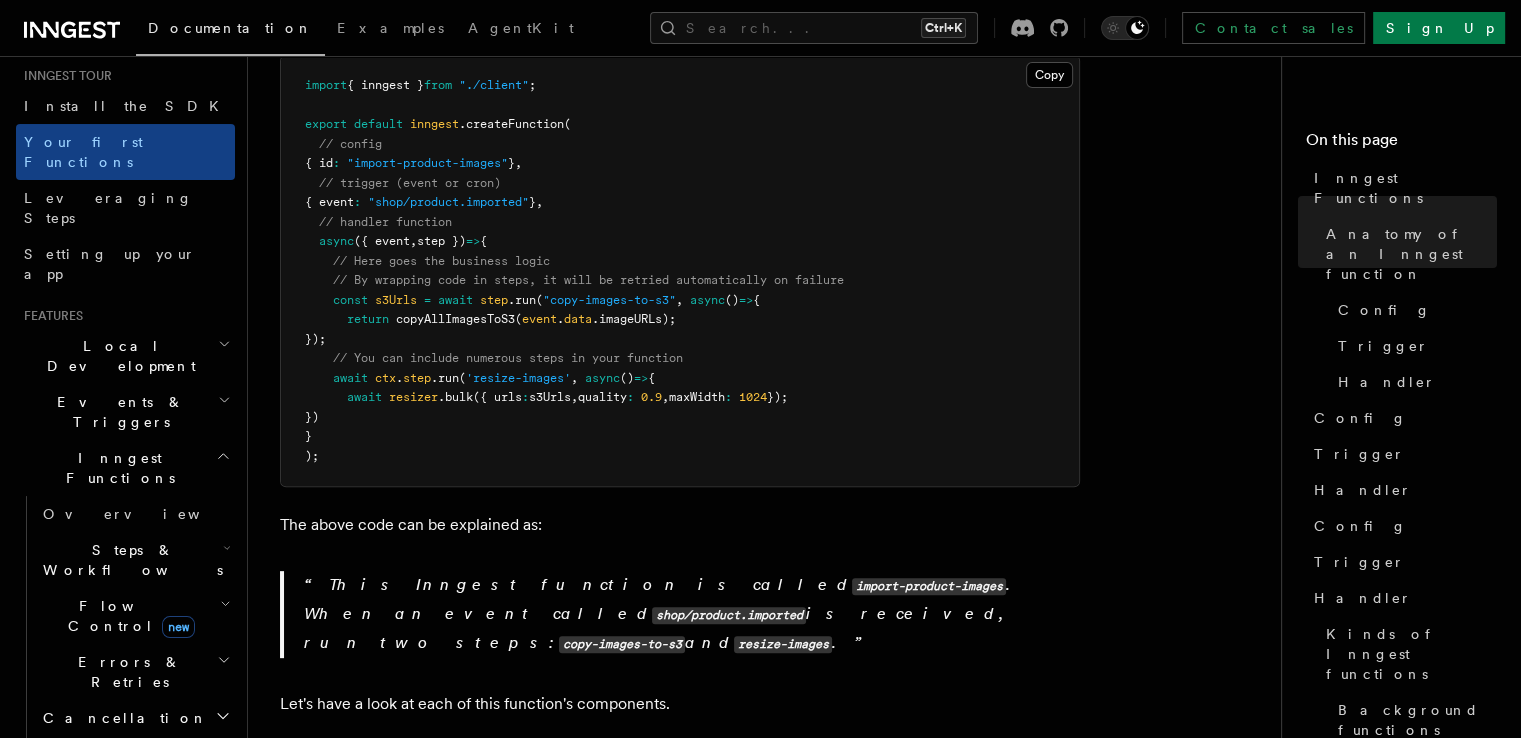 scroll, scrollTop: 400, scrollLeft: 0, axis: vertical 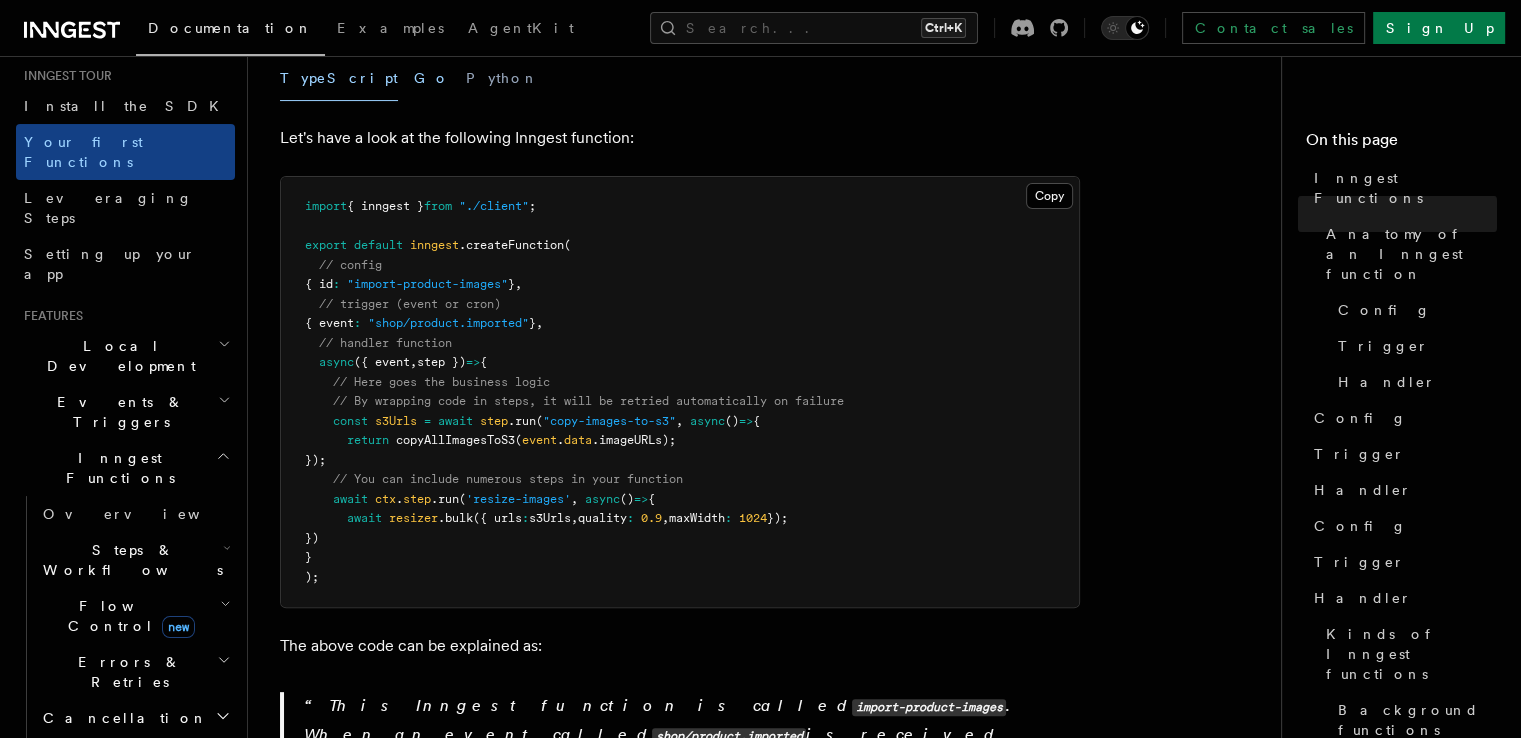 click on "Go" at bounding box center (432, 78) 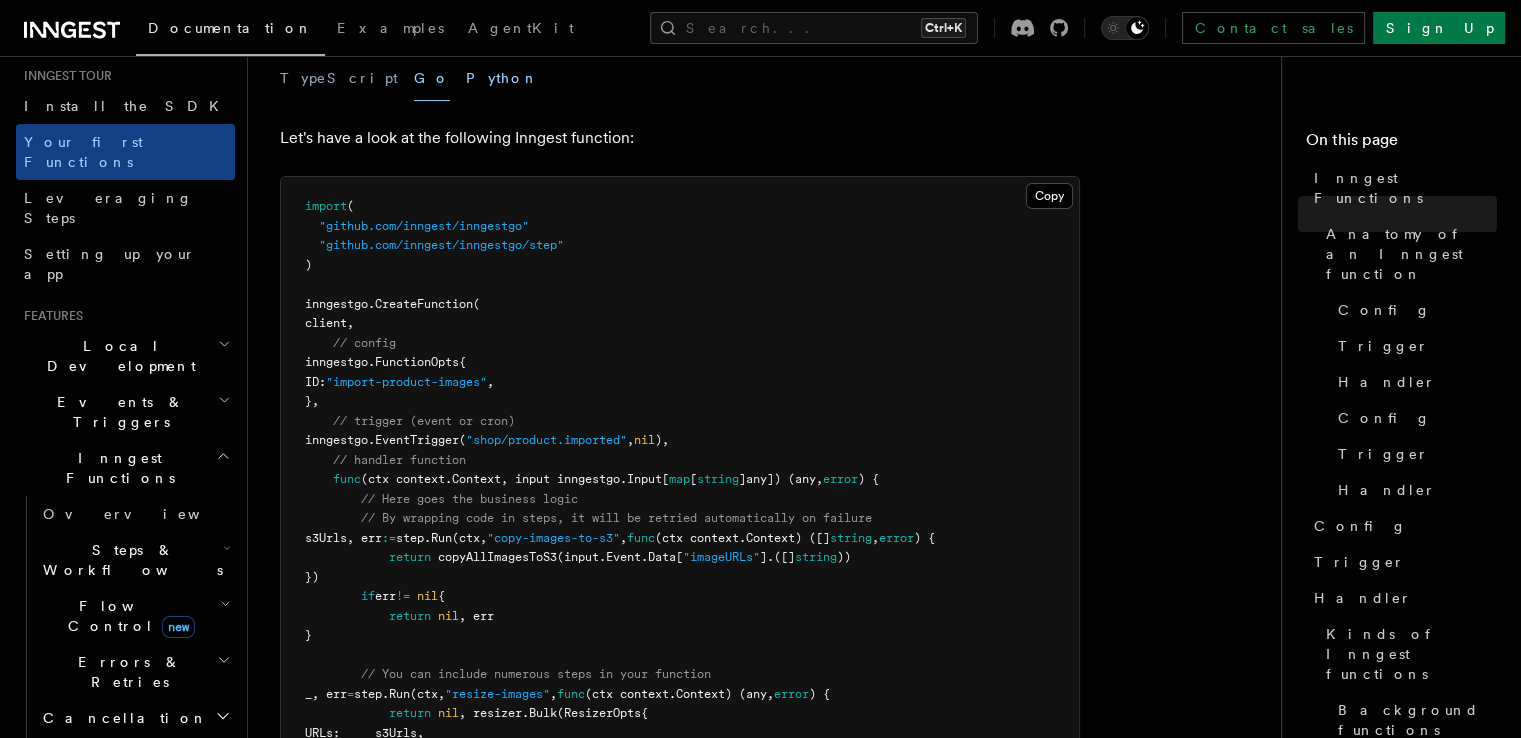 click on "Python" at bounding box center [502, 78] 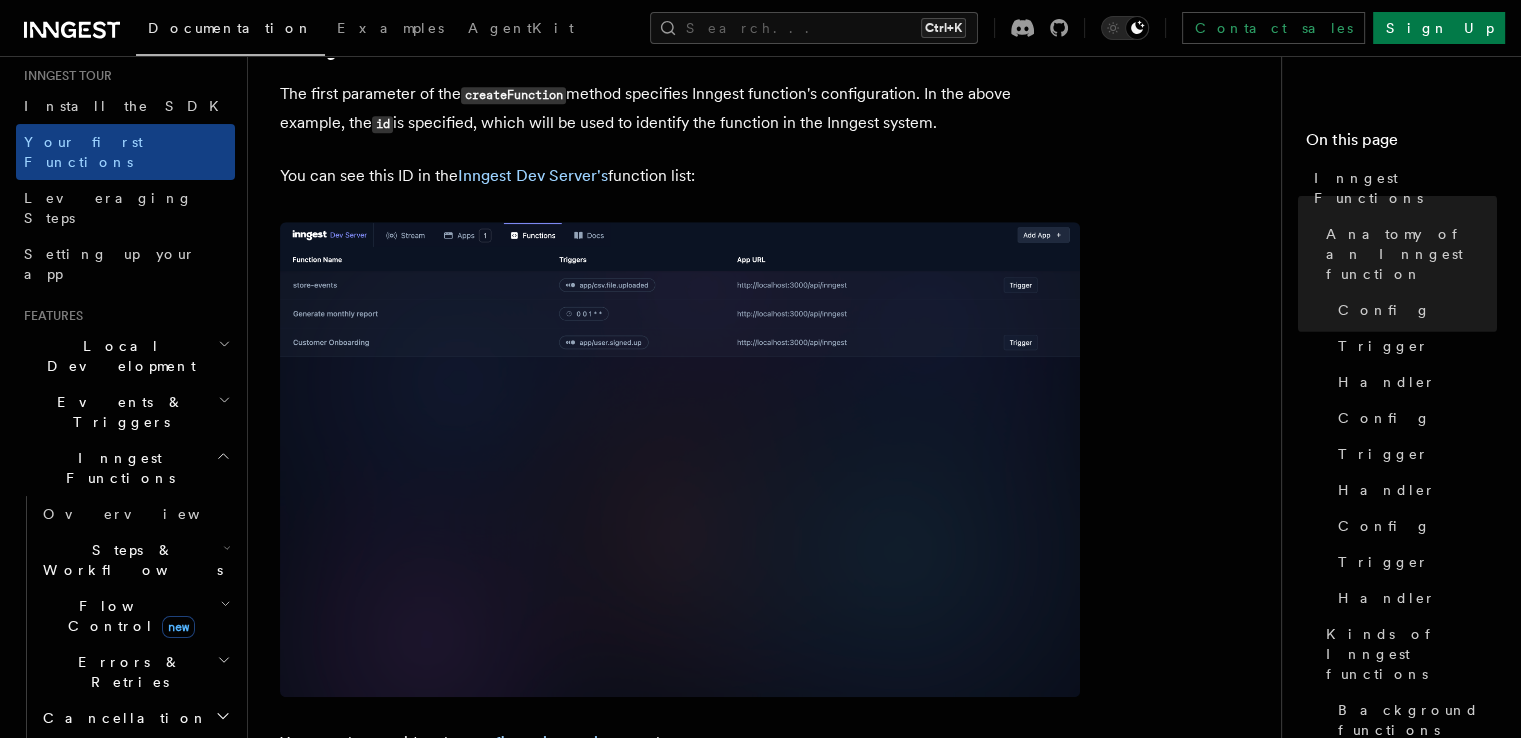 scroll, scrollTop: 1300, scrollLeft: 0, axis: vertical 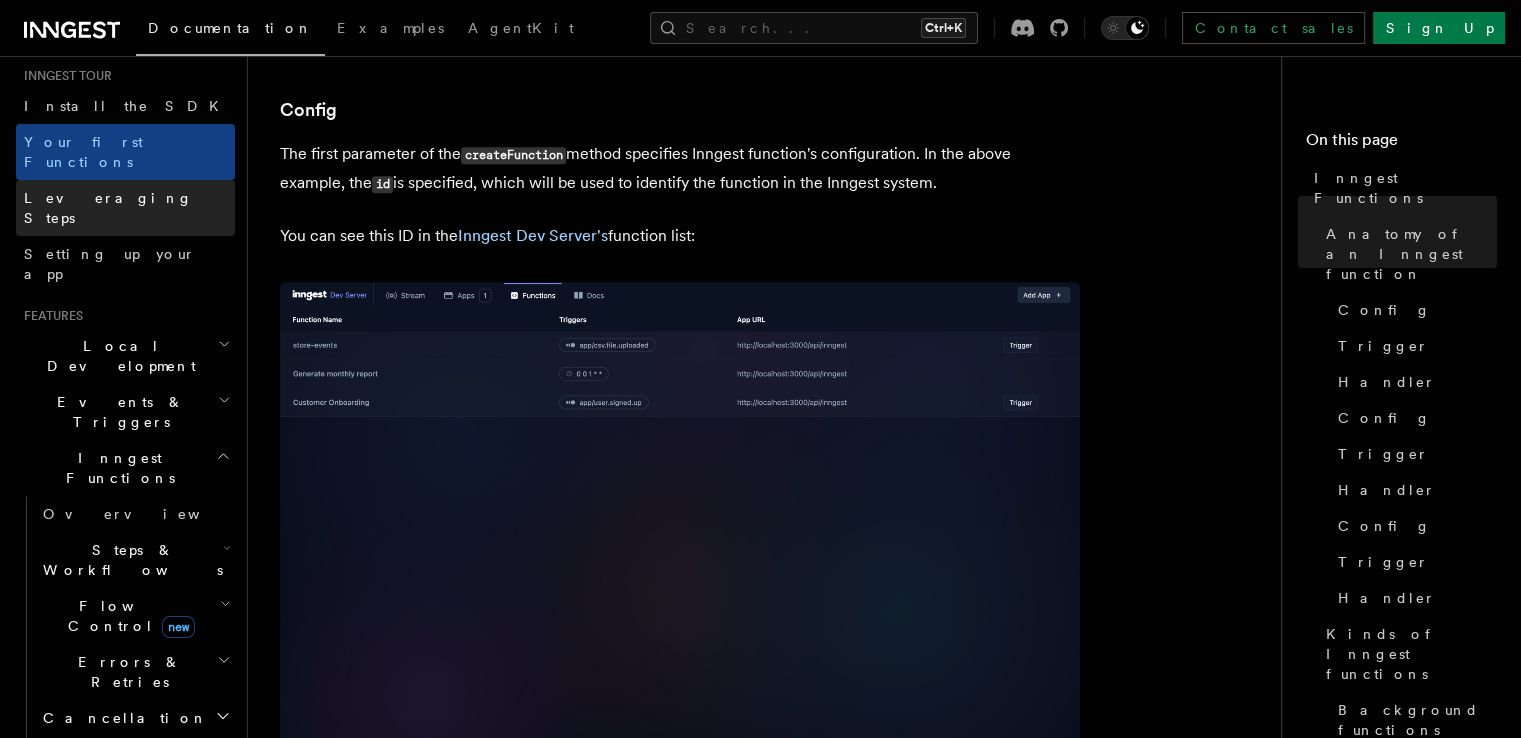 click on "Leveraging Steps" at bounding box center [125, 208] 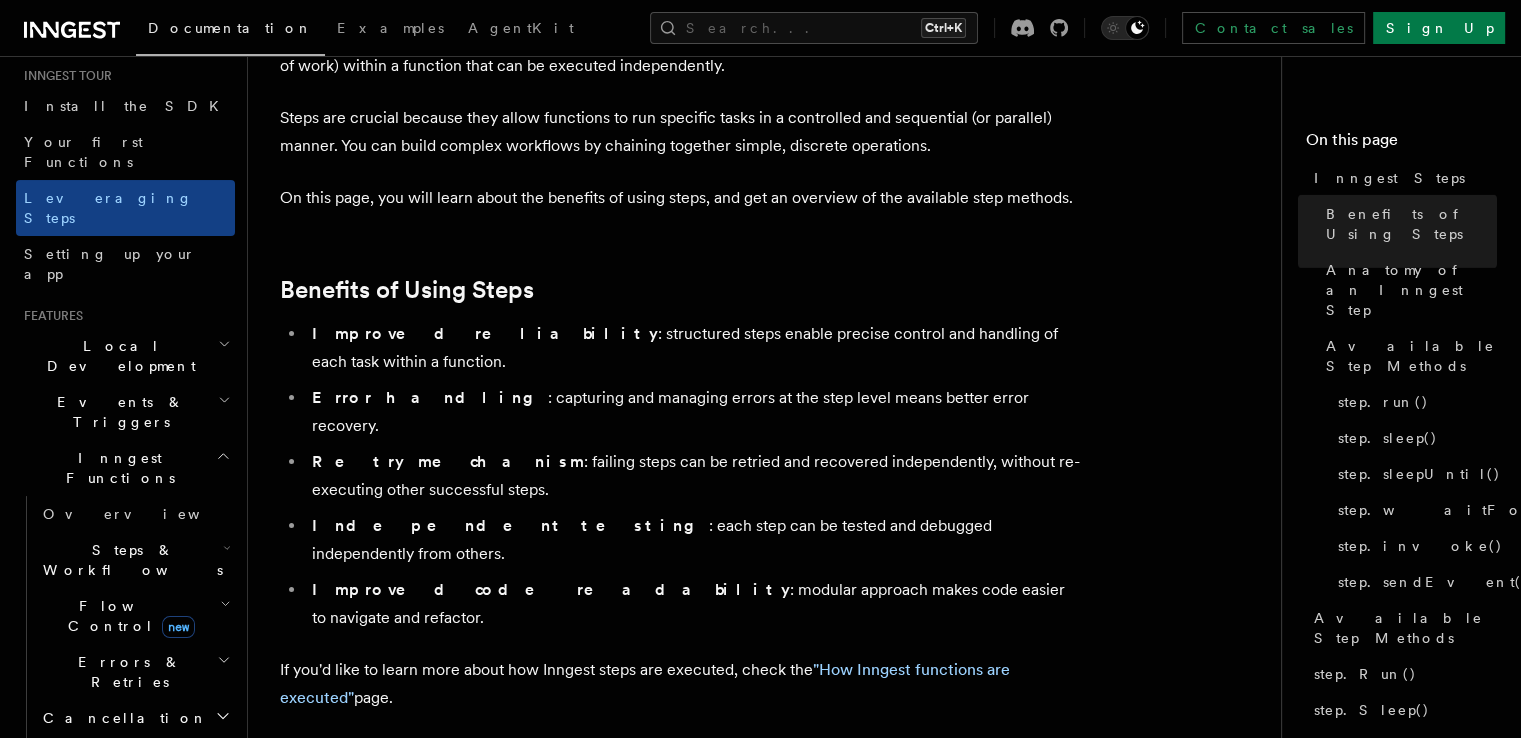 scroll, scrollTop: 0, scrollLeft: 0, axis: both 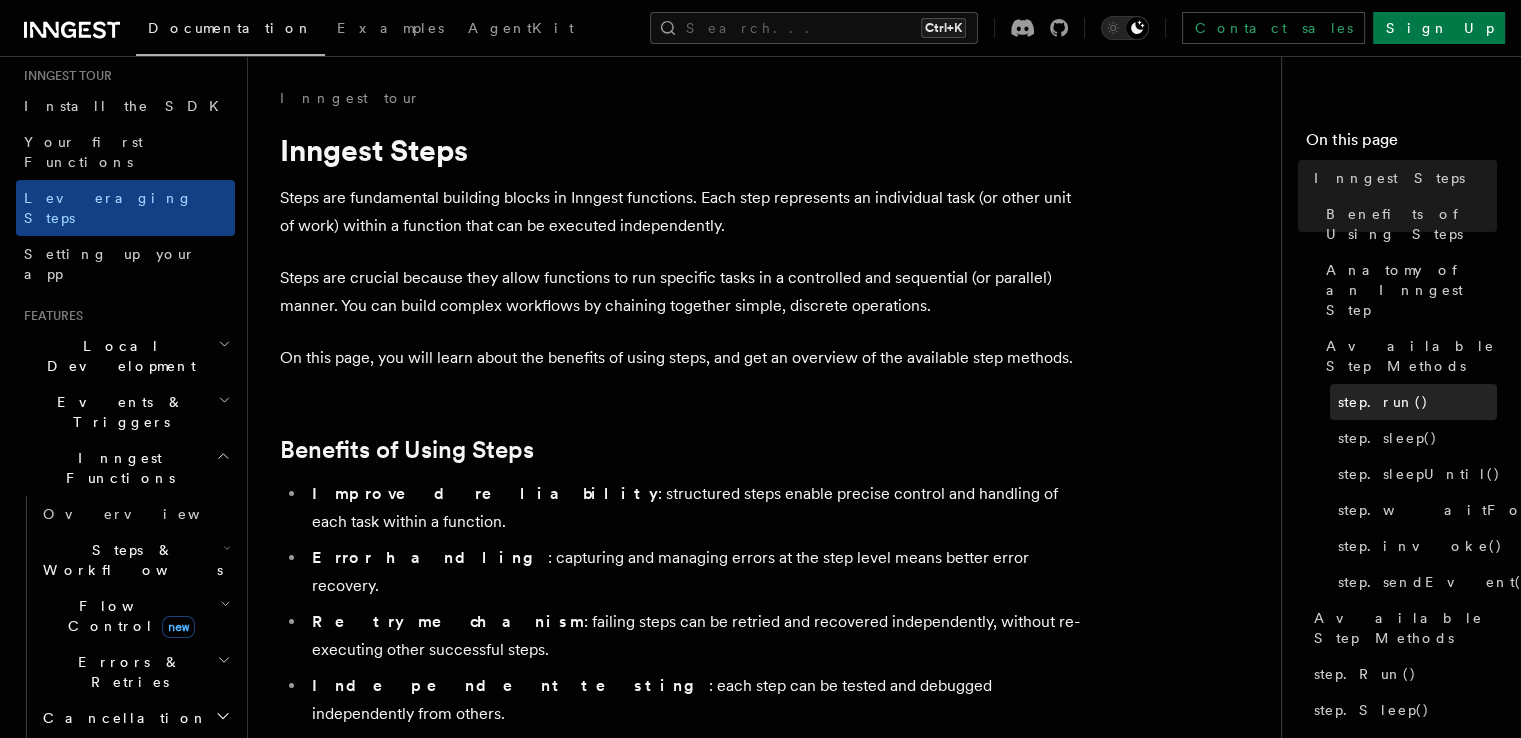click on "step.run()" at bounding box center (1383, 402) 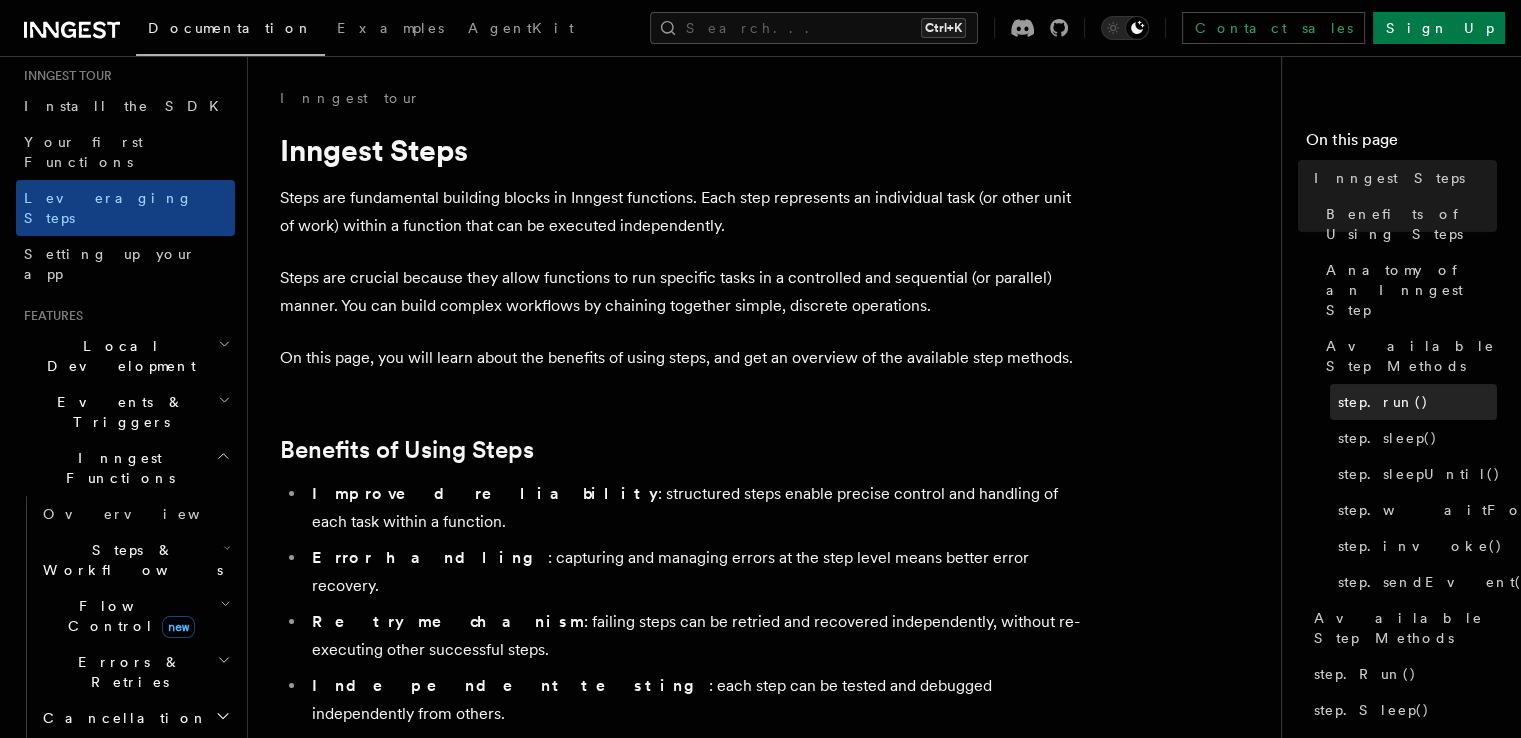 click on "step.run()" at bounding box center (1413, 402) 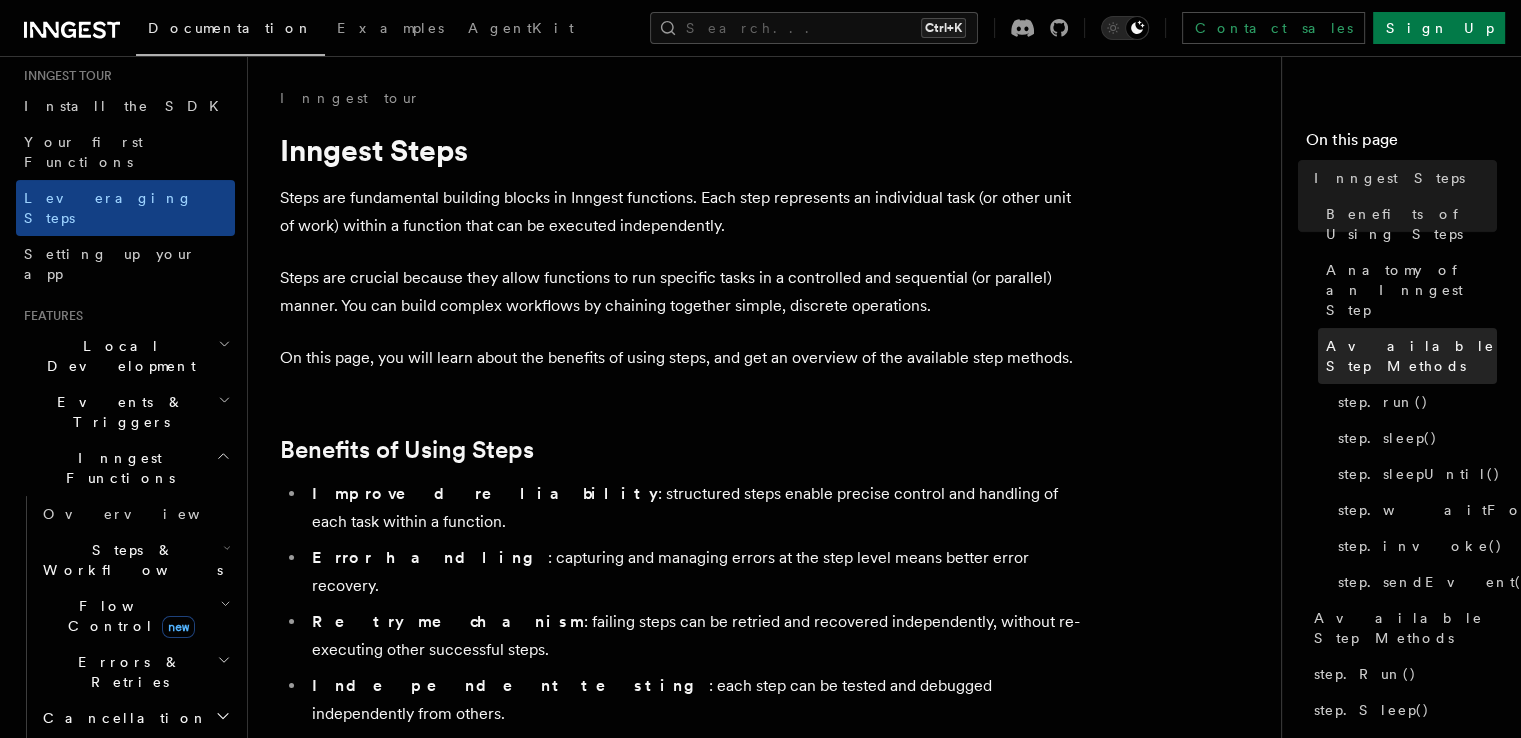 click on "Available Step Methods" at bounding box center (1407, 356) 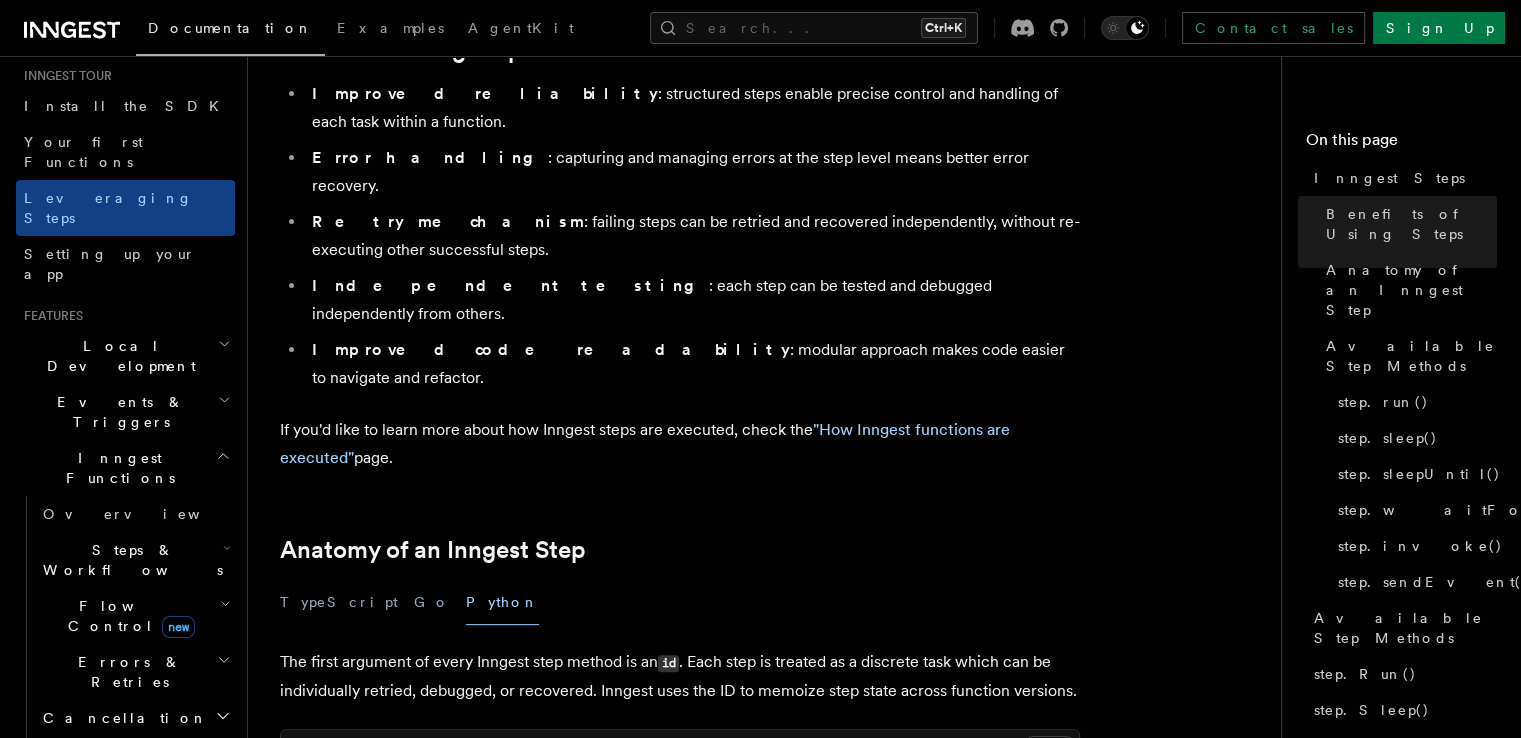 scroll, scrollTop: 300, scrollLeft: 0, axis: vertical 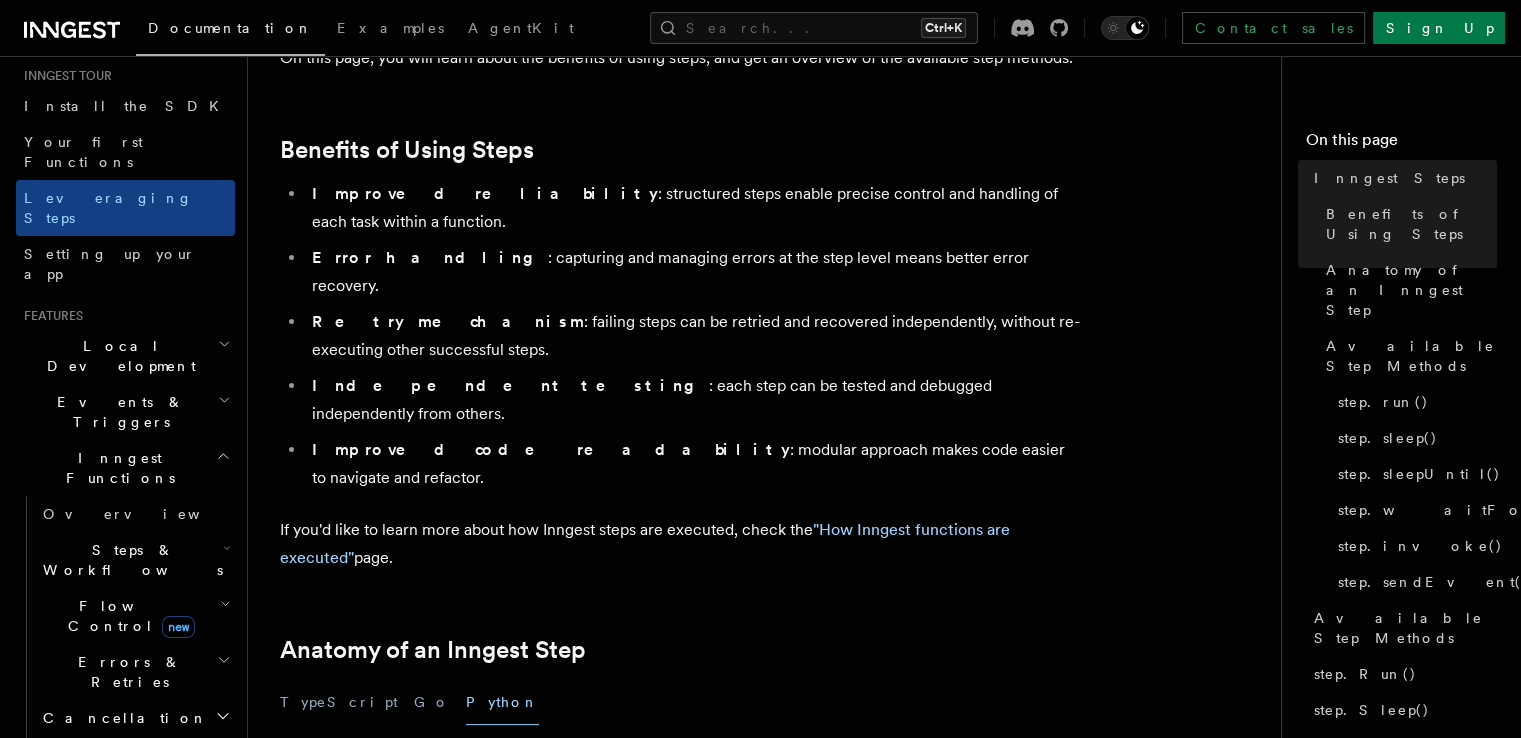 click on "Retry mechanism" at bounding box center [448, 321] 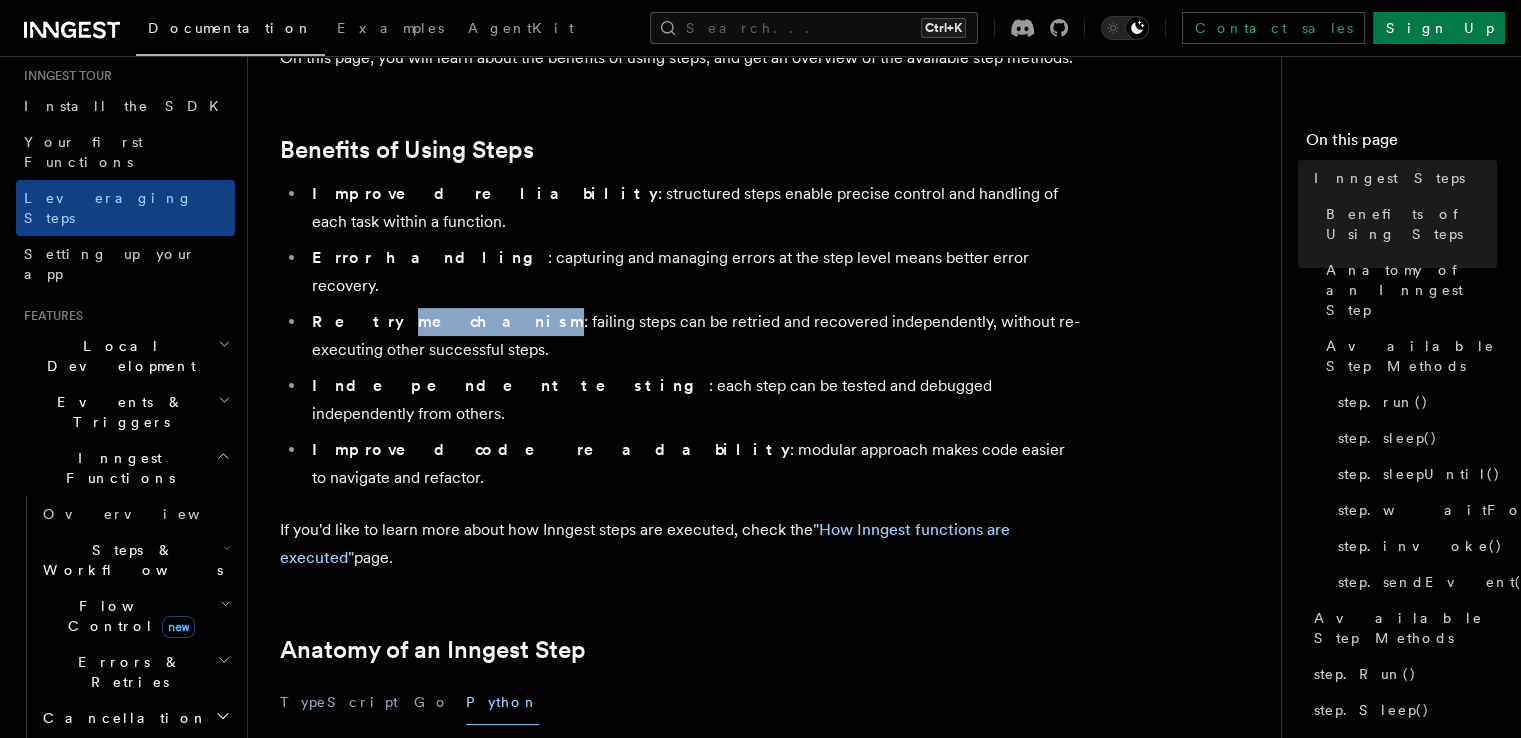 click on "Retry mechanism" at bounding box center (448, 321) 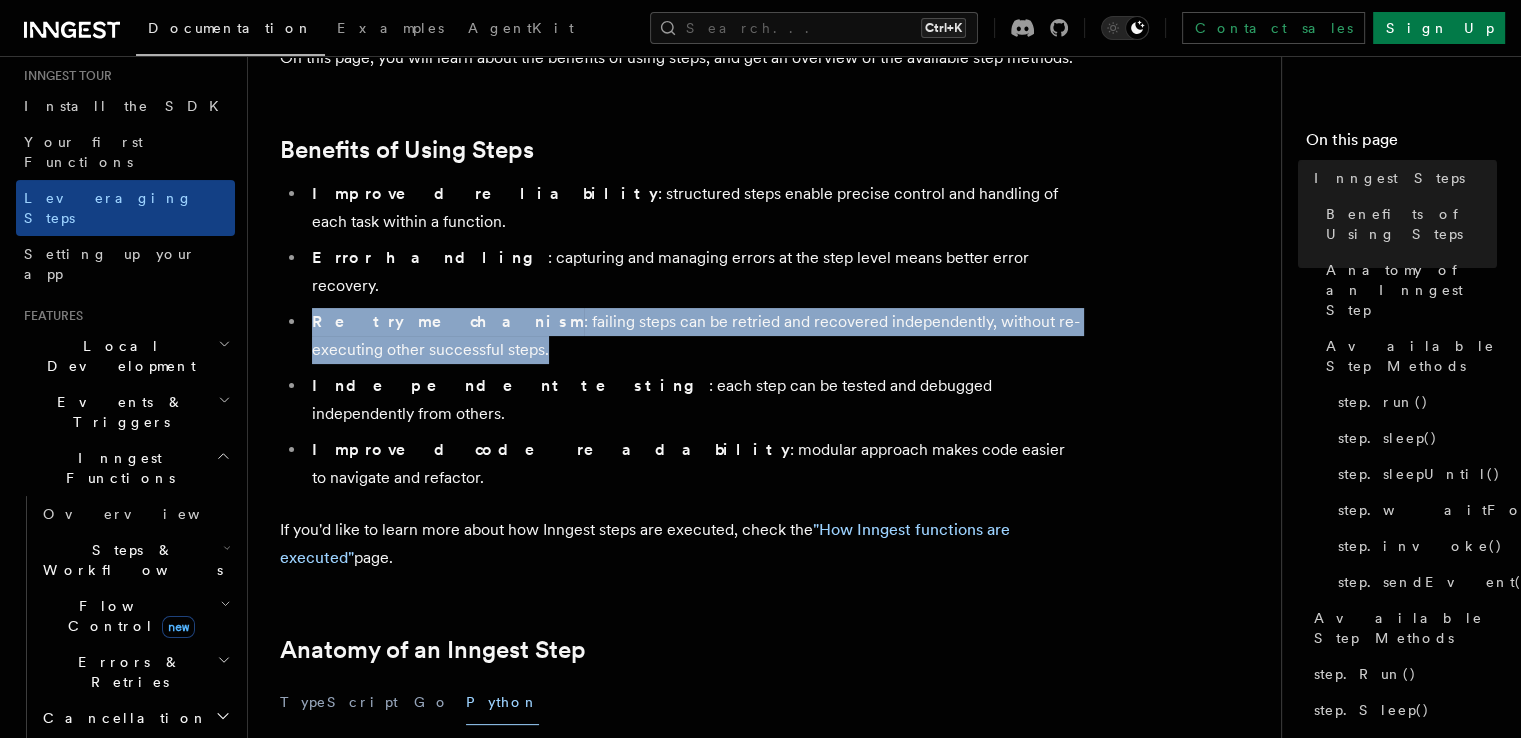 click on "Retry mechanism" at bounding box center (448, 321) 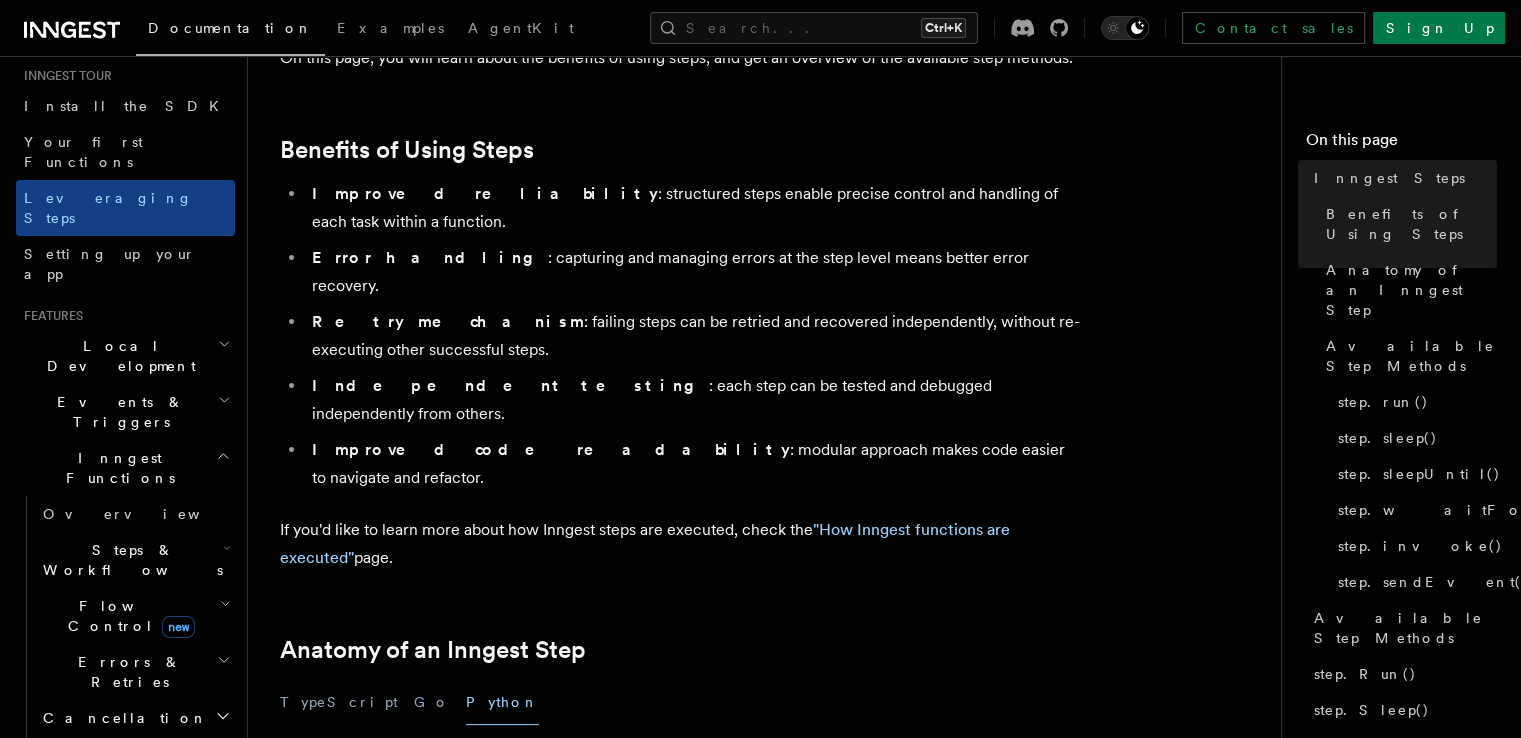 click on "Retry mechanism : failing steps can be retried and recovered independently, without re-executing other successful steps." at bounding box center (693, 336) 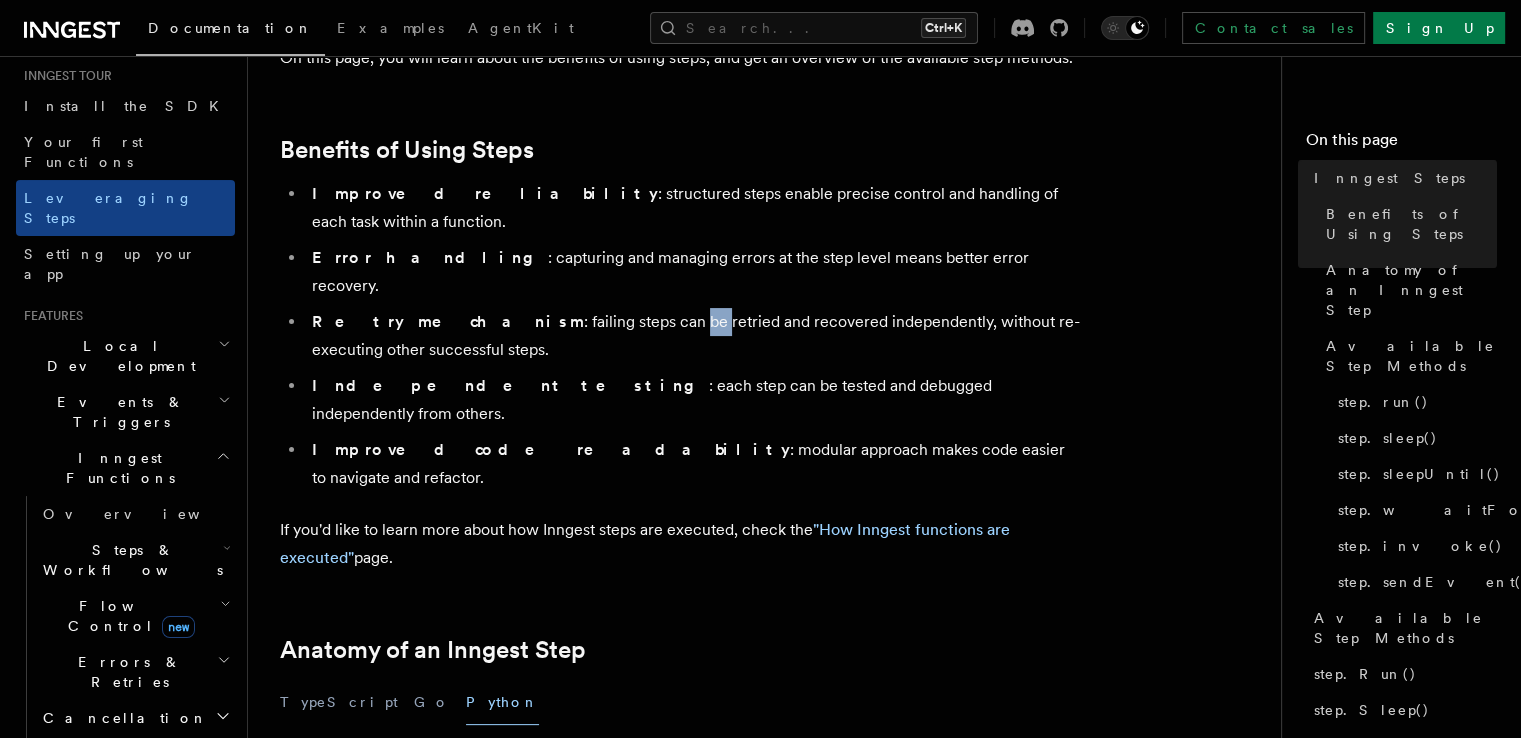 click on "Retry mechanism : failing steps can be retried and recovered independently, without re-executing other successful steps." at bounding box center (693, 336) 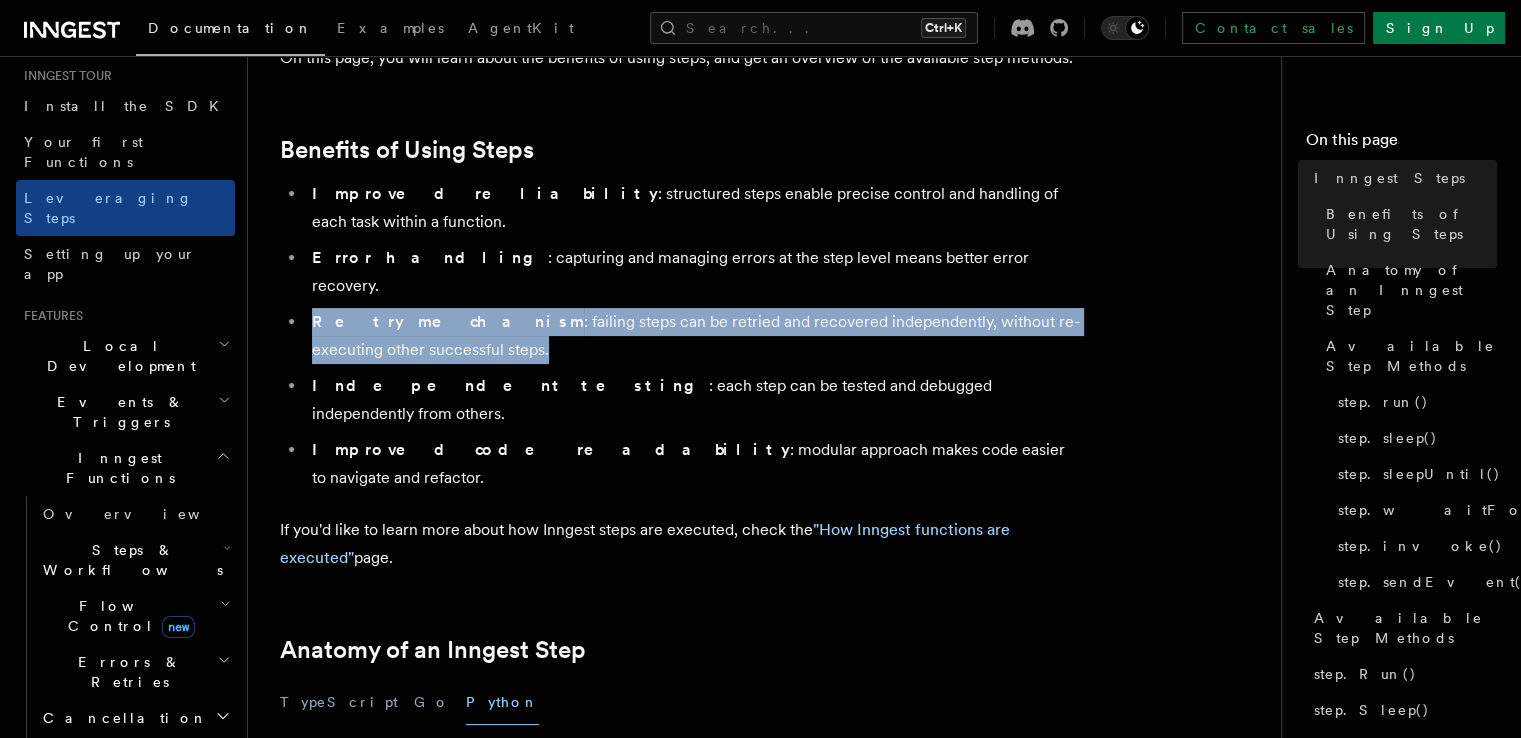 click on "Retry mechanism : failing steps can be retried and recovered independently, without re-executing other successful steps." at bounding box center (693, 336) 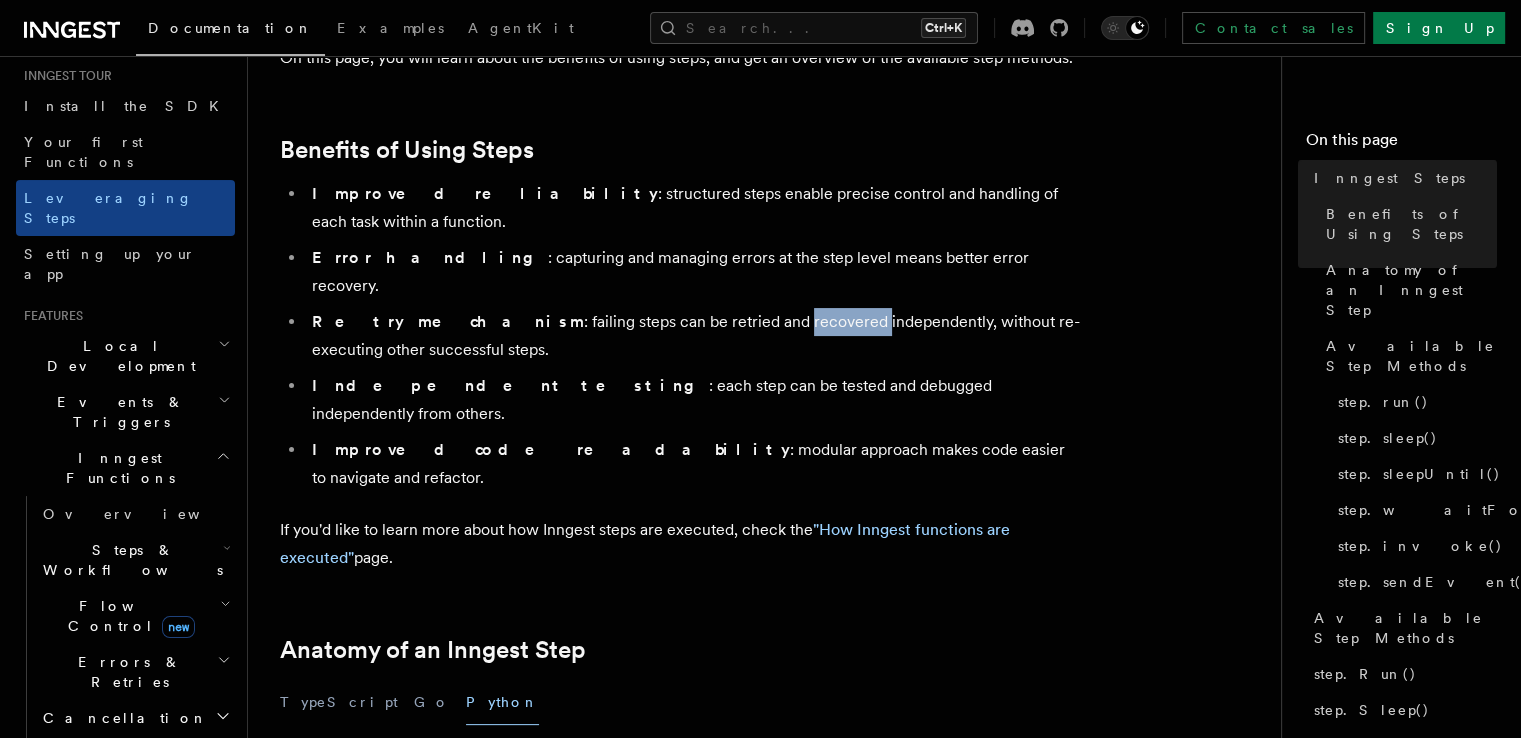 click on "Retry mechanism : failing steps can be retried and recovered independently, without re-executing other successful steps." at bounding box center (693, 336) 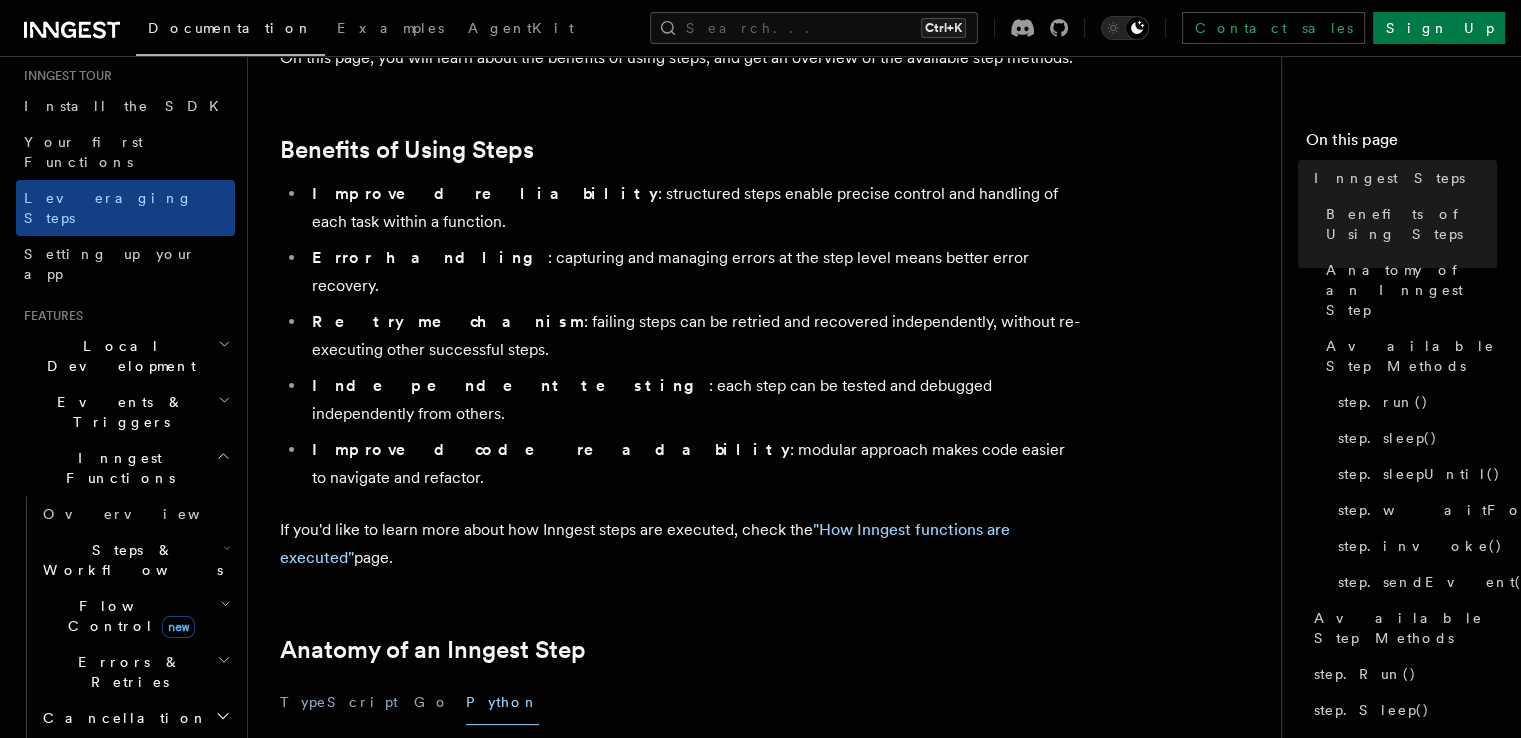 click on "Retry mechanism : failing steps can be retried and recovered independently, without re-executing other successful steps." at bounding box center (693, 336) 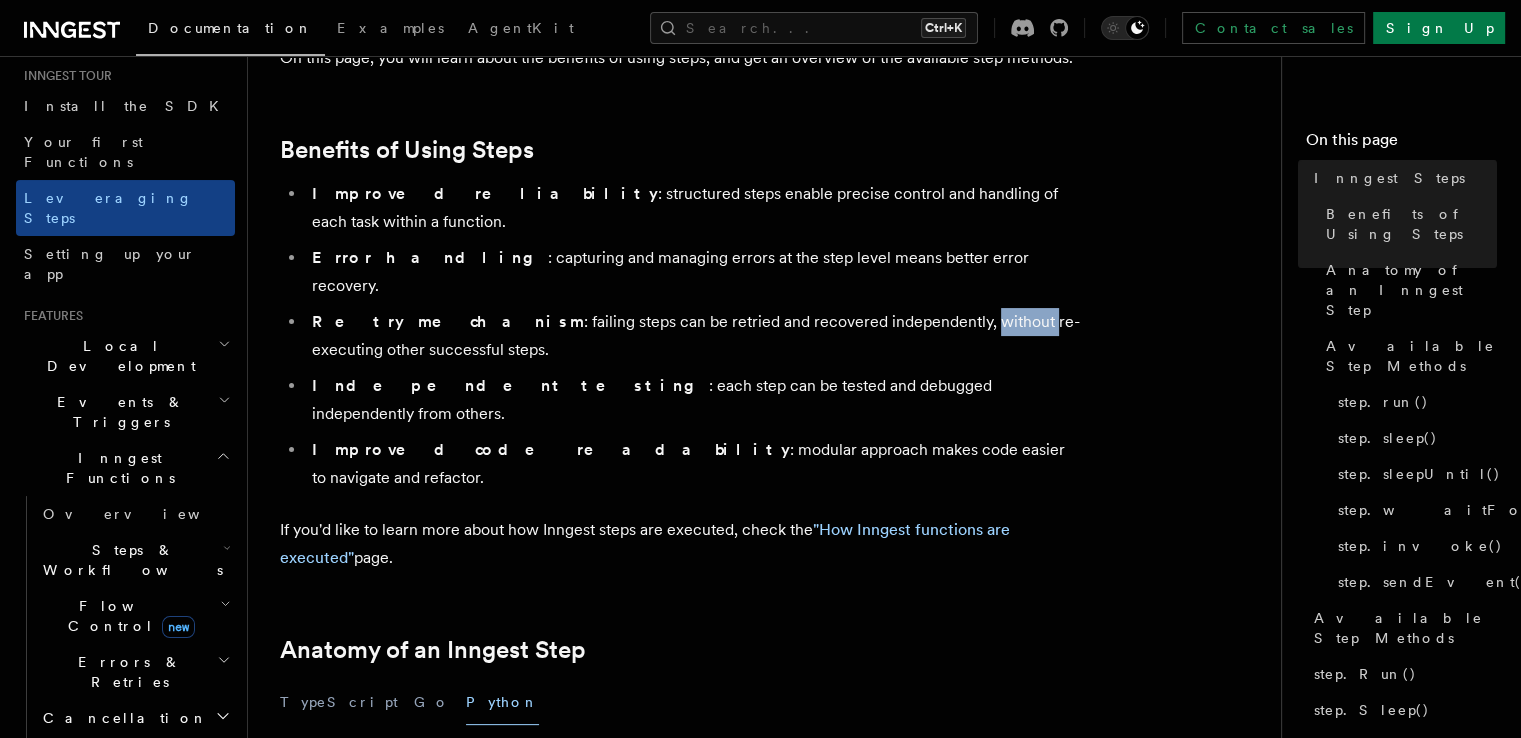click on "Retry mechanism : failing steps can be retried and recovered independently, without re-executing other successful steps." at bounding box center [693, 336] 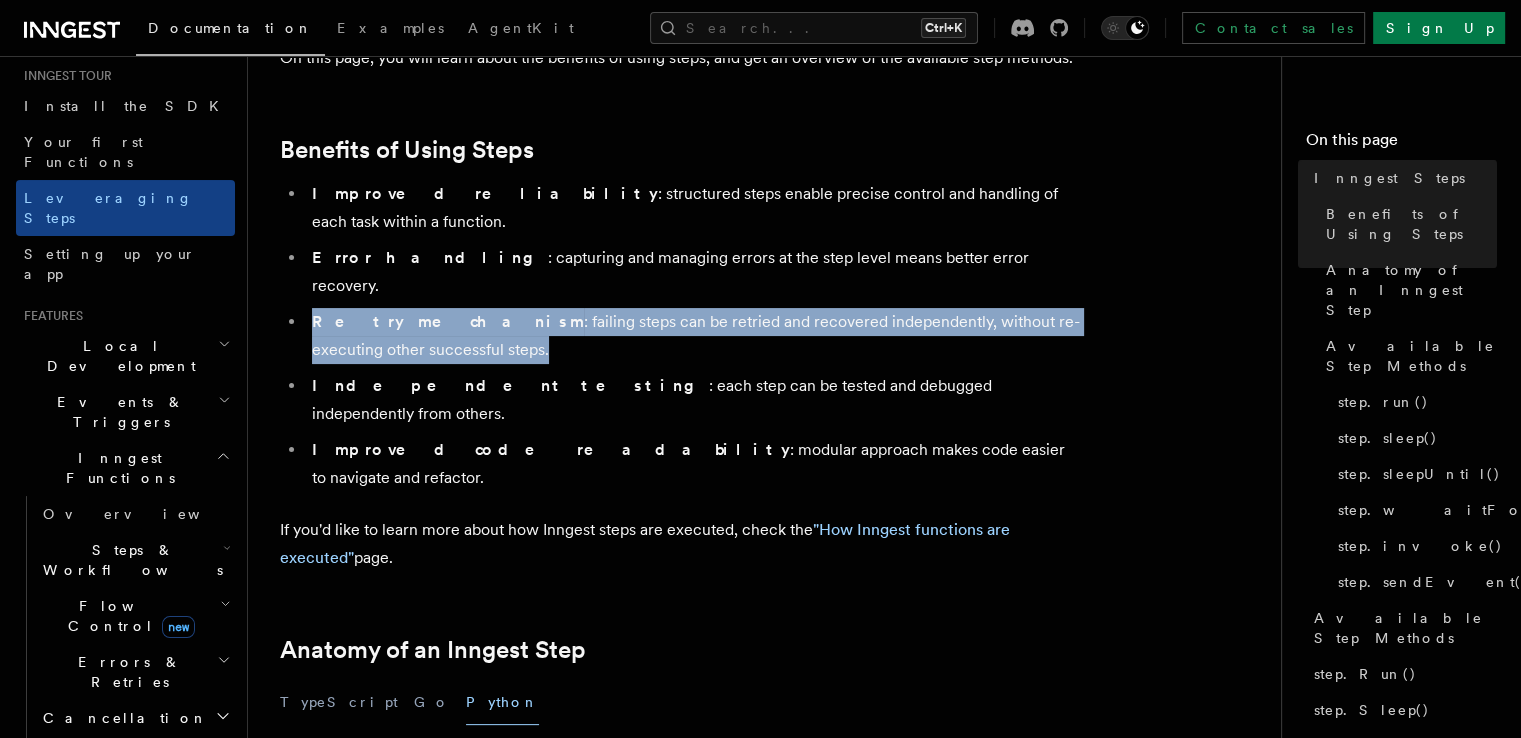 click on "Retry mechanism : failing steps can be retried and recovered independently, without re-executing other successful steps." at bounding box center (693, 336) 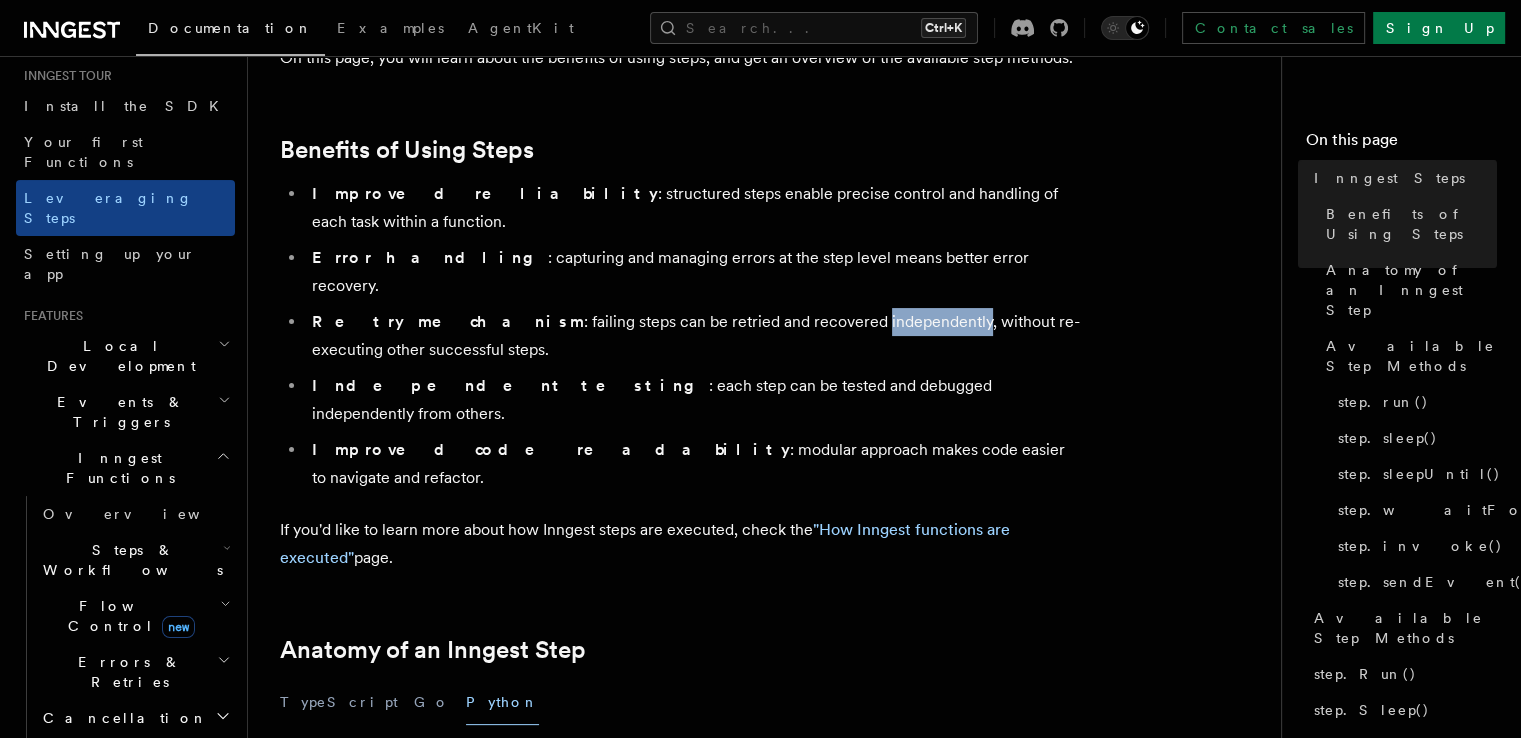 click on "Retry mechanism : failing steps can be retried and recovered independently, without re-executing other successful steps." at bounding box center (693, 336) 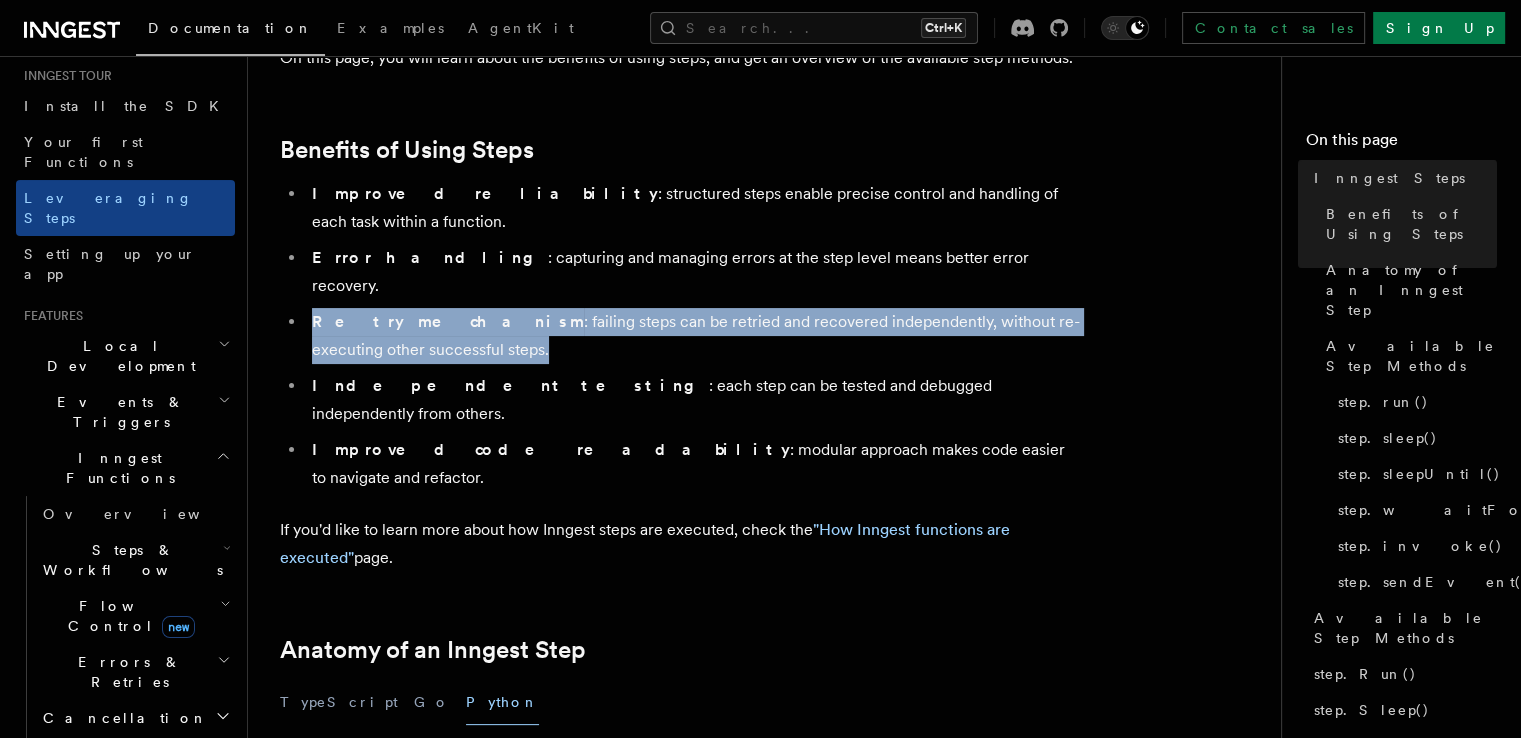 click on "Retry mechanism : failing steps can be retried and recovered independently, without re-executing other successful steps." at bounding box center (693, 336) 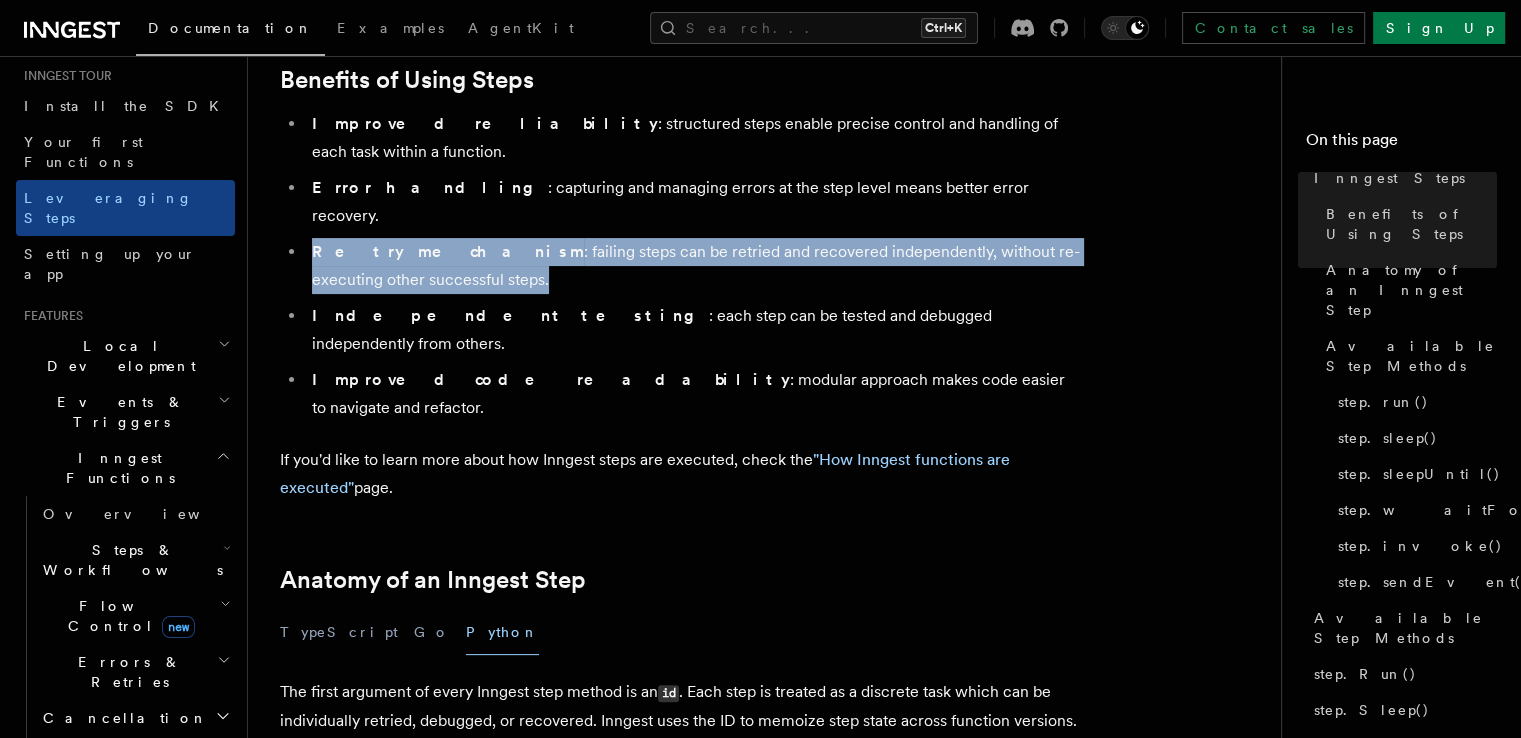 scroll, scrollTop: 400, scrollLeft: 0, axis: vertical 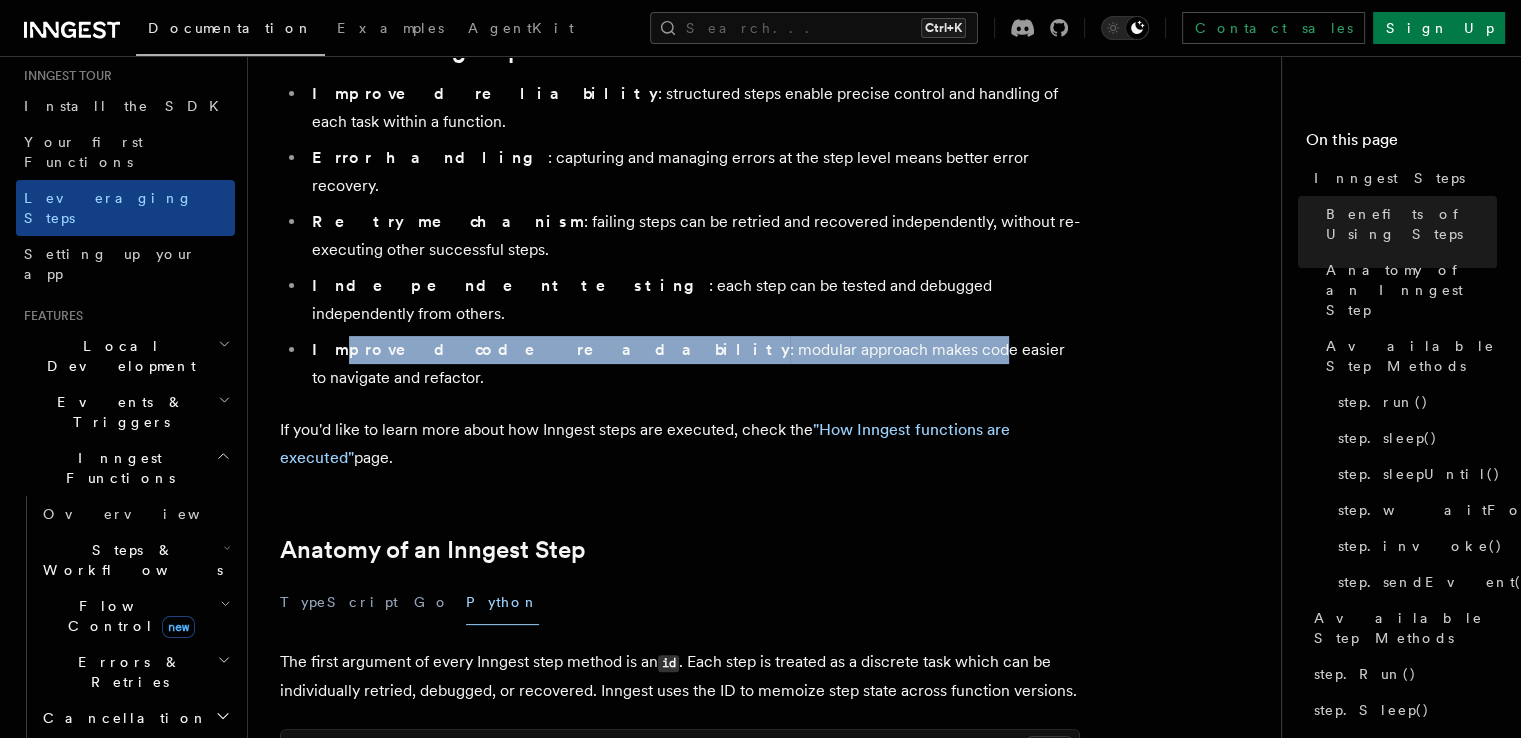 drag, startPoint x: 328, startPoint y: 251, endPoint x: 719, endPoint y: 276, distance: 391.79843 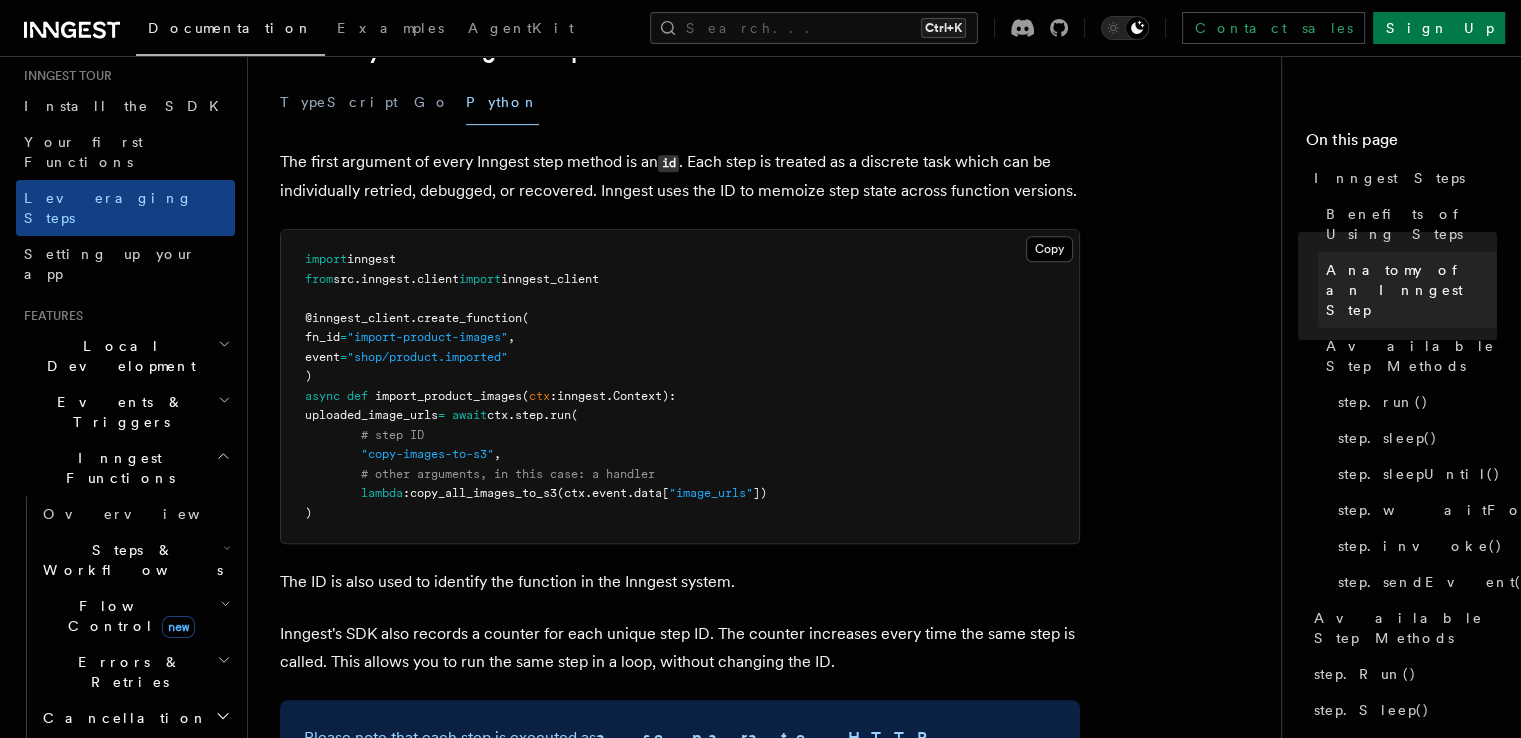 click on "Anatomy of an Inngest Step" at bounding box center [1411, 290] 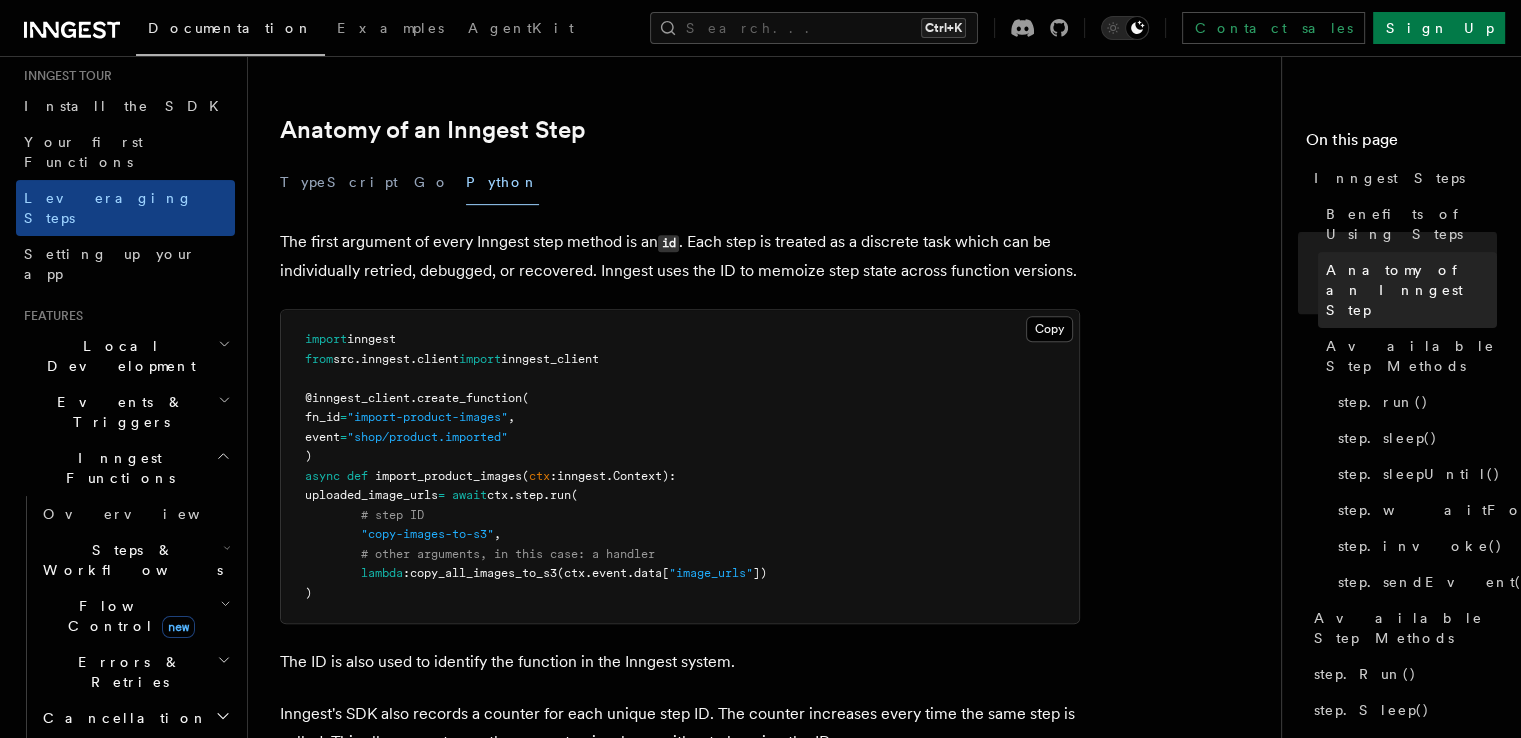 scroll, scrollTop: 728, scrollLeft: 0, axis: vertical 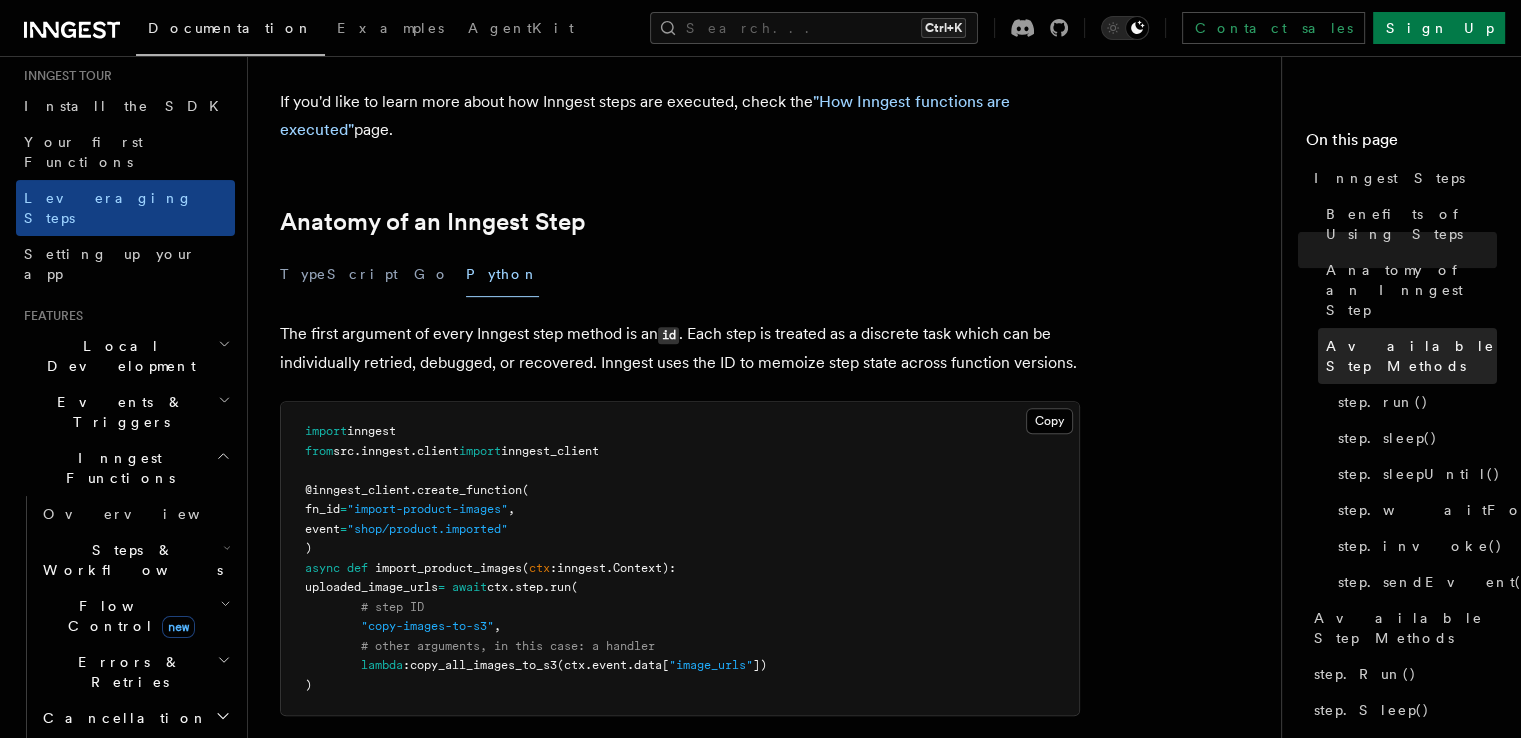 click on "Available Step Methods" at bounding box center [1411, 356] 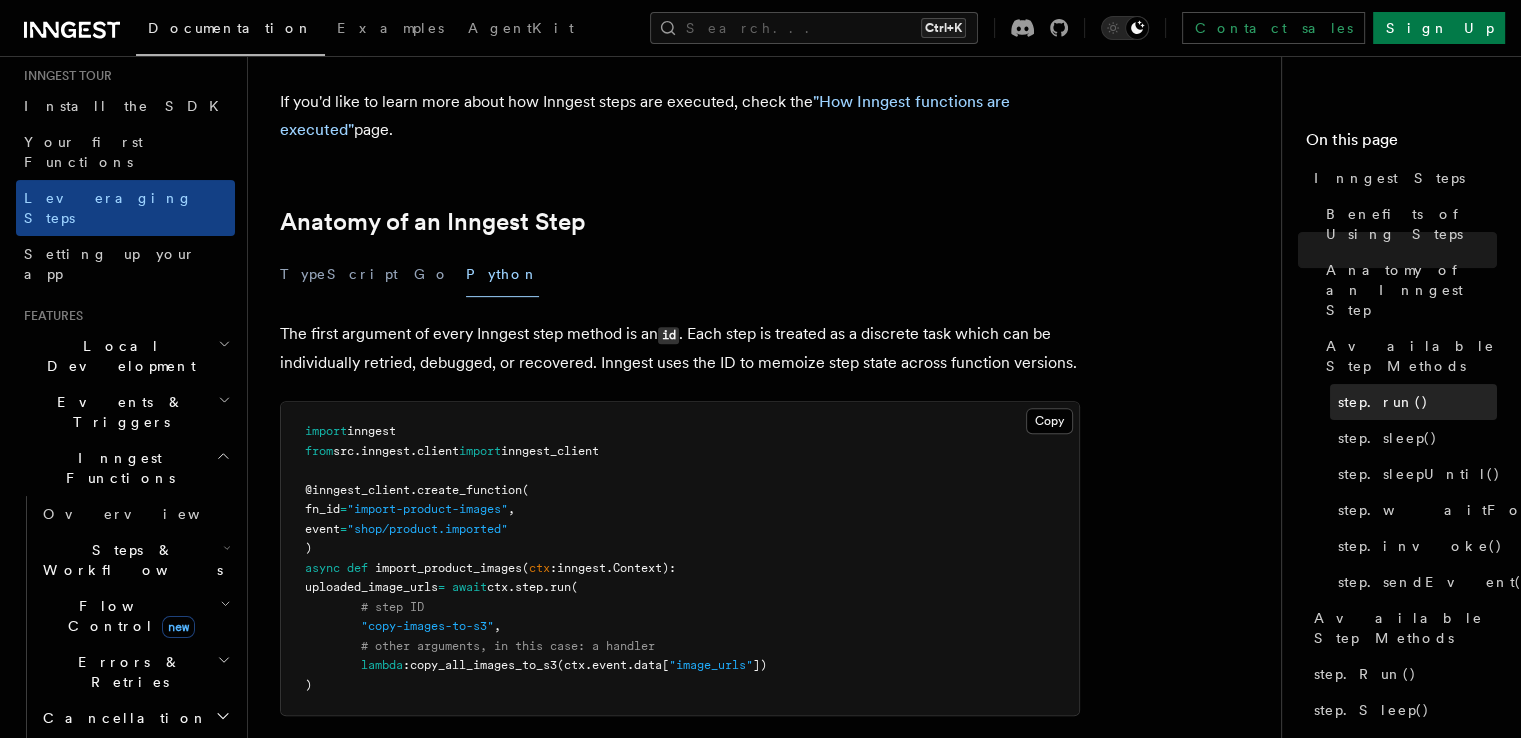 click on "step.run()" at bounding box center (1383, 402) 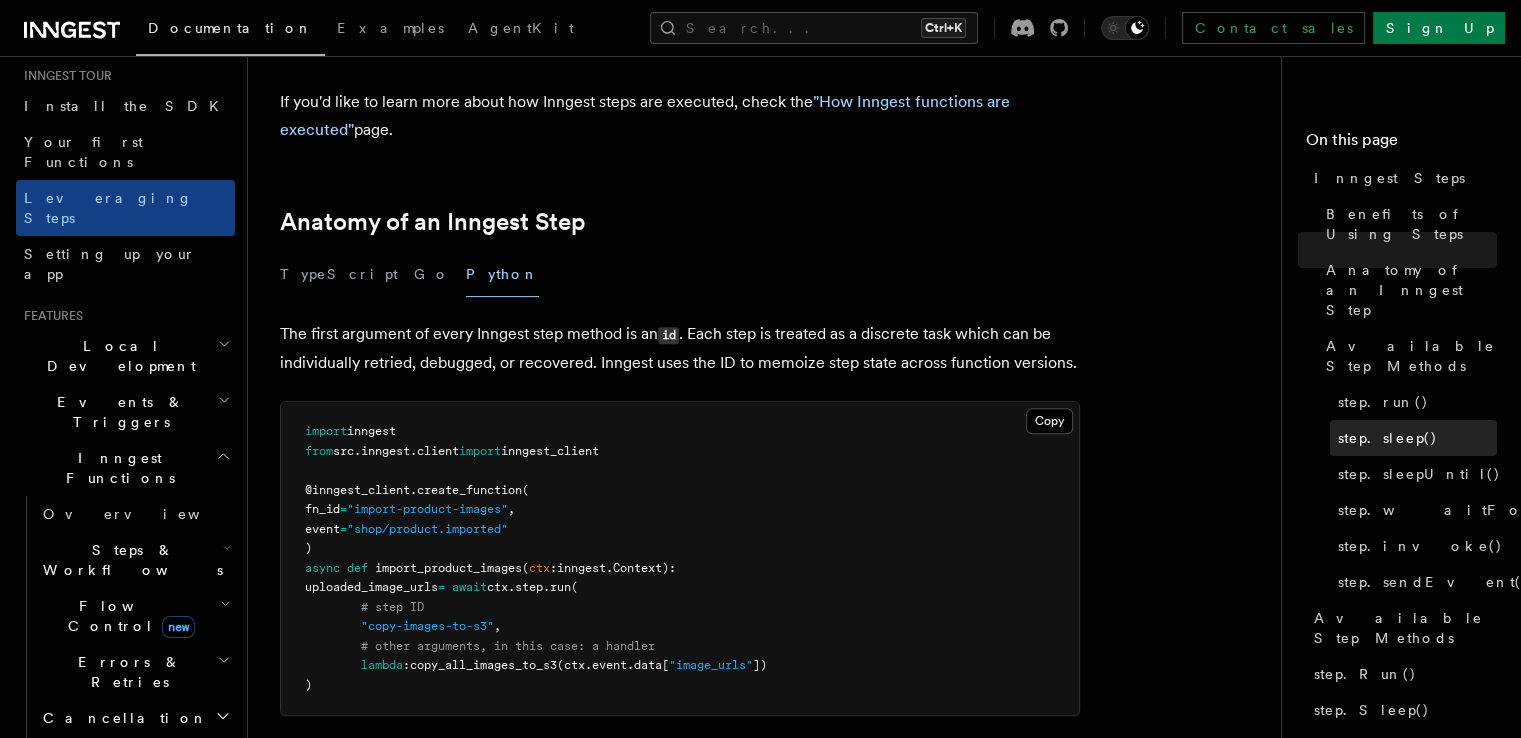 click on "step.sleep()" at bounding box center (1413, 438) 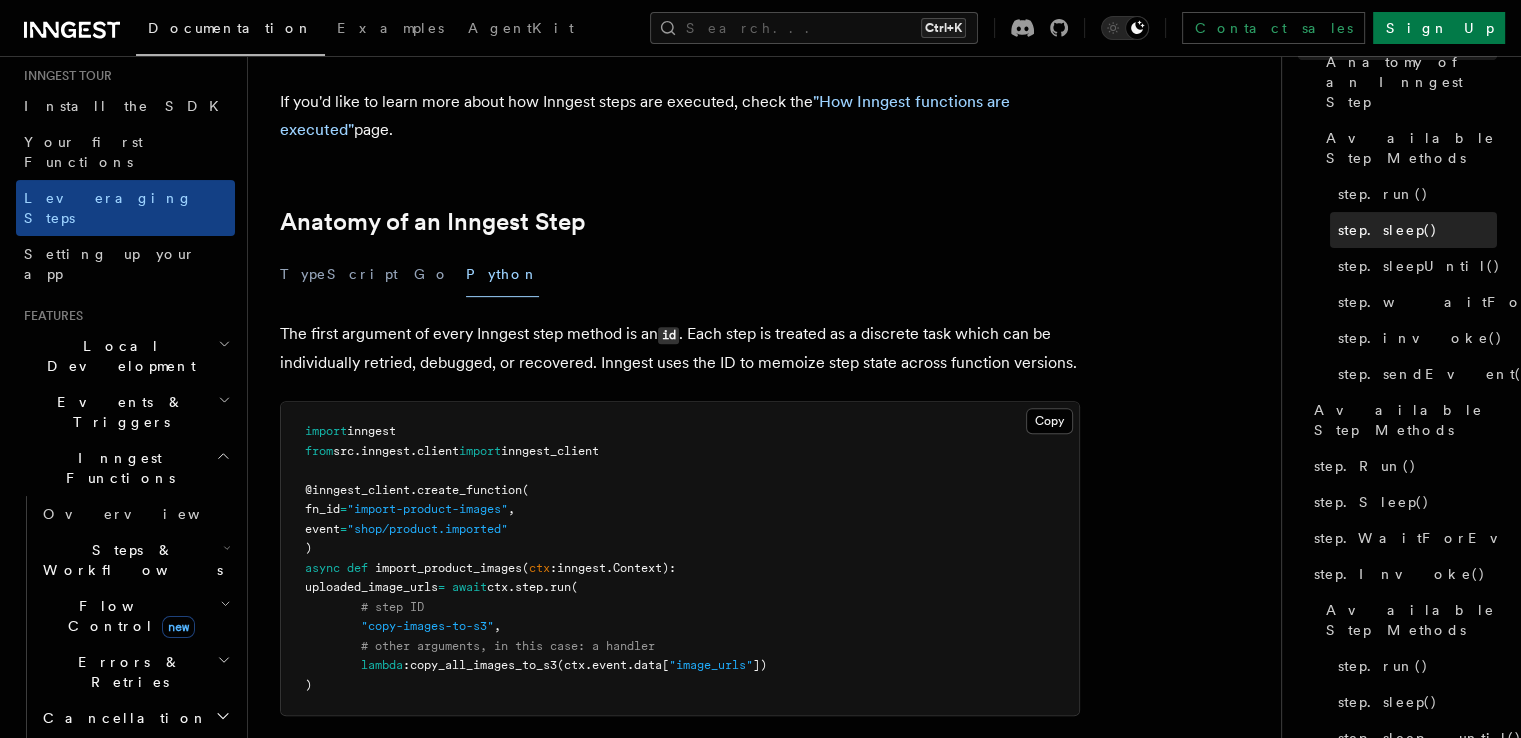 scroll, scrollTop: 298, scrollLeft: 0, axis: vertical 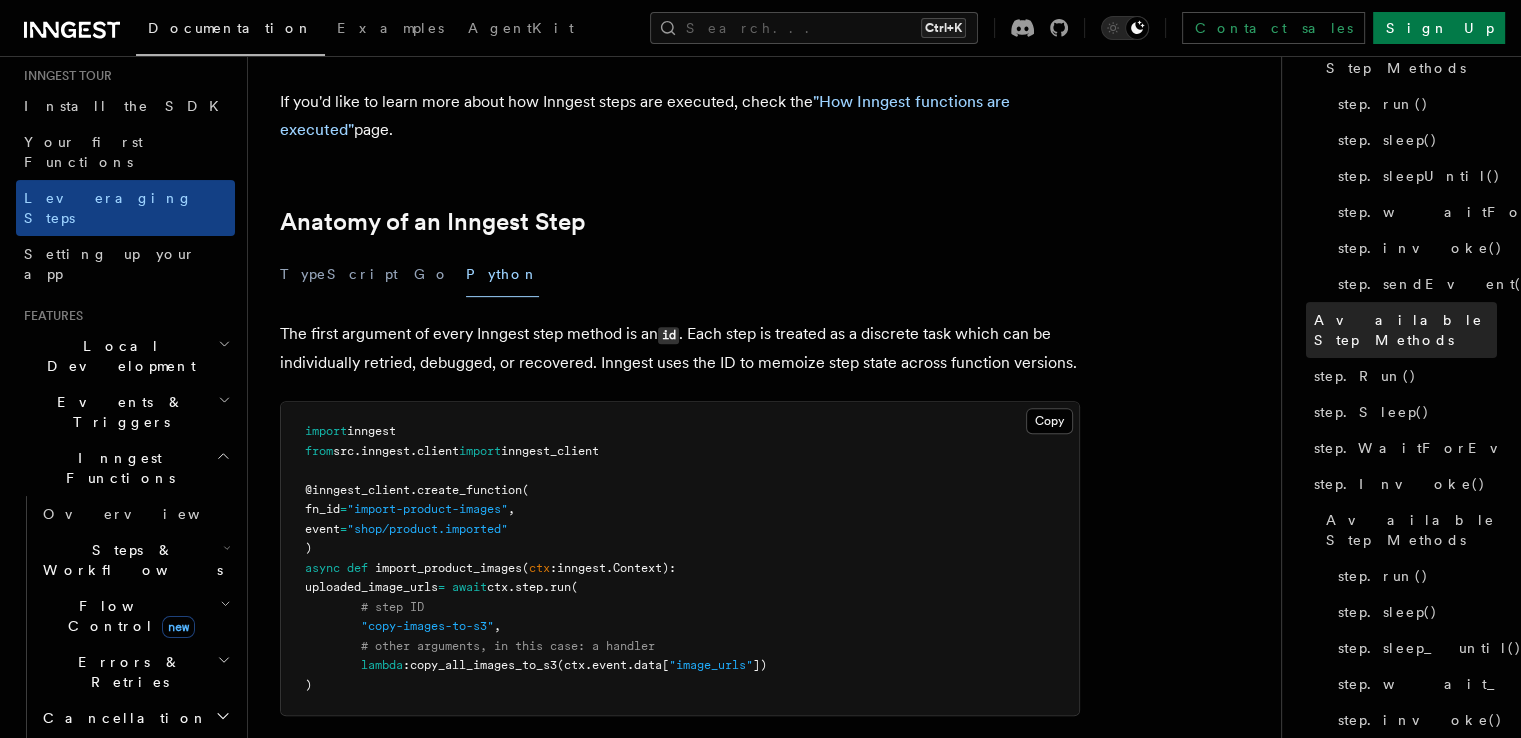 click on "Available Step Methods" at bounding box center (1405, 330) 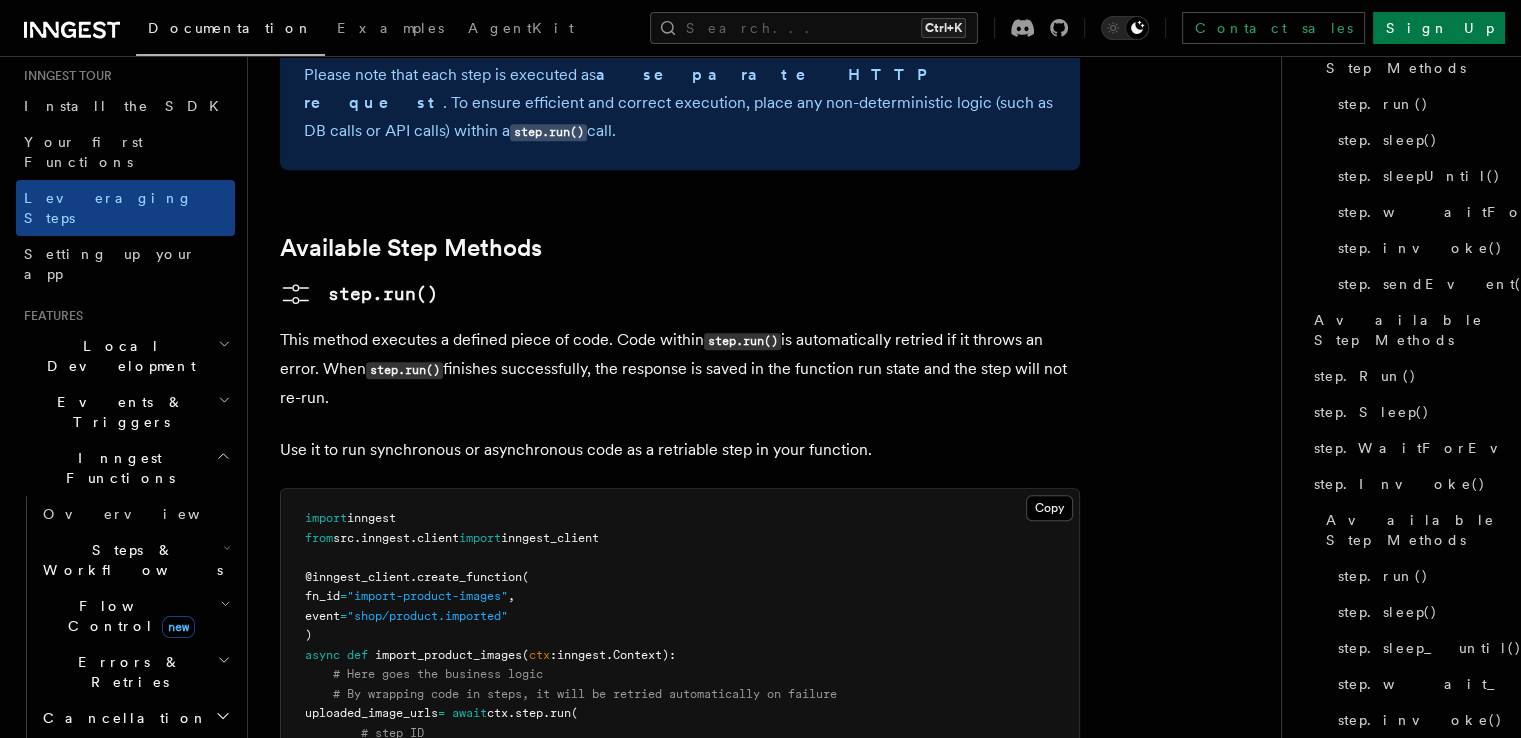 scroll, scrollTop: 1528, scrollLeft: 0, axis: vertical 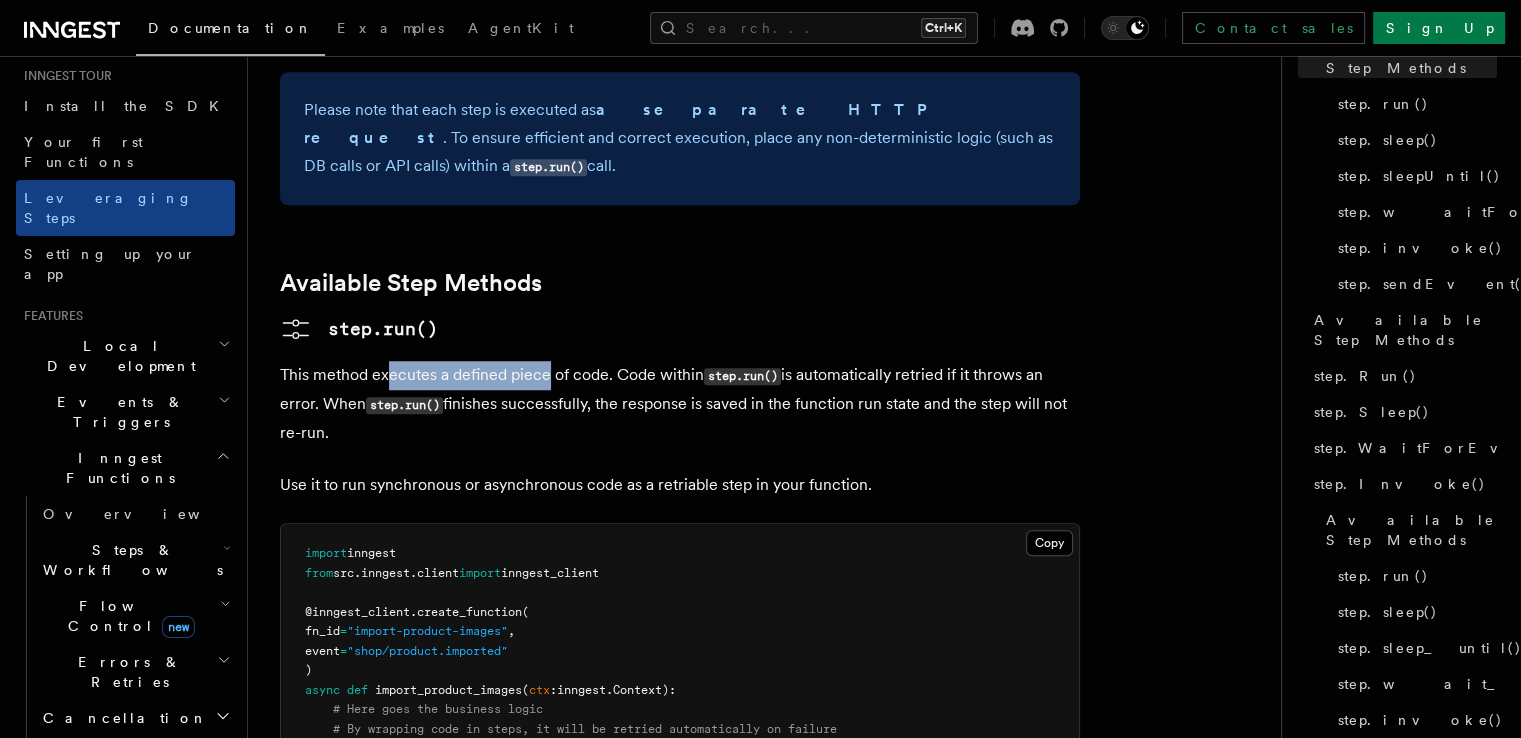 drag, startPoint x: 418, startPoint y: 236, endPoint x: 550, endPoint y: 236, distance: 132 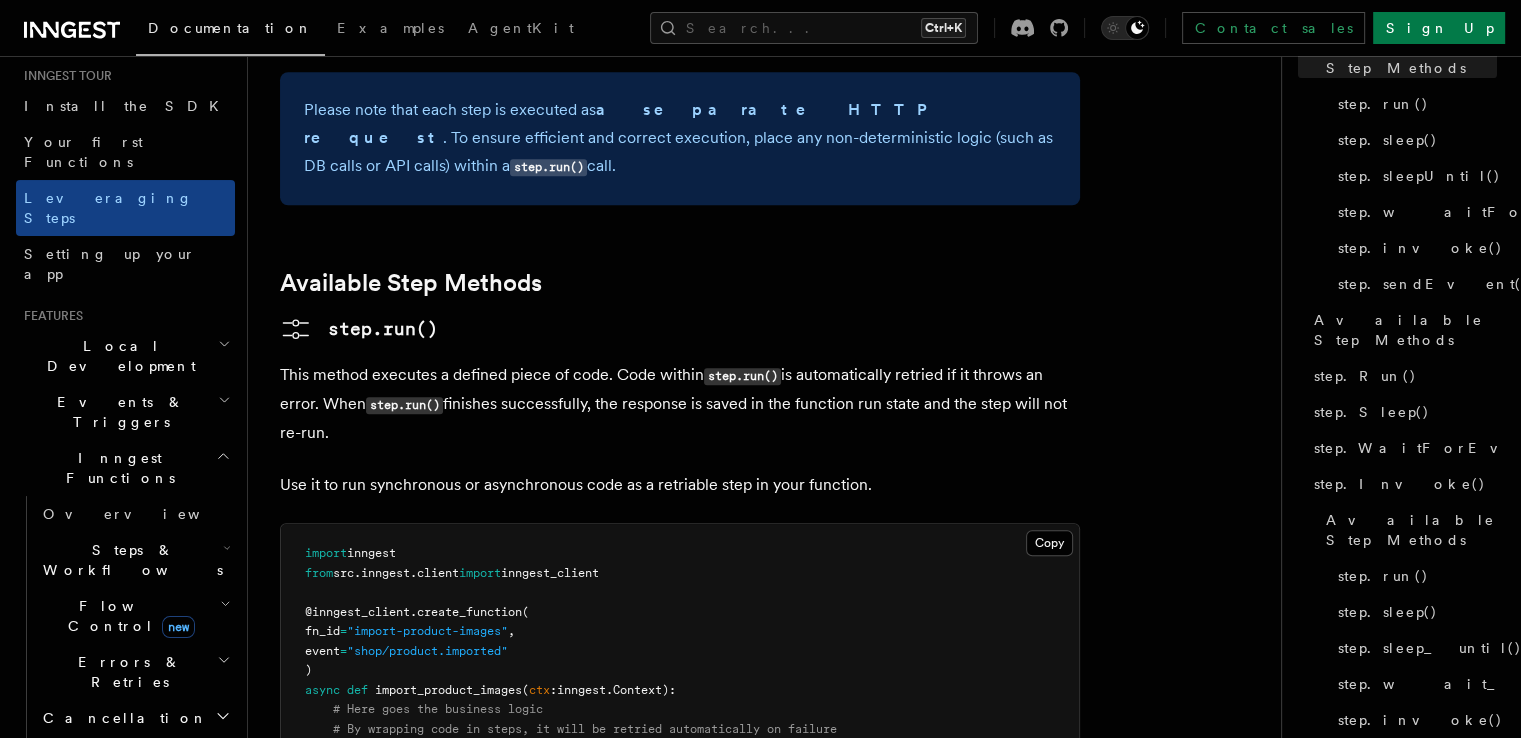 click on "This method executes a defined piece of code.
Code within  step.run()  is automatically retried if it throws an error. When  step.run()  finishes successfully, the response is saved in the function run state  and the step will not re-run." at bounding box center (680, 404) 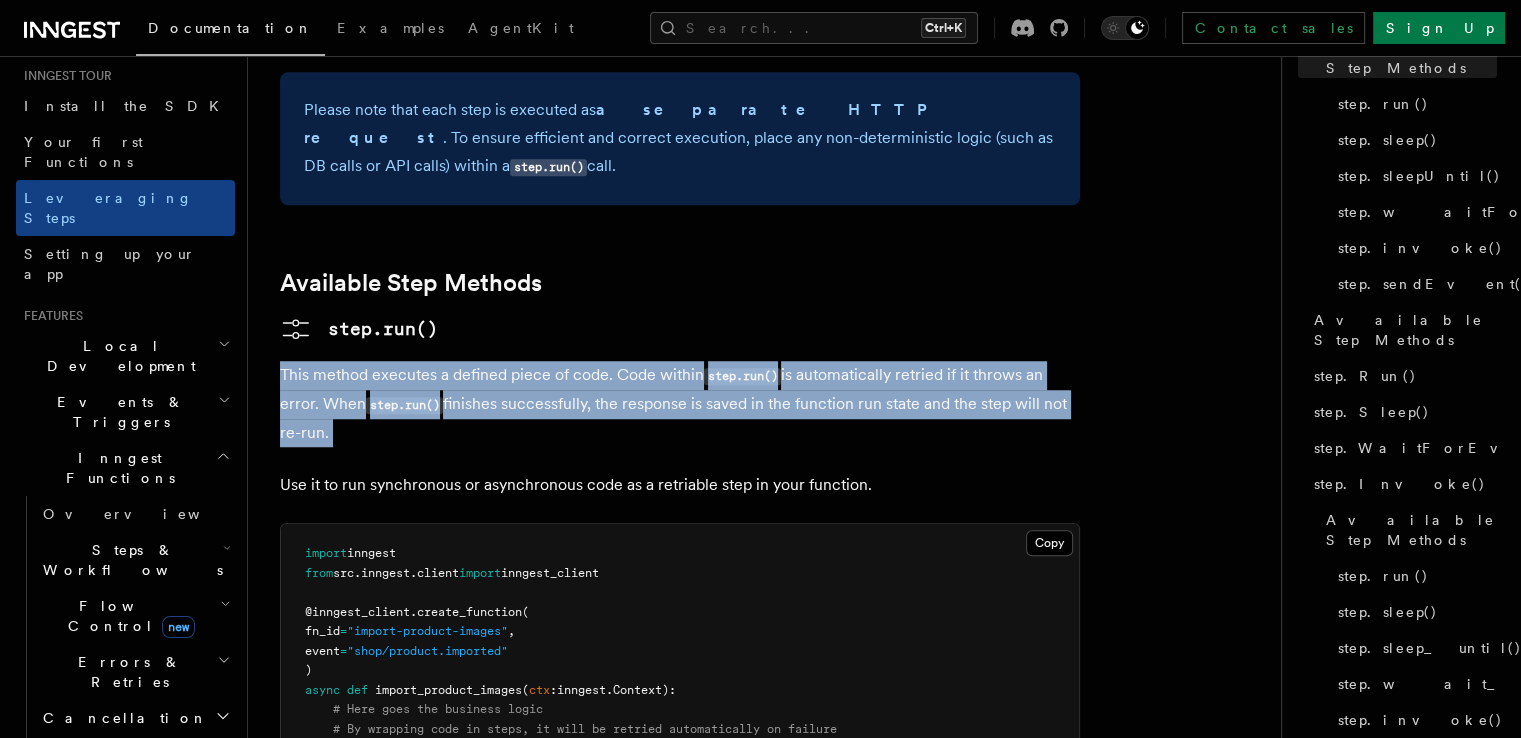 click on "This method executes a defined piece of code.
Code within  step.run()  is automatically retried if it throws an error. When  step.run()  finishes successfully, the response is saved in the function run state  and the step will not re-run." at bounding box center (680, 404) 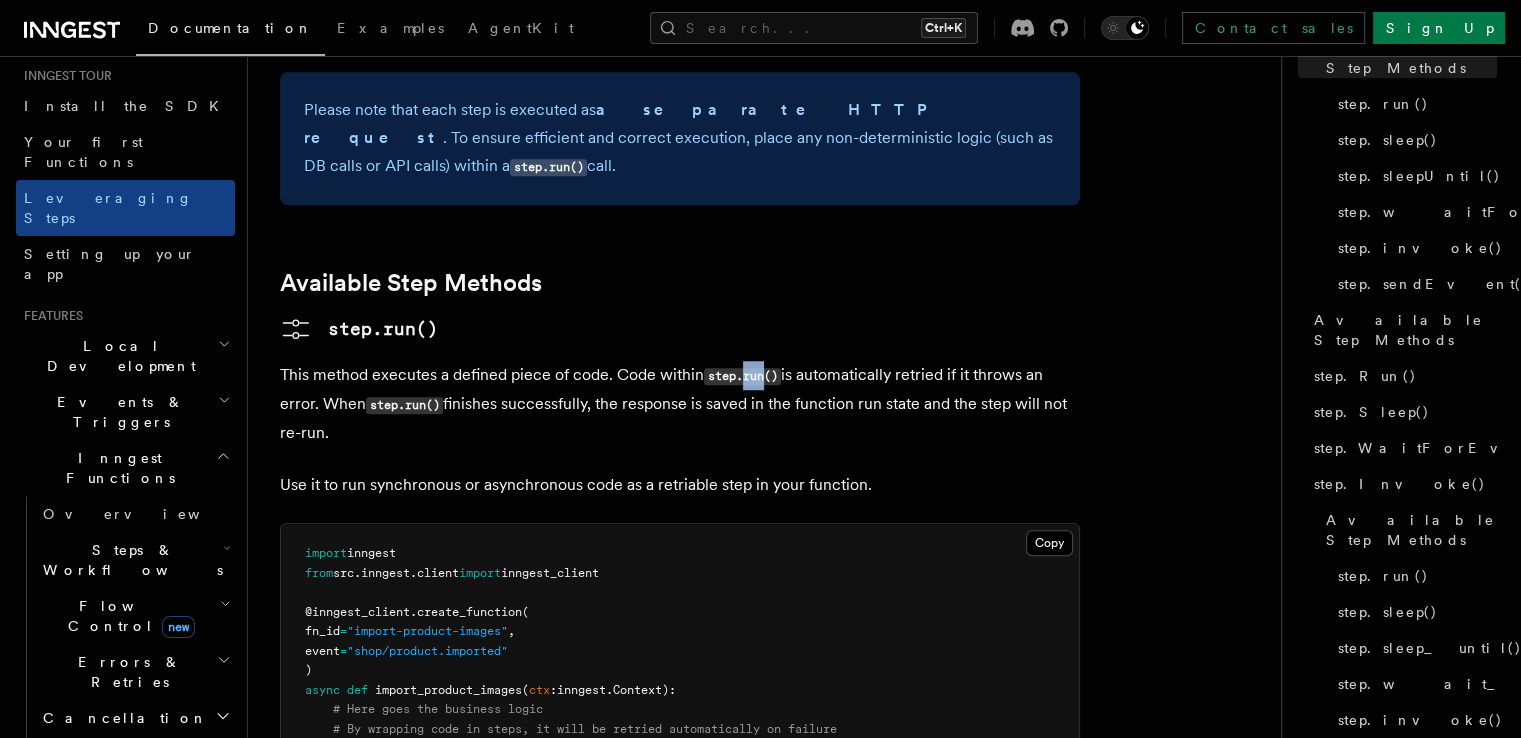 click on "step.run()" at bounding box center (742, 376) 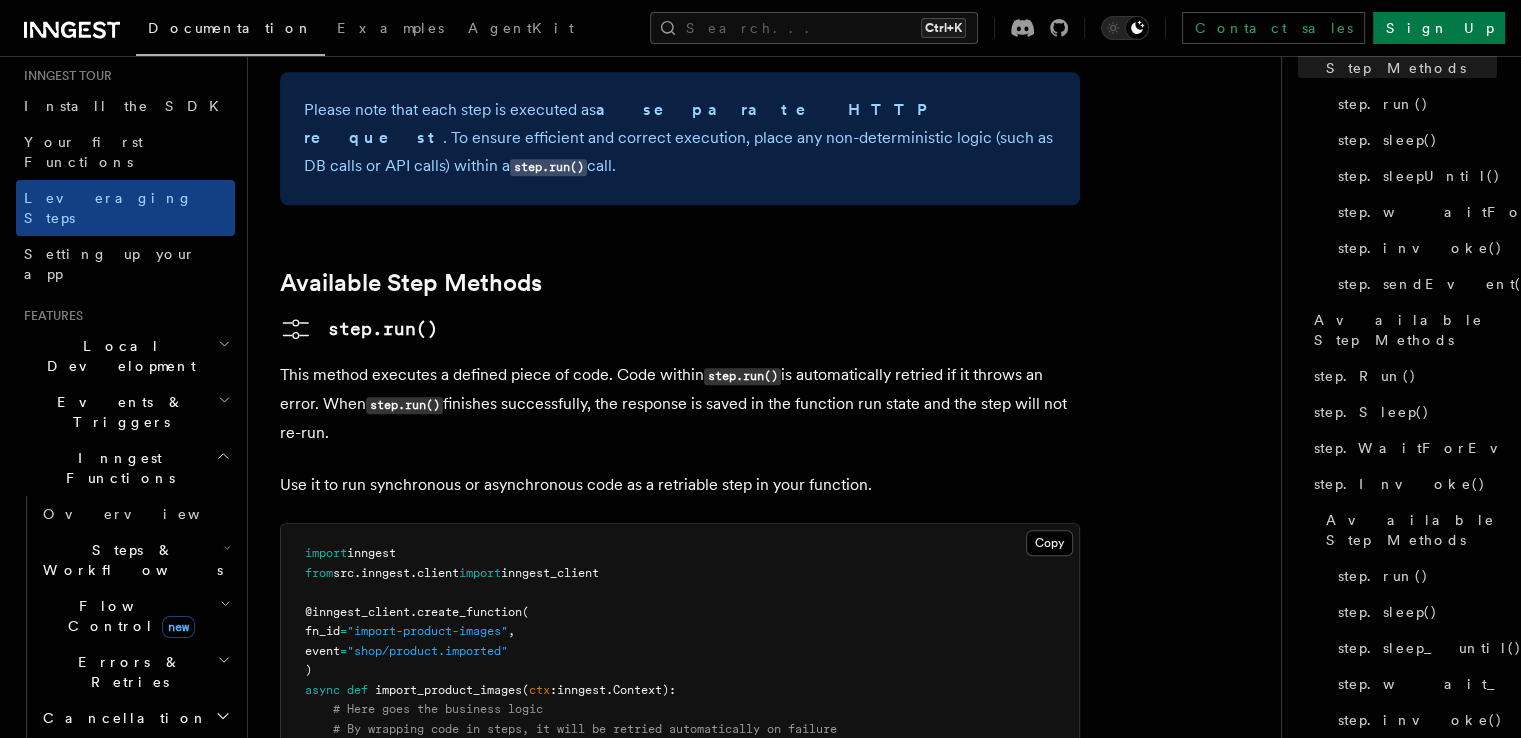 click on "This method executes a defined piece of code.
Code within  step.run()  is automatically retried if it throws an error. When  step.run()  finishes successfully, the response is saved in the function run state  and the step will not re-run." at bounding box center (680, 404) 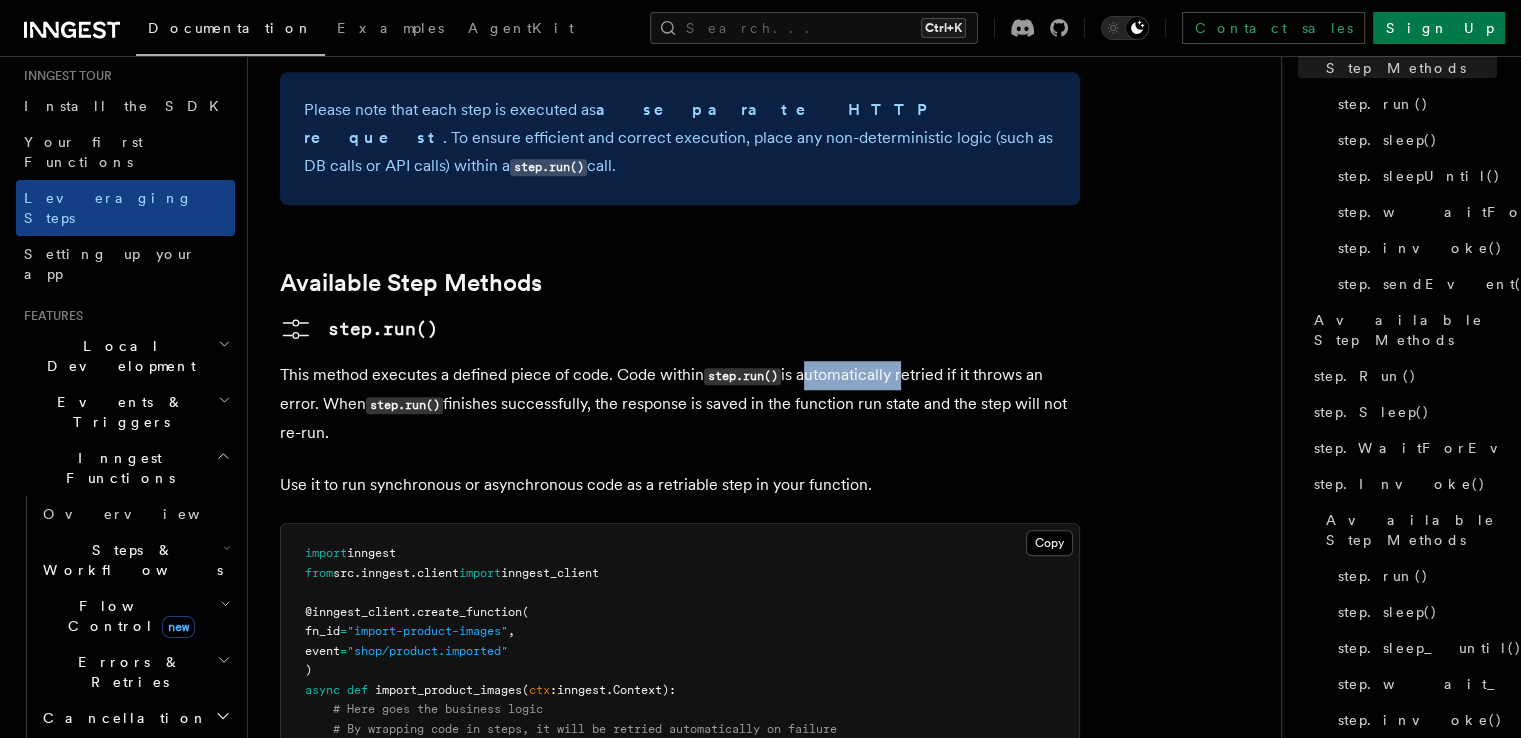 click on "This method executes a defined piece of code.
Code within  step.run()  is automatically retried if it throws an error. When  step.run()  finishes successfully, the response is saved in the function run state  and the step will not re-run." at bounding box center (680, 404) 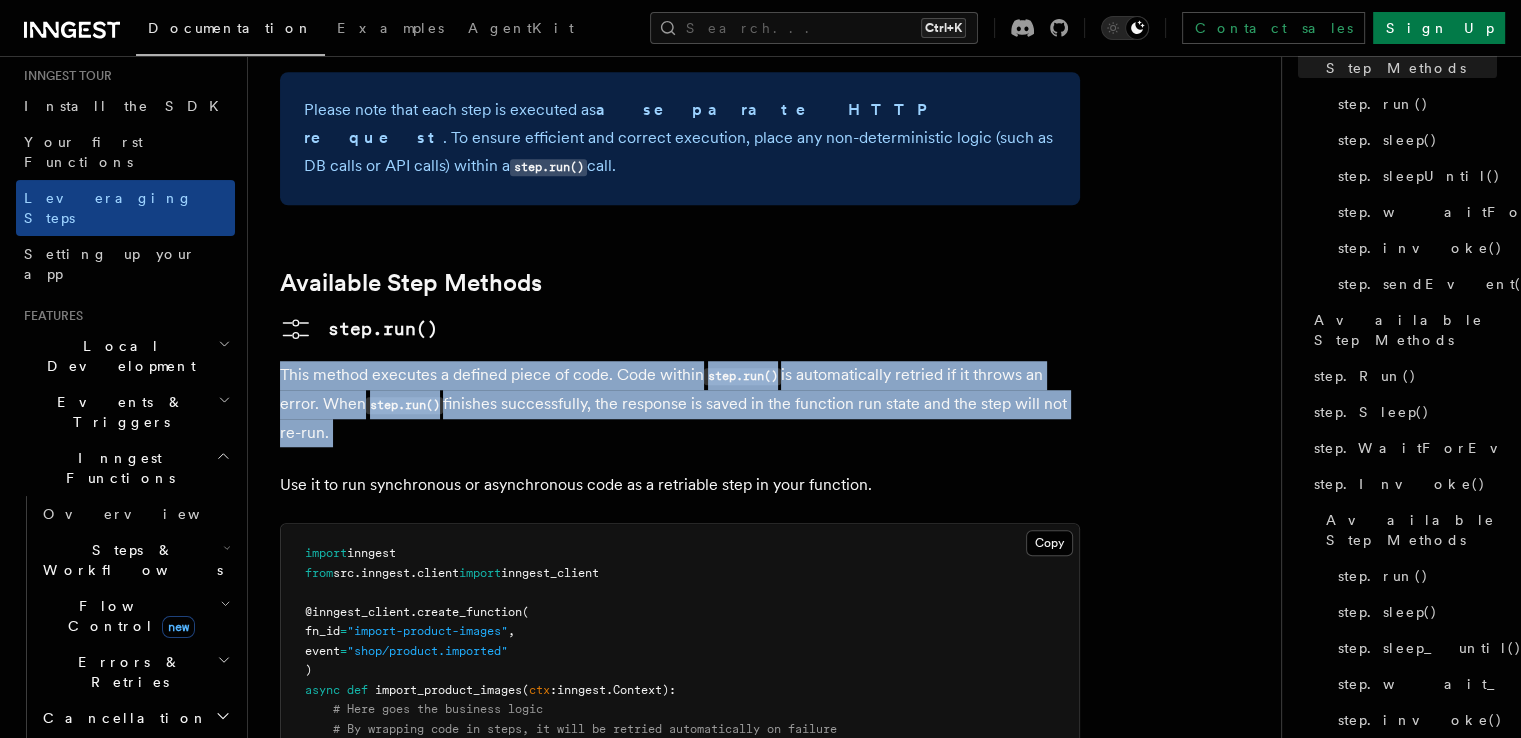 click on "This method executes a defined piece of code.
Code within  step.run()  is automatically retried if it throws an error. When  step.run()  finishes successfully, the response is saved in the function run state  and the step will not re-run." at bounding box center (680, 404) 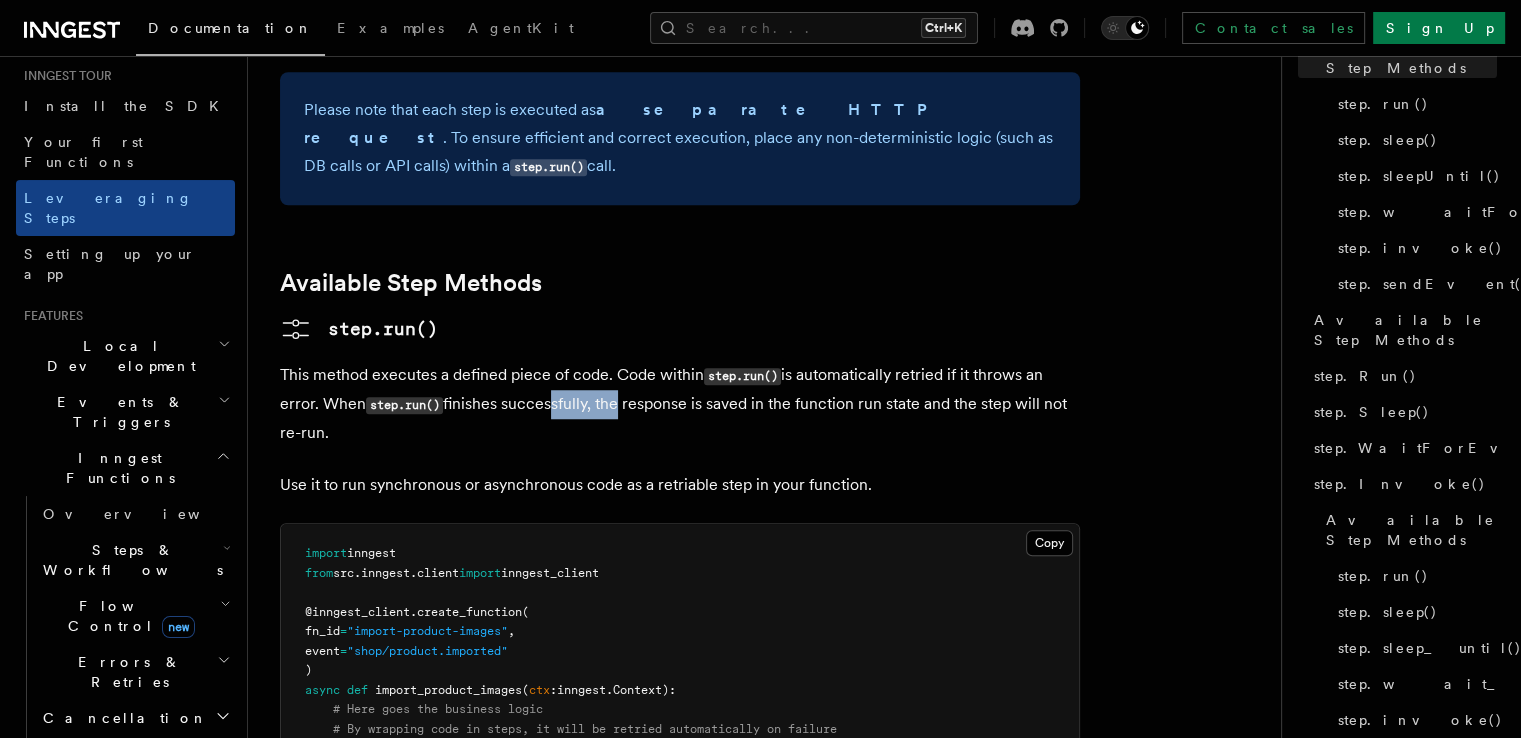 drag, startPoint x: 547, startPoint y: 269, endPoint x: 614, endPoint y: 268, distance: 67.00746 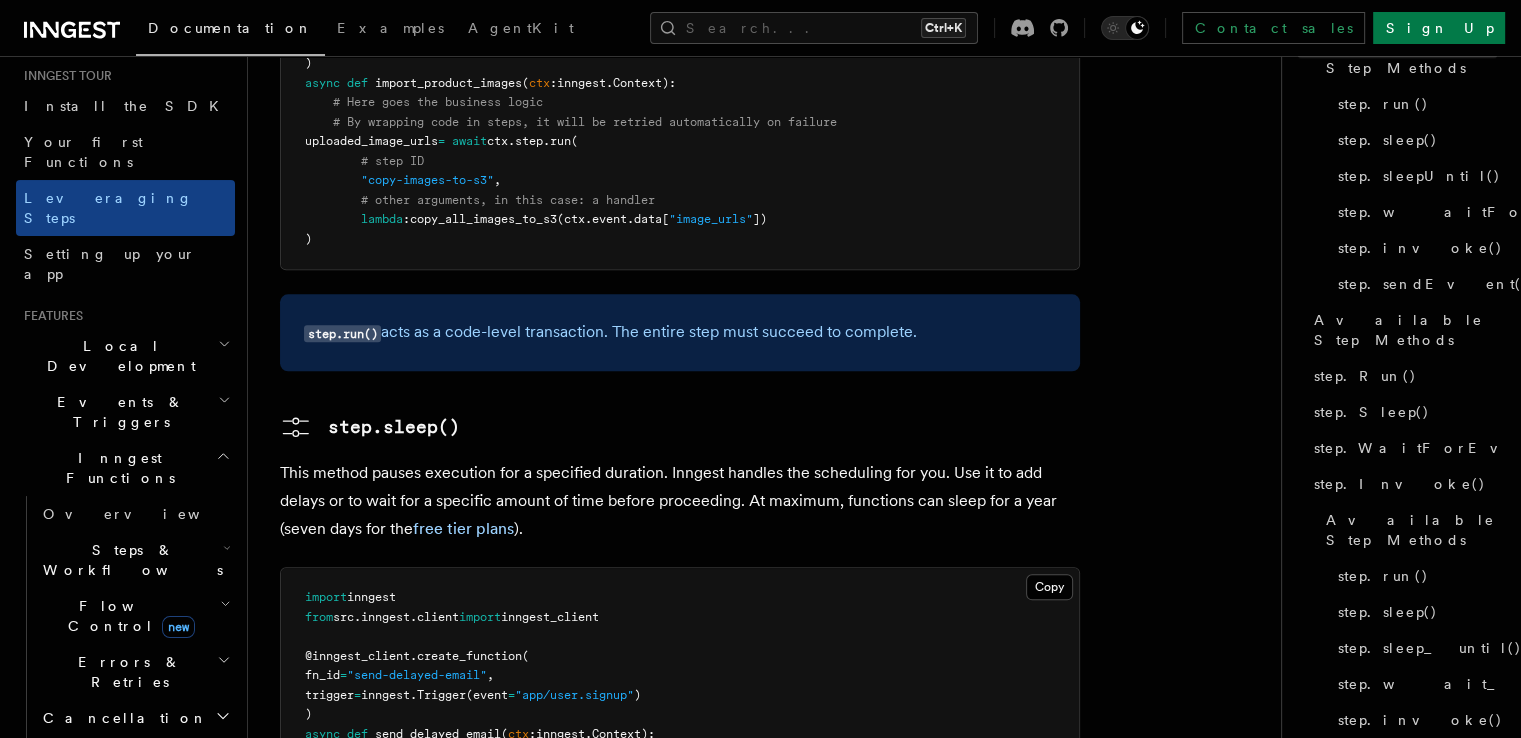 scroll, scrollTop: 2228, scrollLeft: 0, axis: vertical 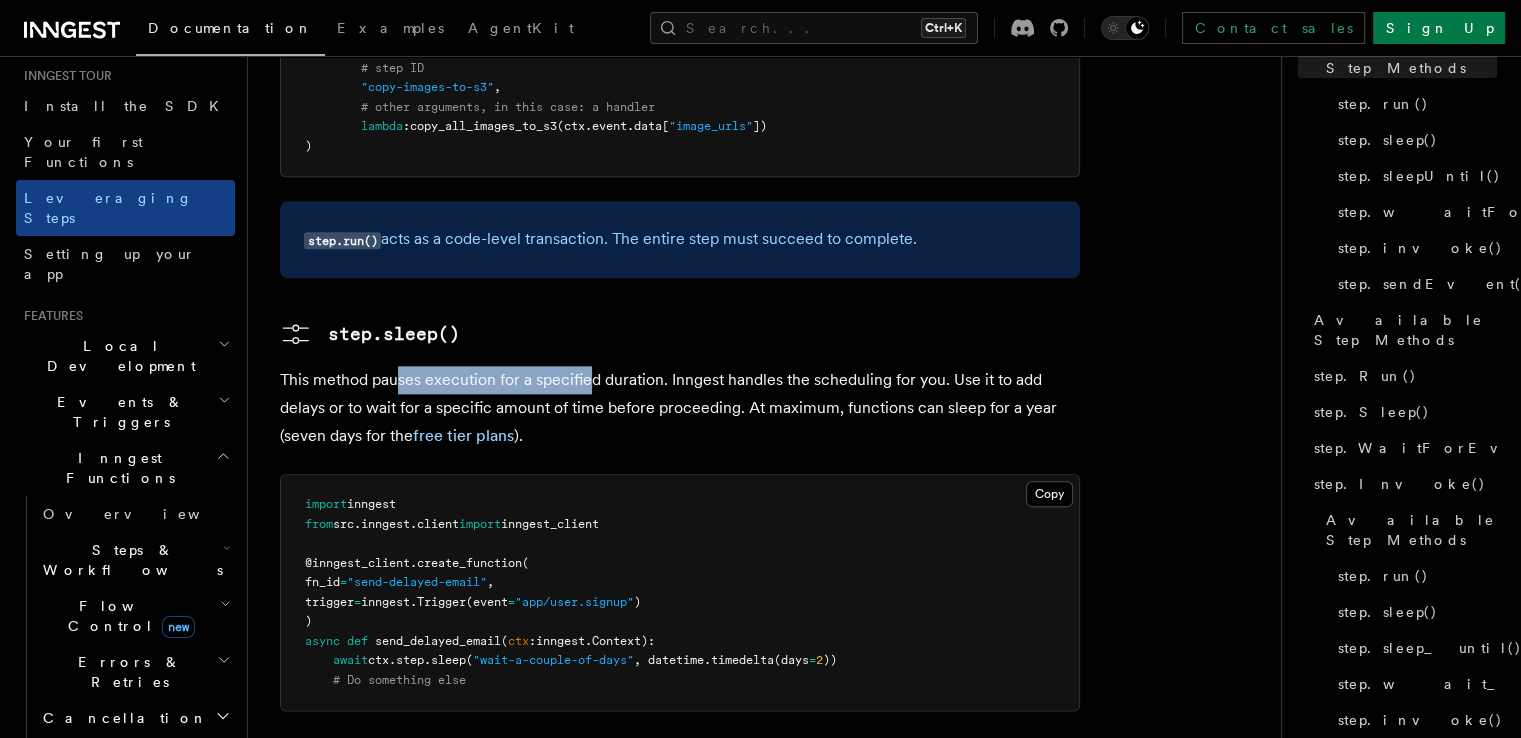 drag, startPoint x: 440, startPoint y: 243, endPoint x: 588, endPoint y: 245, distance: 148.01352 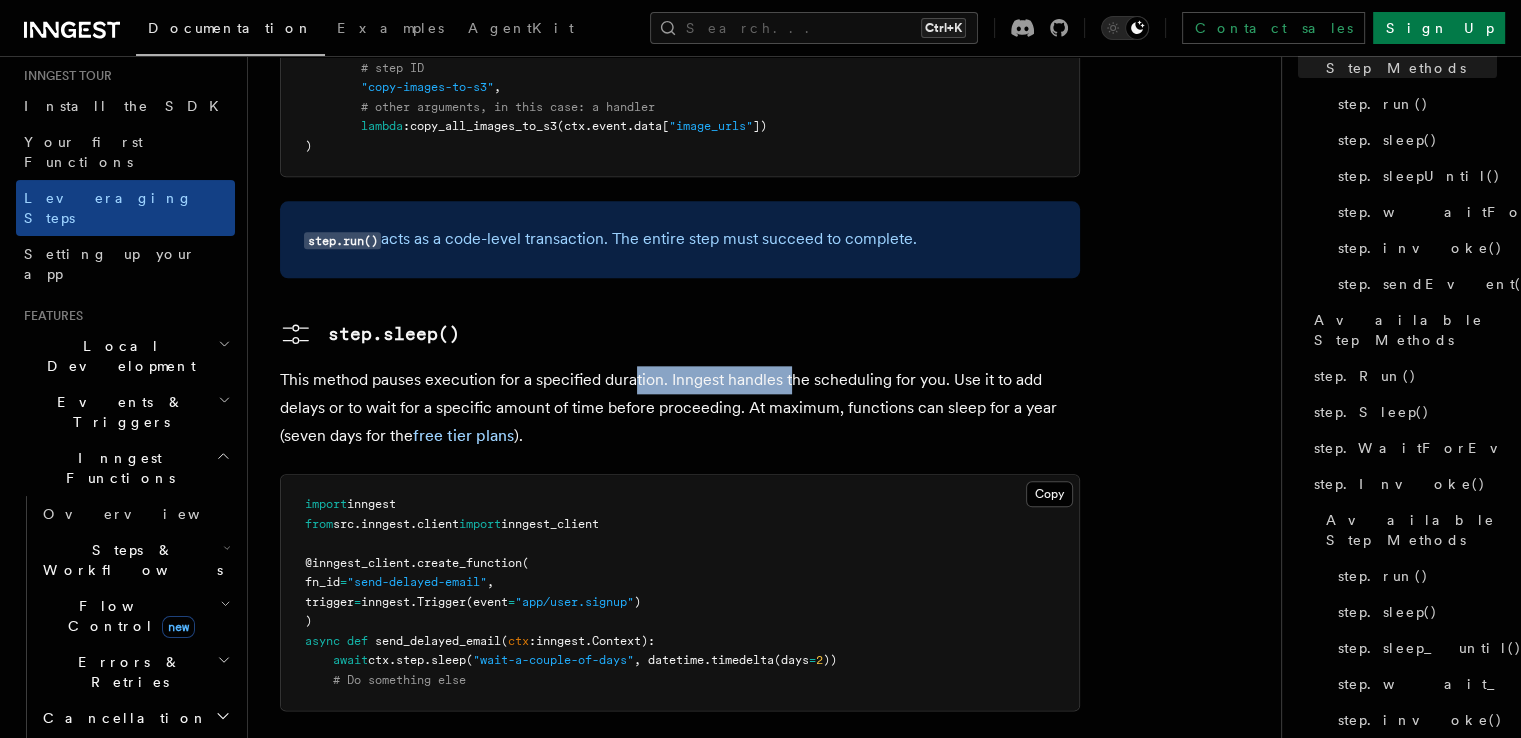 drag, startPoint x: 632, startPoint y: 239, endPoint x: 789, endPoint y: 239, distance: 157 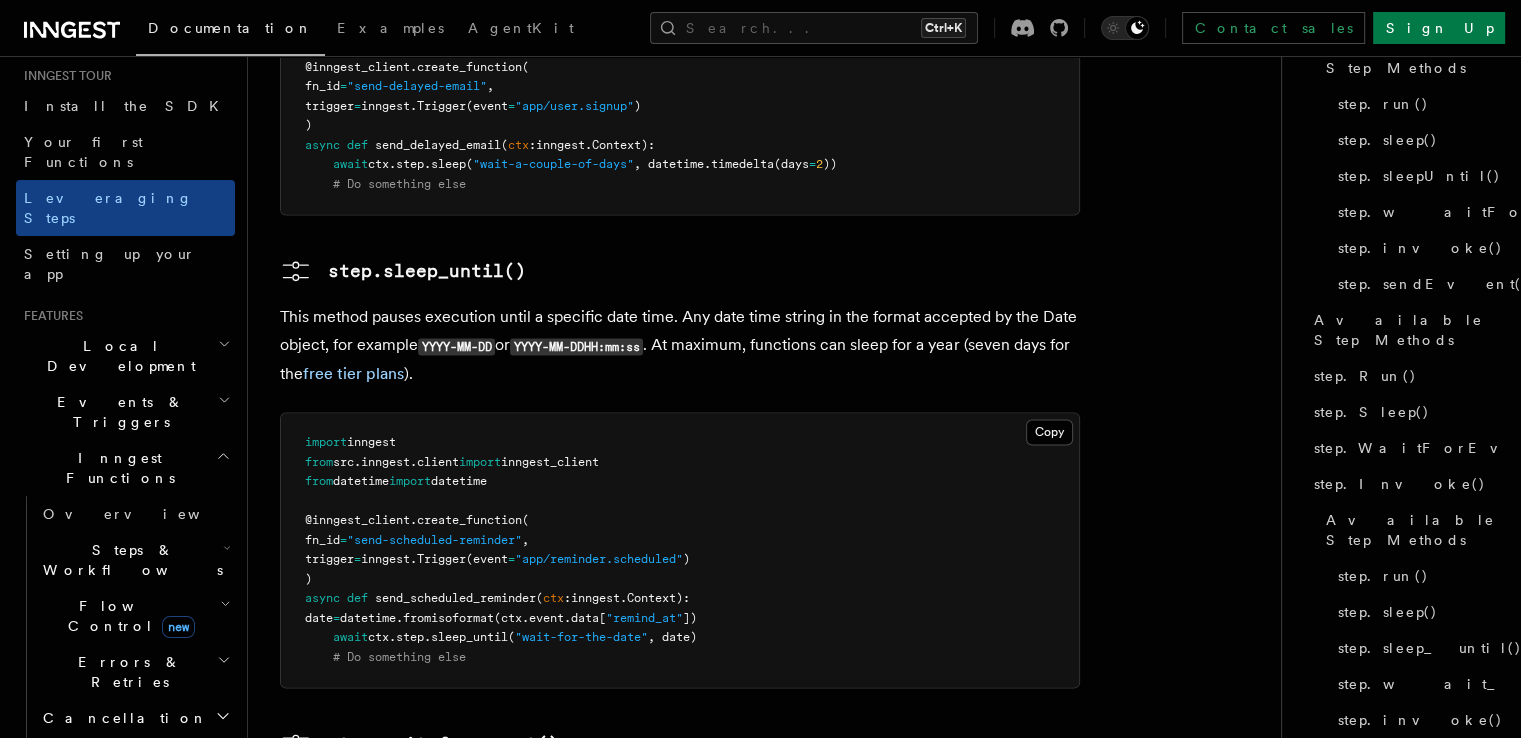 scroll, scrollTop: 2628, scrollLeft: 0, axis: vertical 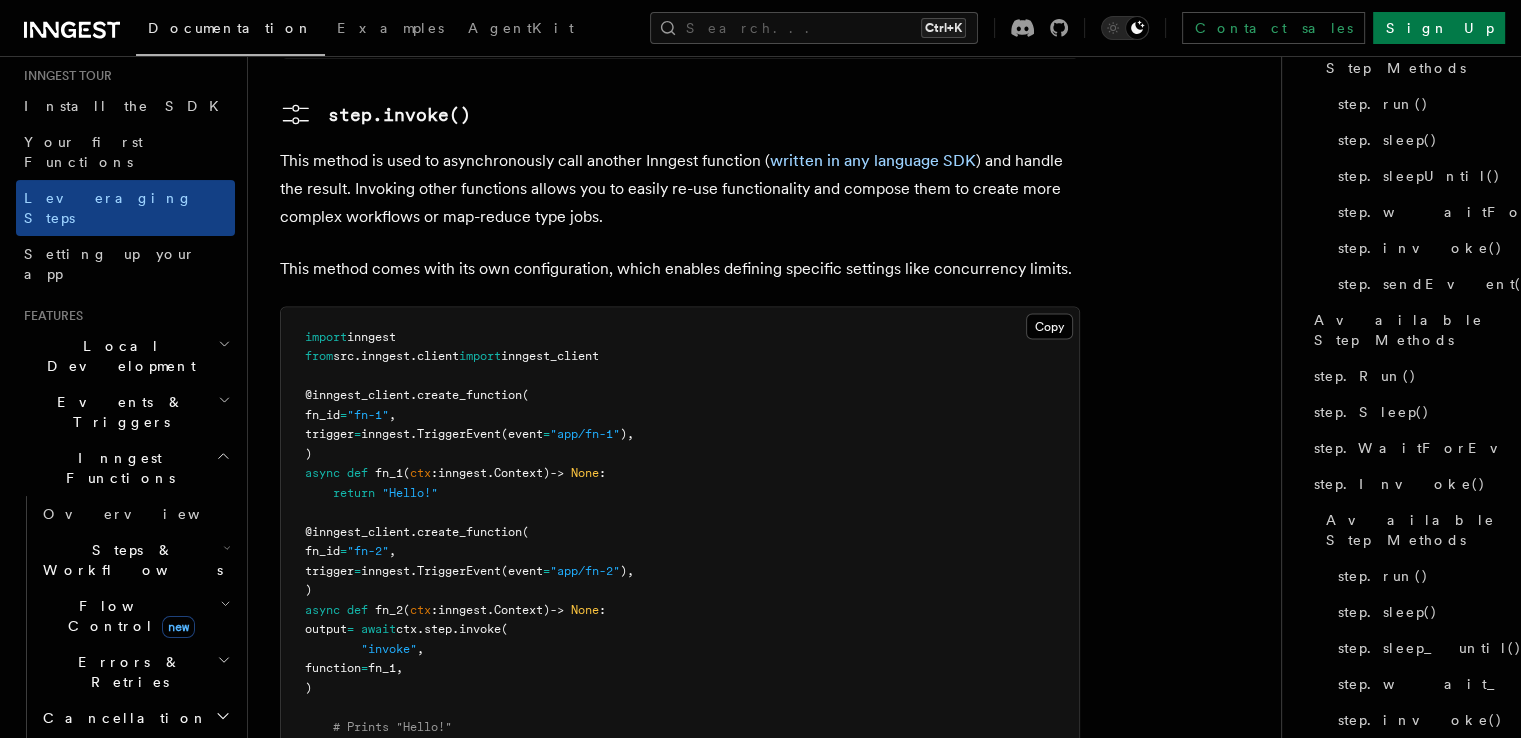 click on "Steps & Workflows" at bounding box center (129, 560) 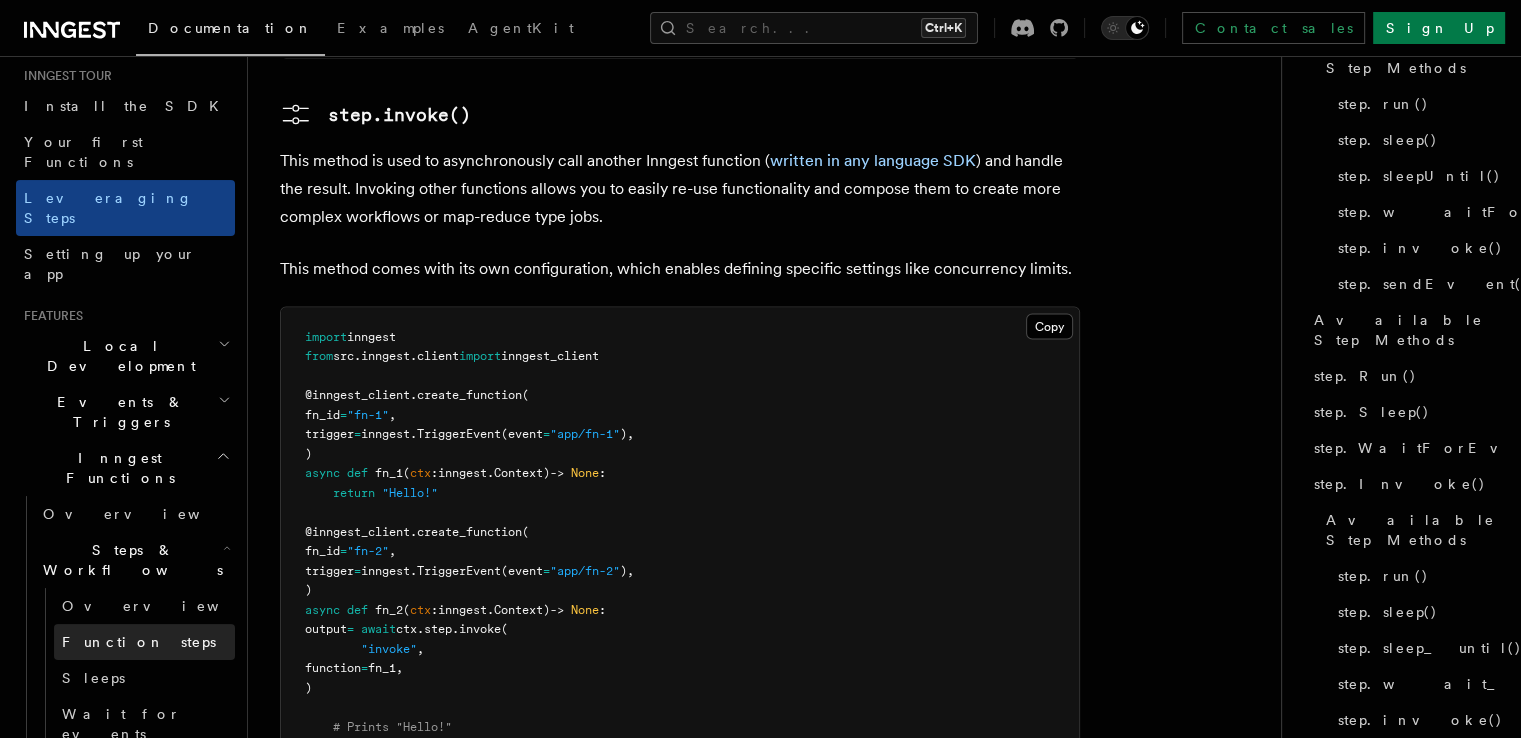 scroll, scrollTop: 500, scrollLeft: 0, axis: vertical 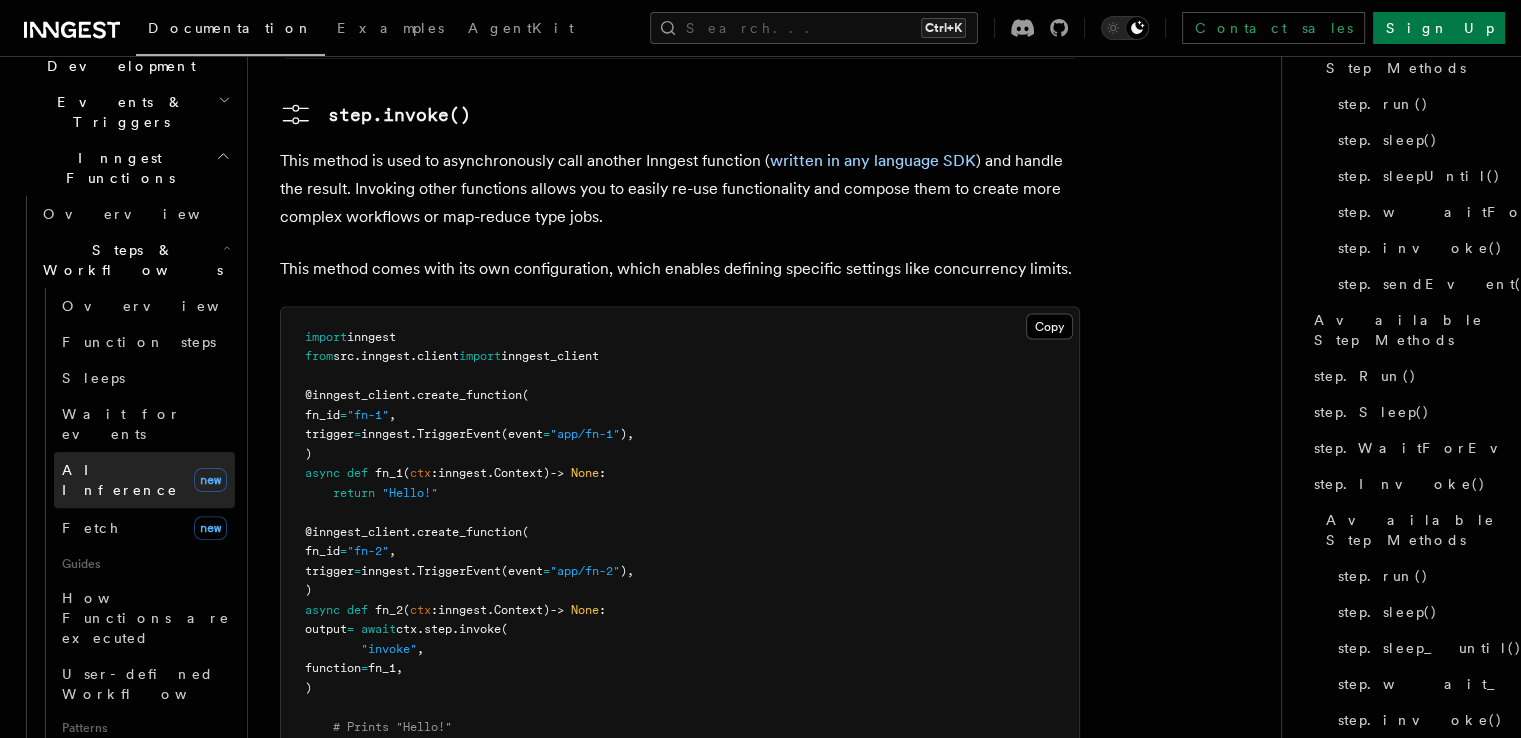 click on "AI Inference" at bounding box center [120, 480] 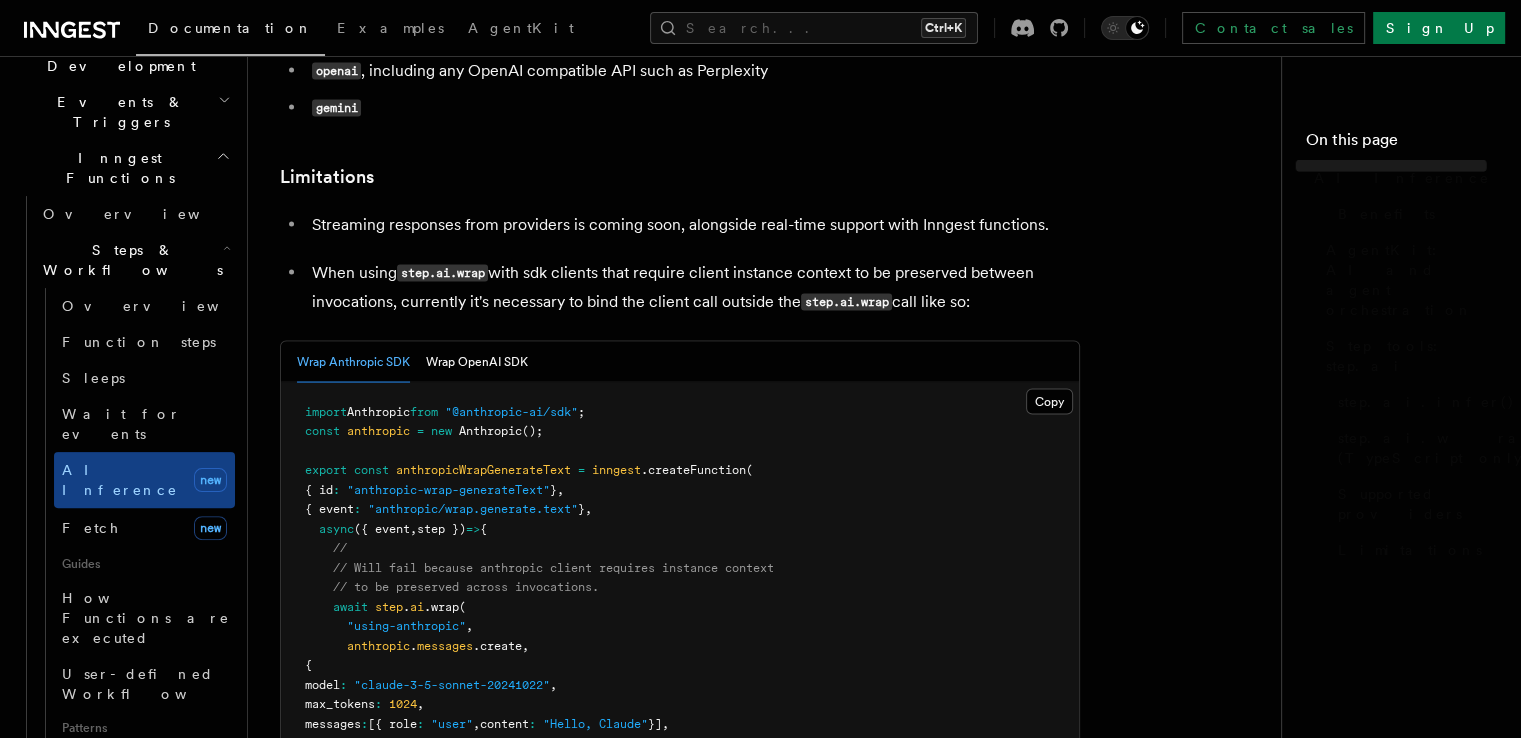 scroll, scrollTop: 0, scrollLeft: 0, axis: both 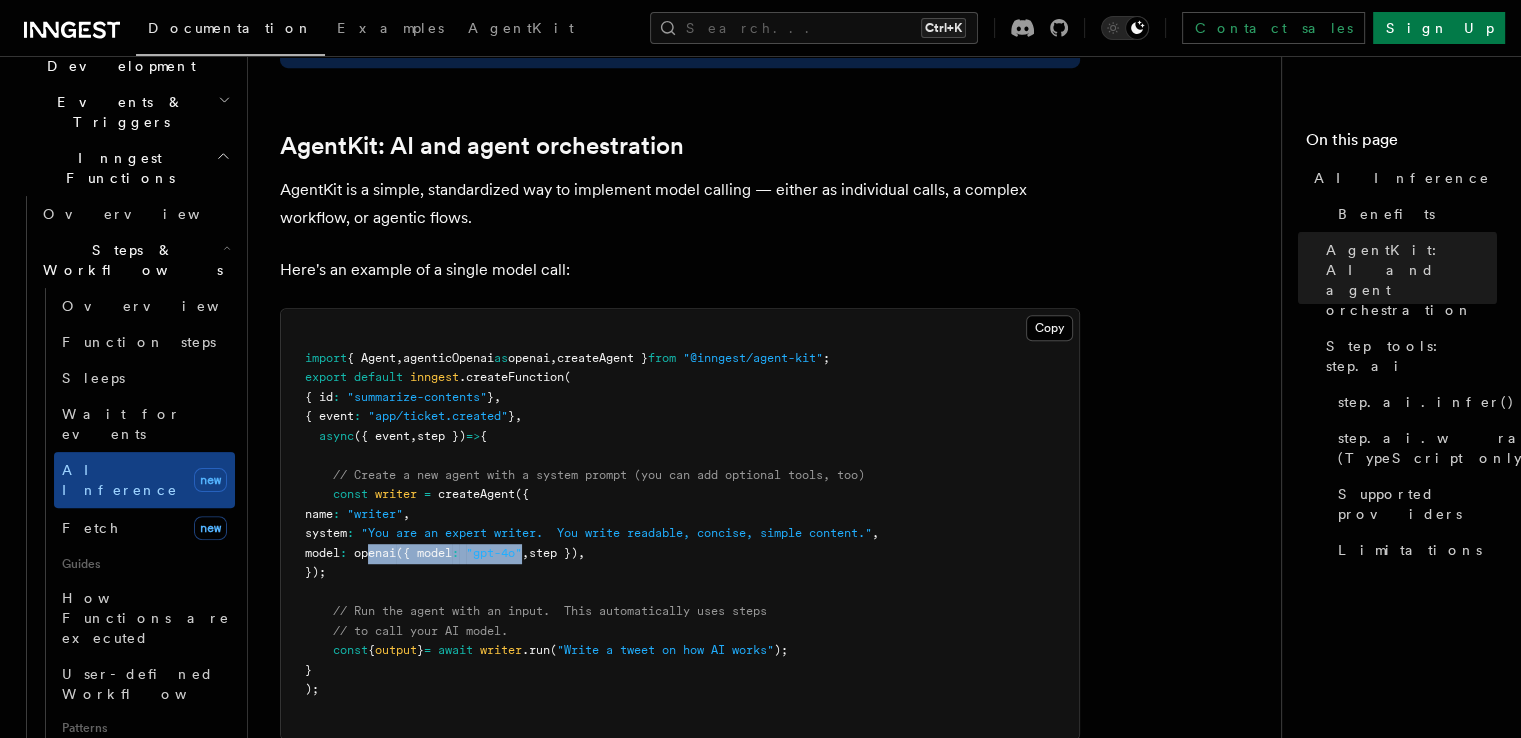 drag, startPoint x: 411, startPoint y: 469, endPoint x: 573, endPoint y: 481, distance: 162.44383 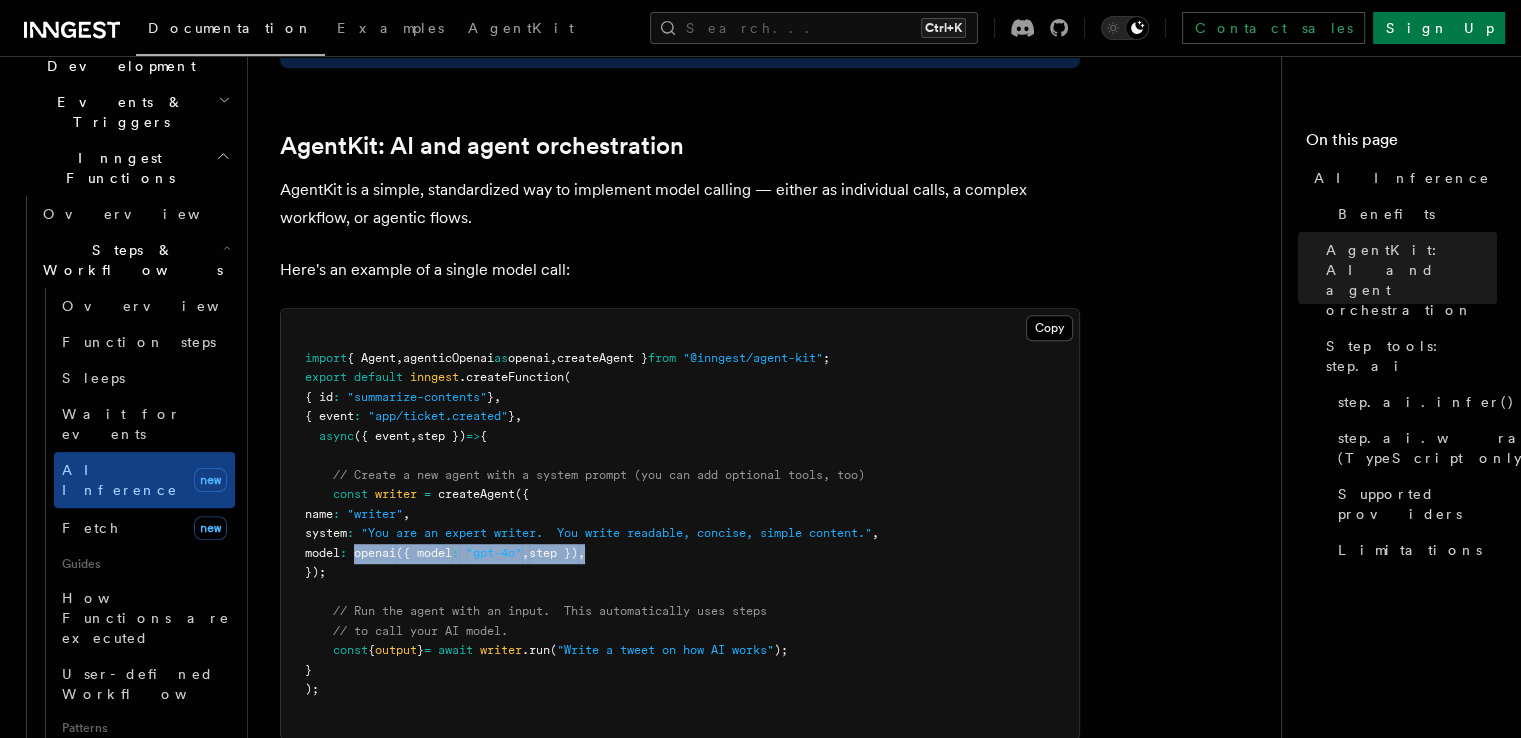 drag, startPoint x: 661, startPoint y: 480, endPoint x: 404, endPoint y: 467, distance: 257.32858 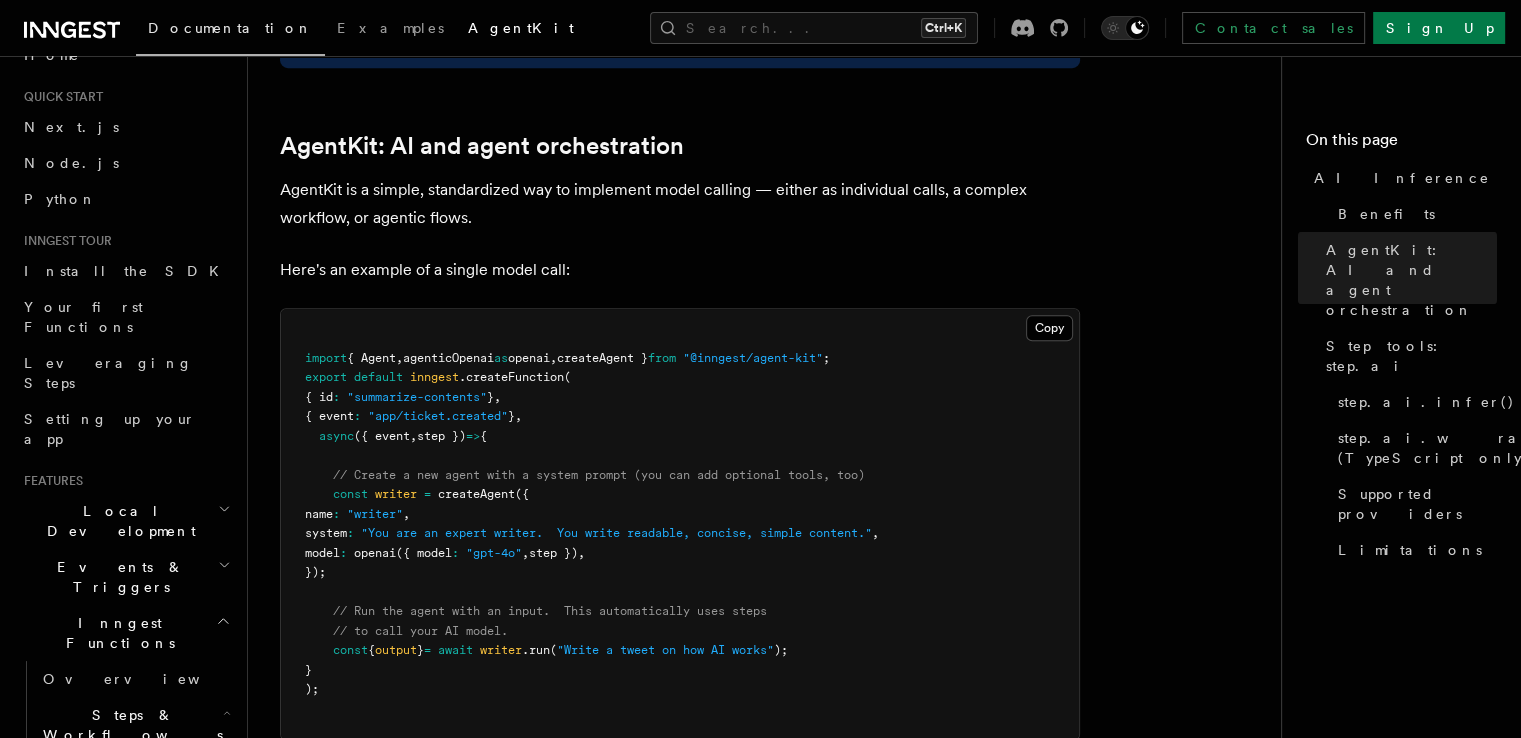 scroll, scrollTop: 0, scrollLeft: 0, axis: both 